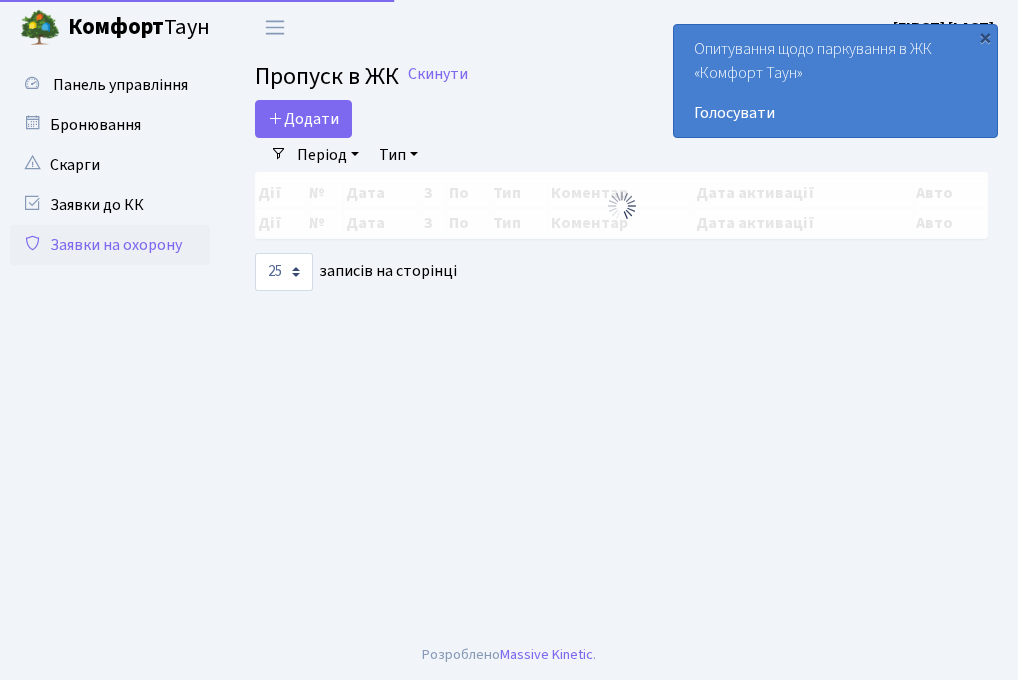 select on "25" 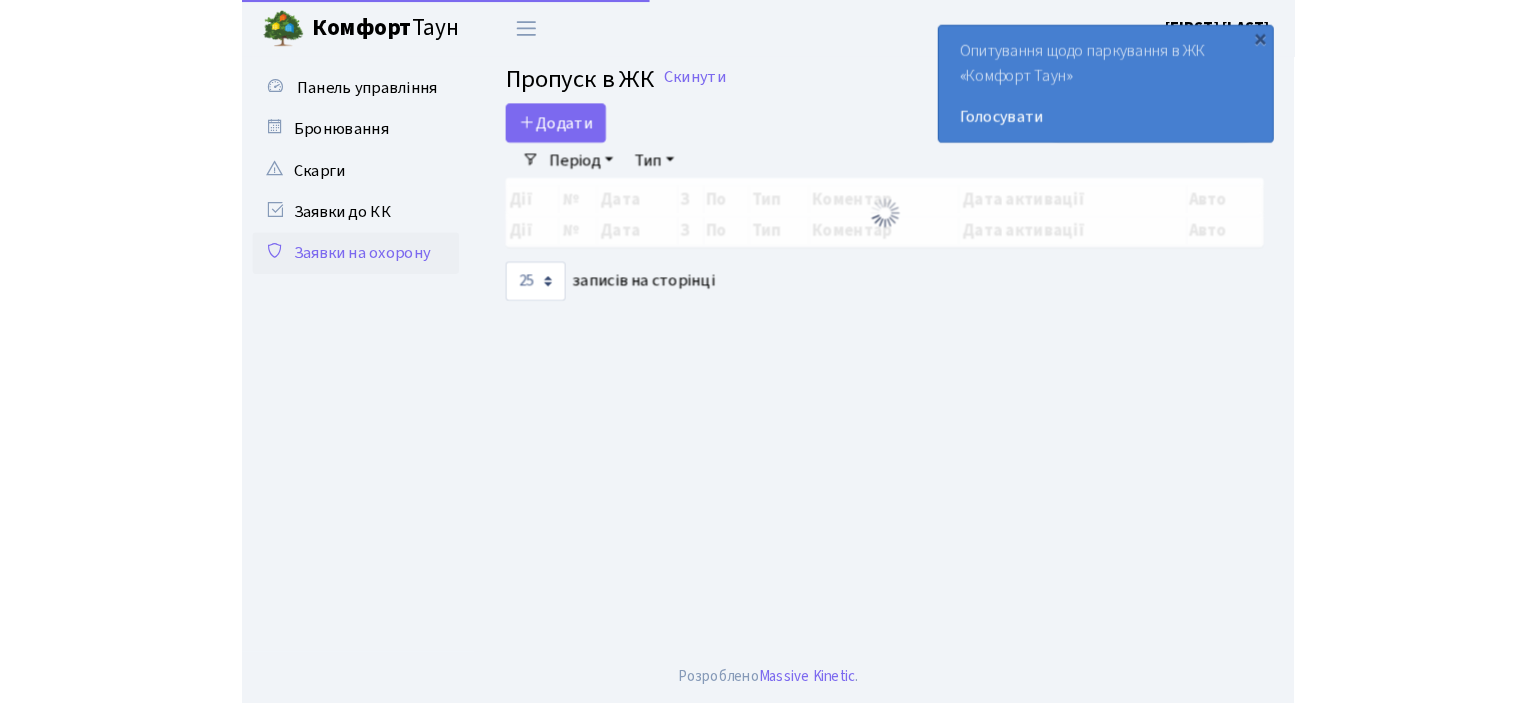 scroll, scrollTop: 0, scrollLeft: 0, axis: both 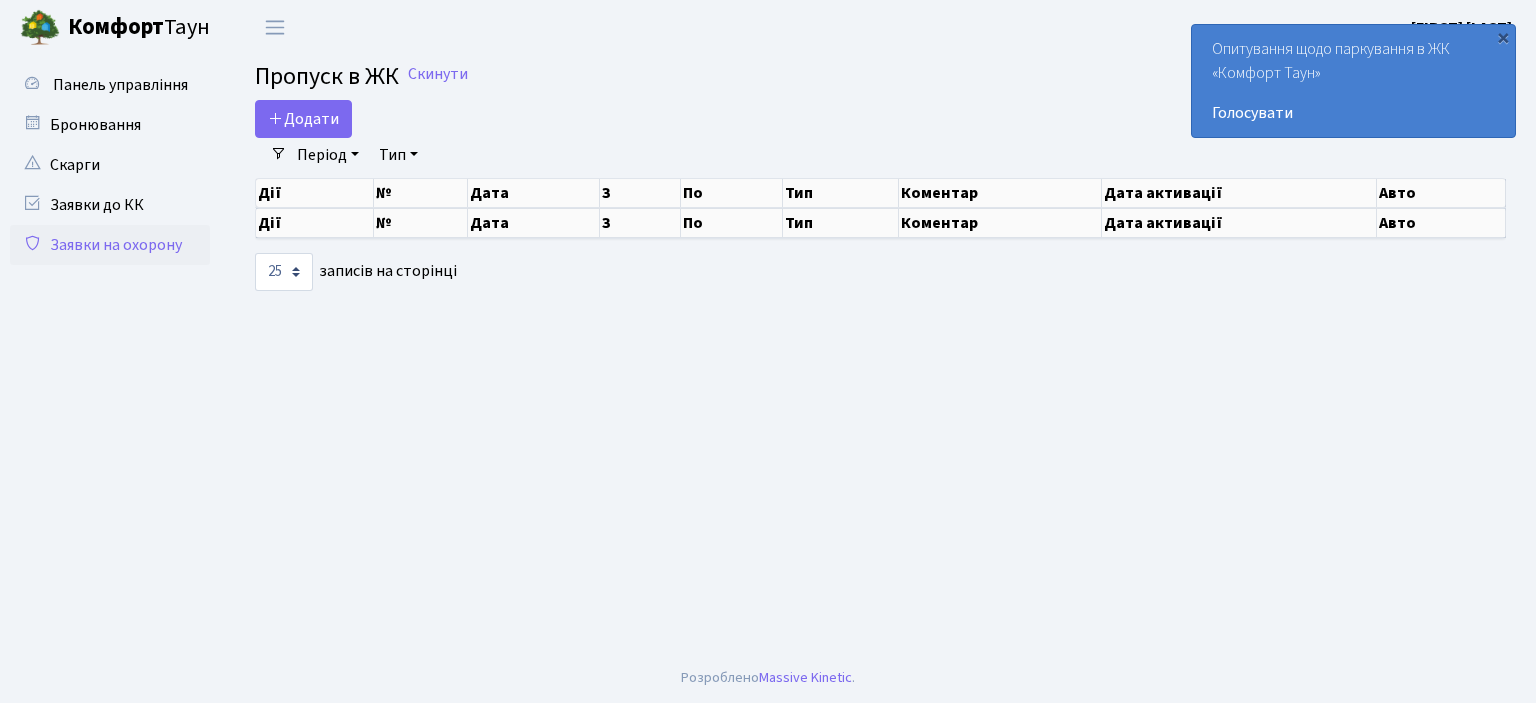 click on "Заявки на охорону" at bounding box center (110, 245) 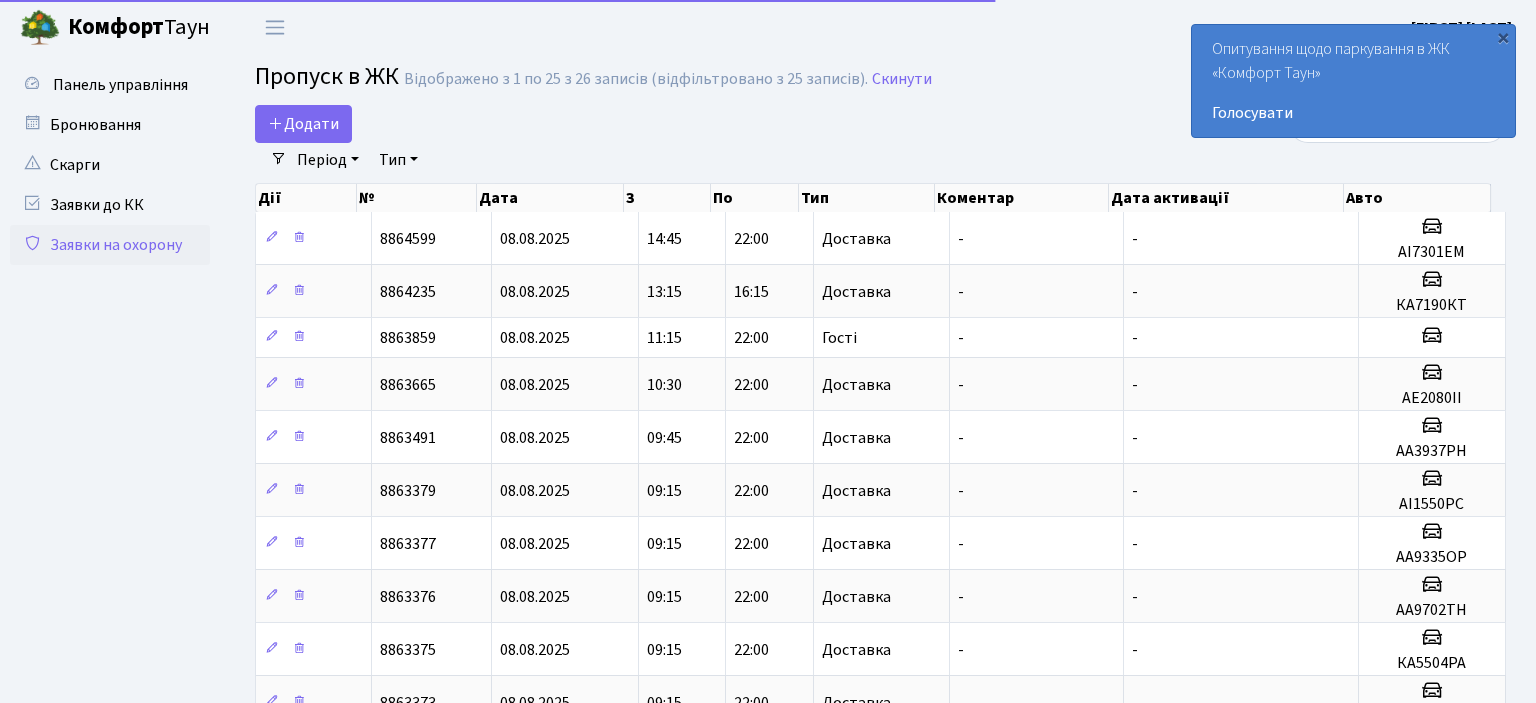 select on "25" 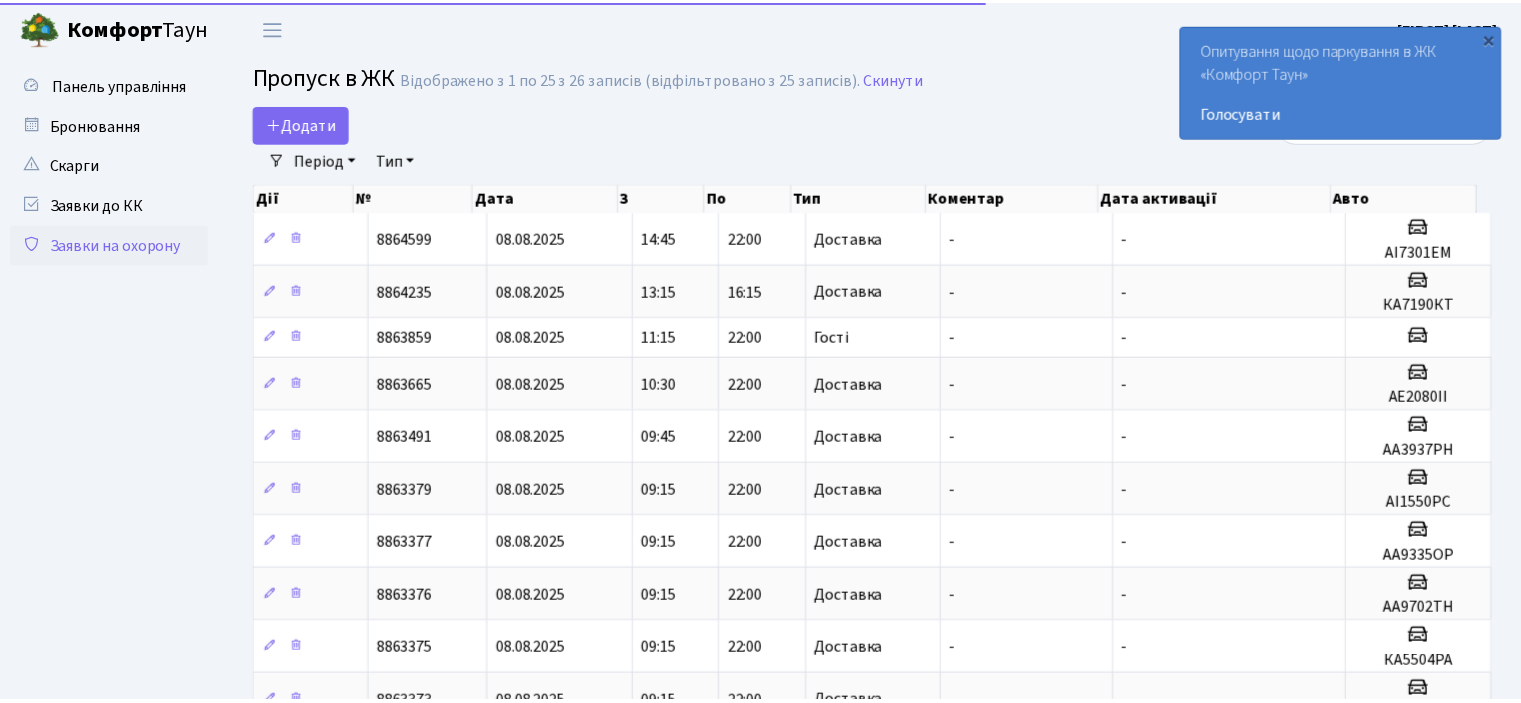 scroll, scrollTop: 0, scrollLeft: 0, axis: both 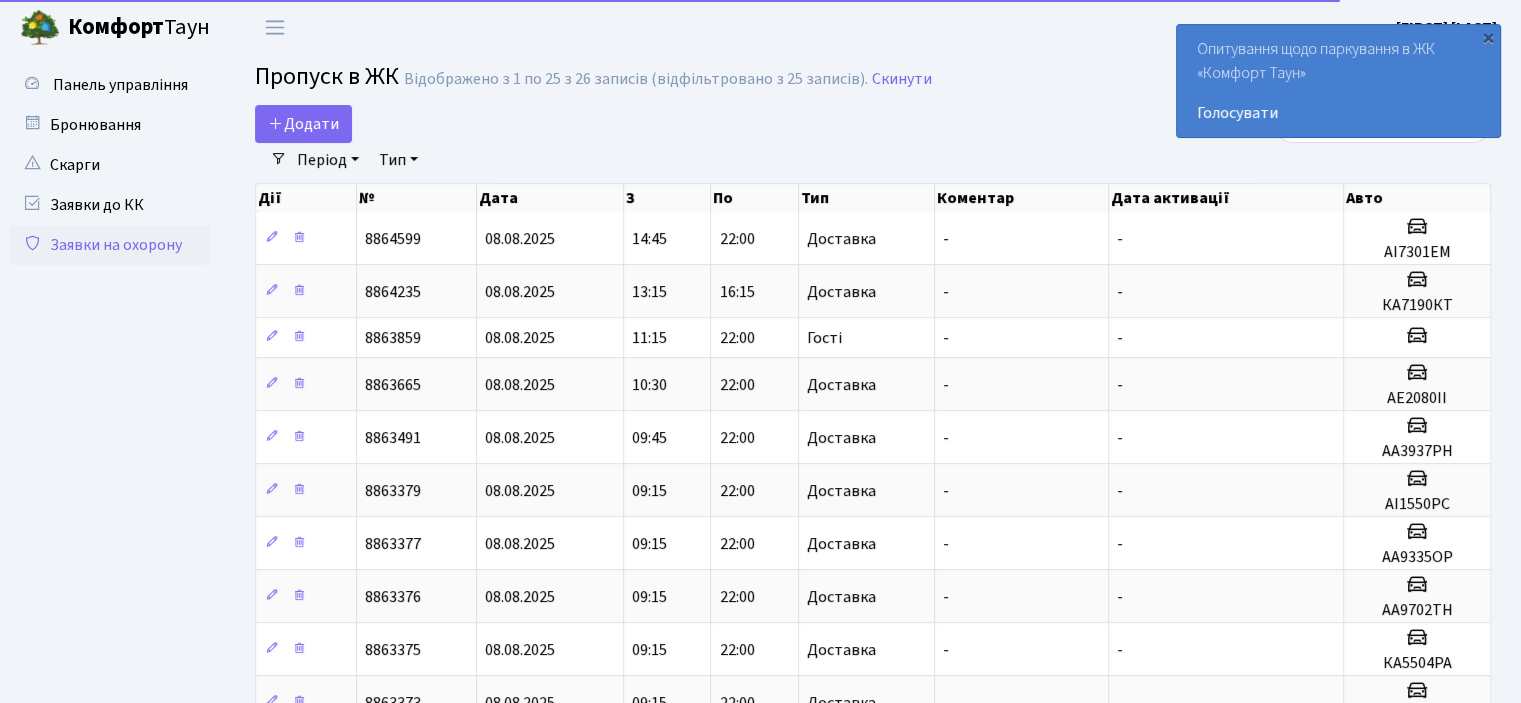 click on "Admin
Пропуск в ЖК
Список
Пропуск в ЖК
Відображено з 1 по 25 з 26 записів (відфільтровано з 25 записів). Скинути
Додати
Фільтри
Період
09.08.2025 - 09.08.2025
Тип
-
Доставка
Таксі" at bounding box center [873, 832] 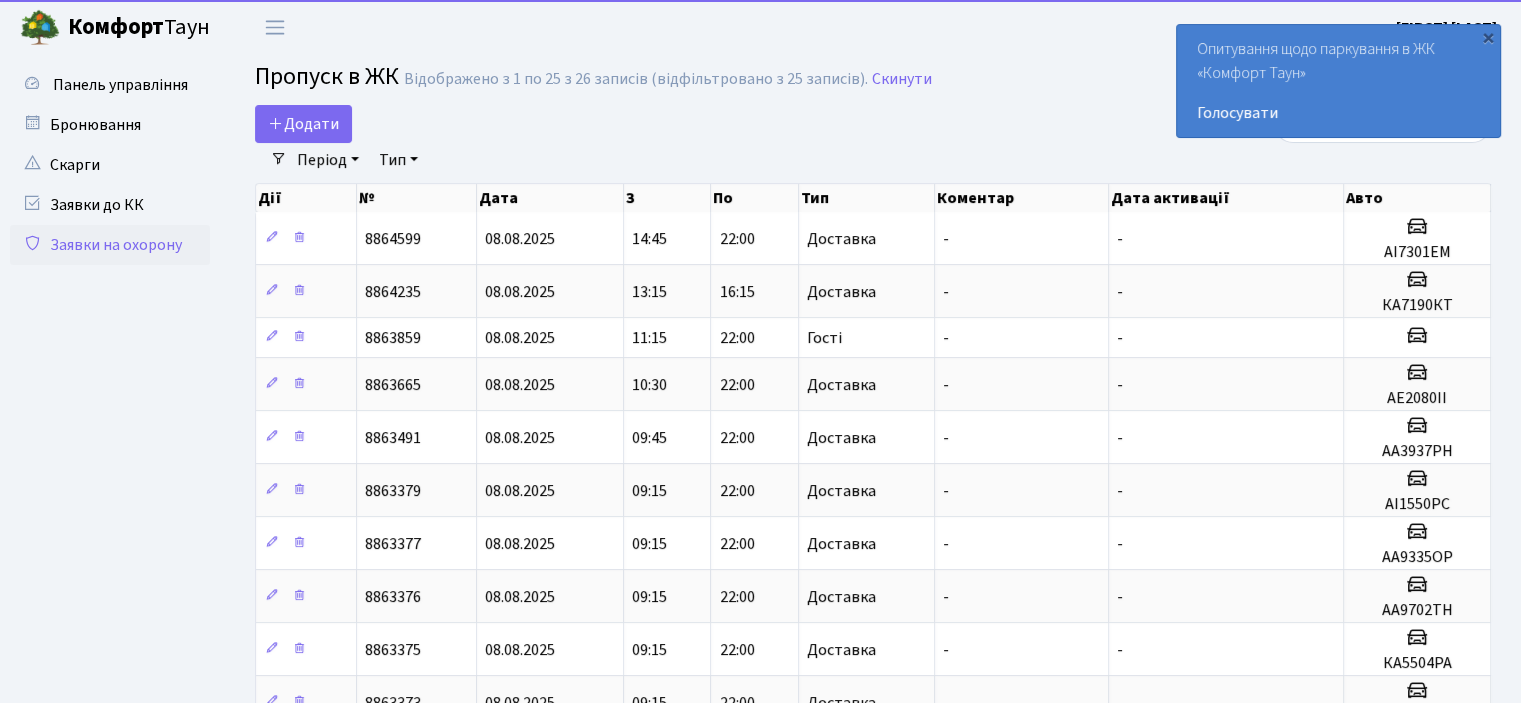 click on "Admin
Пропуск в ЖК
Список
Пропуск в ЖК
Відображено з 1 по 25 з 26 записів (відфільтровано з 25 записів). Скинути
Додати
Фільтри
Період
09.08.2025 - 09.08.2025
Тип
-
Доставка
Таксі" at bounding box center [873, 832] 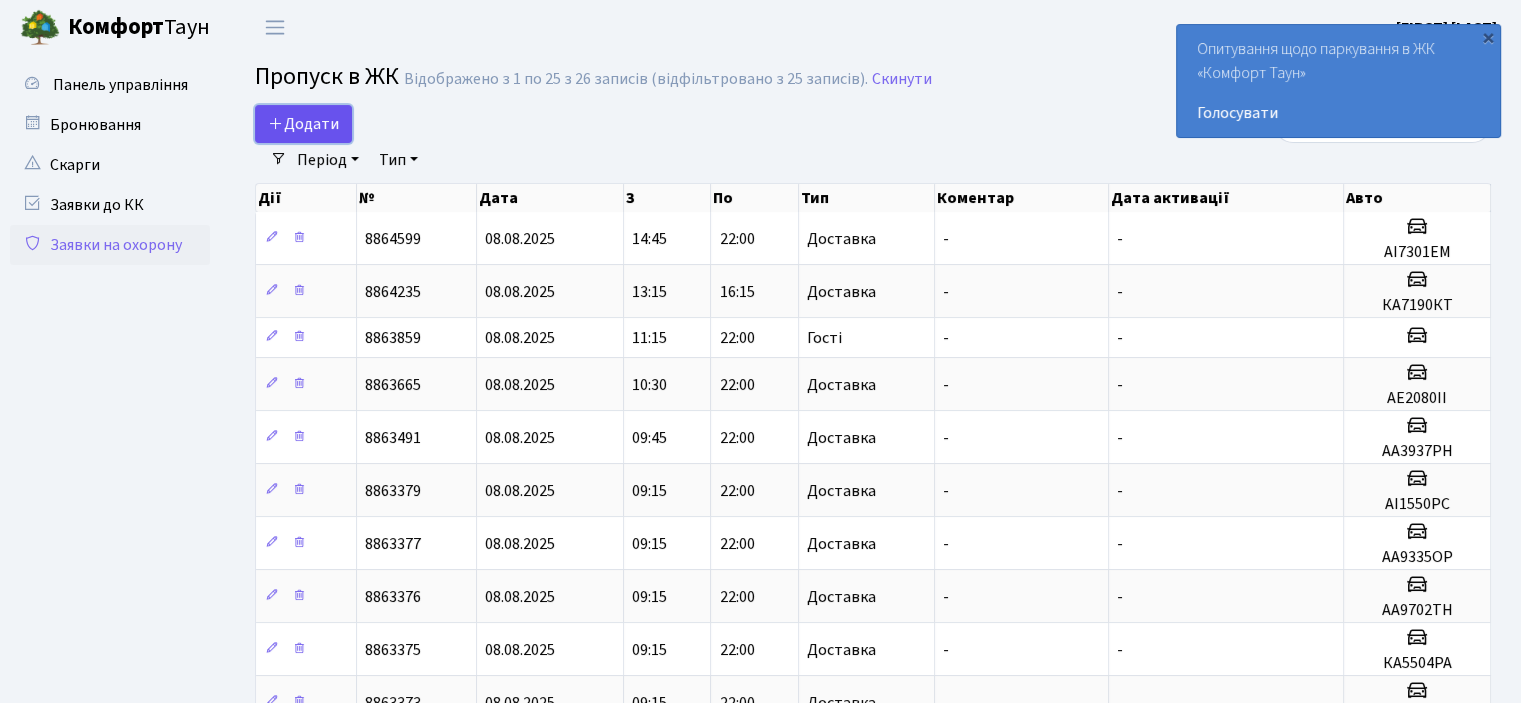 click on "Додати" at bounding box center (303, 124) 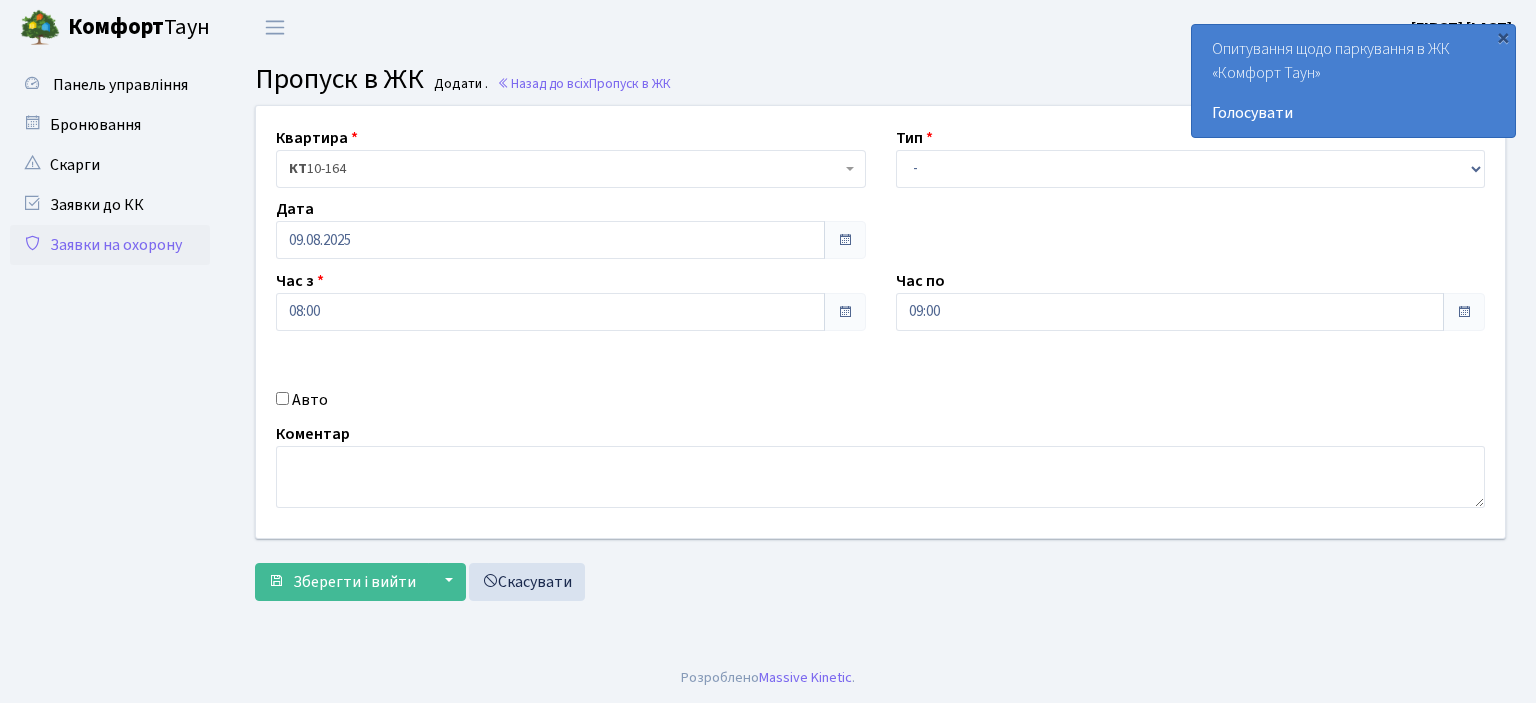 scroll, scrollTop: 0, scrollLeft: 0, axis: both 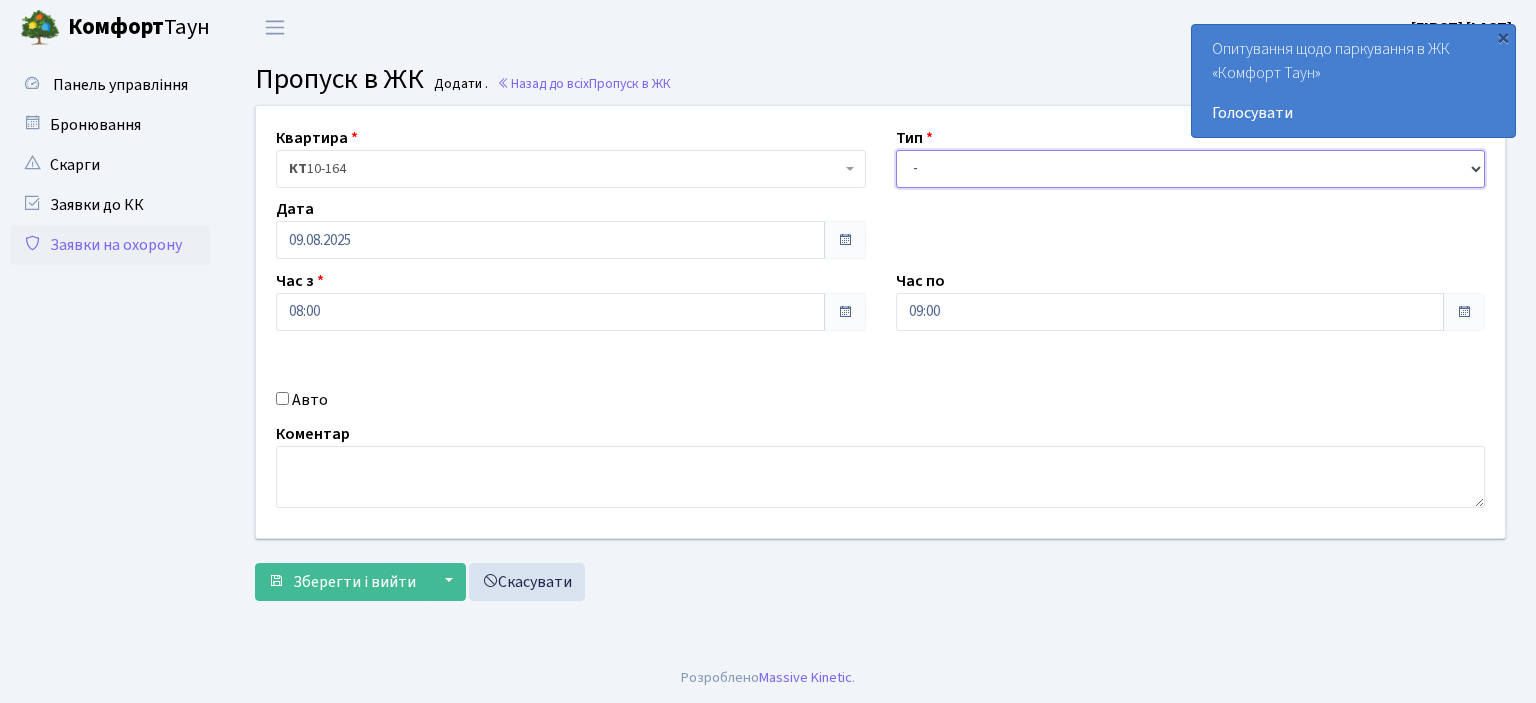 drag, startPoint x: 922, startPoint y: 162, endPoint x: 923, endPoint y: 172, distance: 10.049875 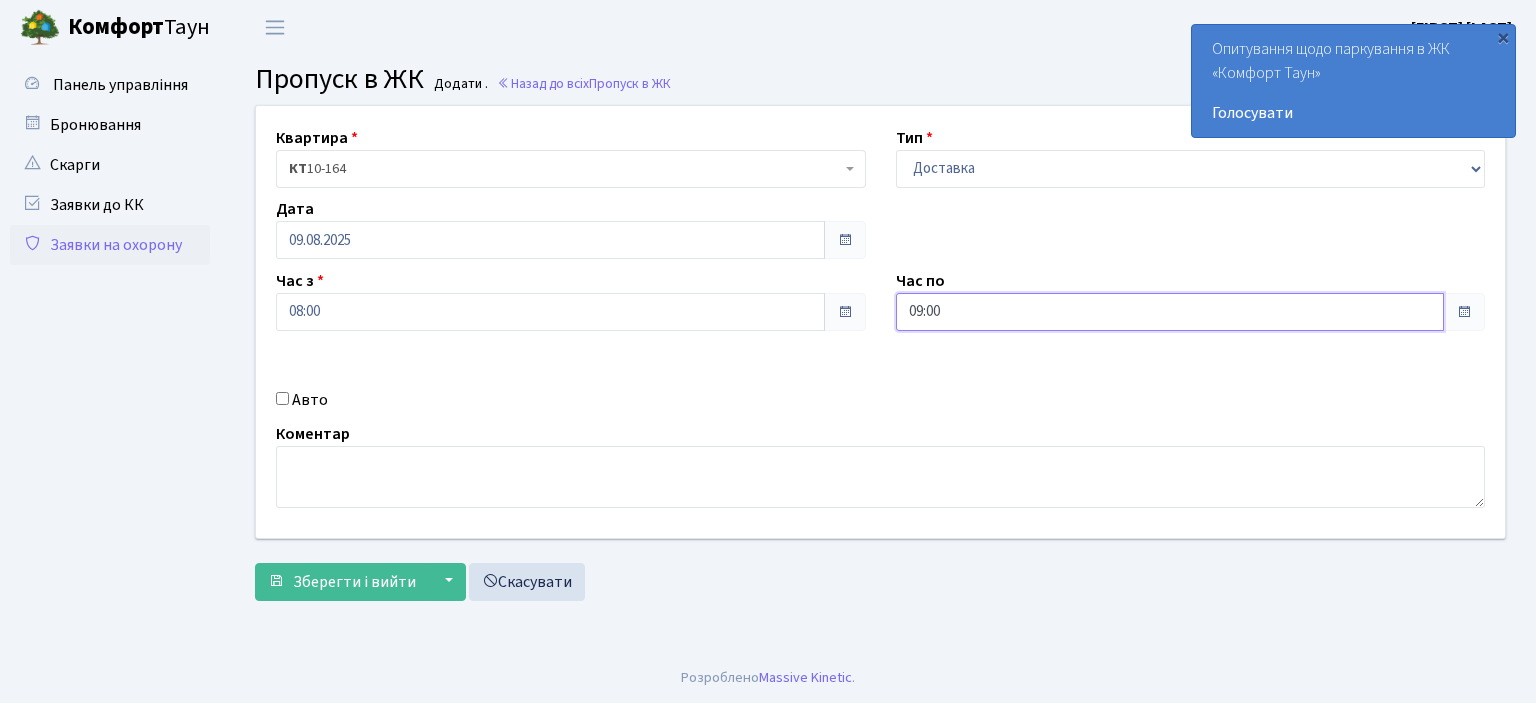 click on "09:00" at bounding box center [1170, 312] 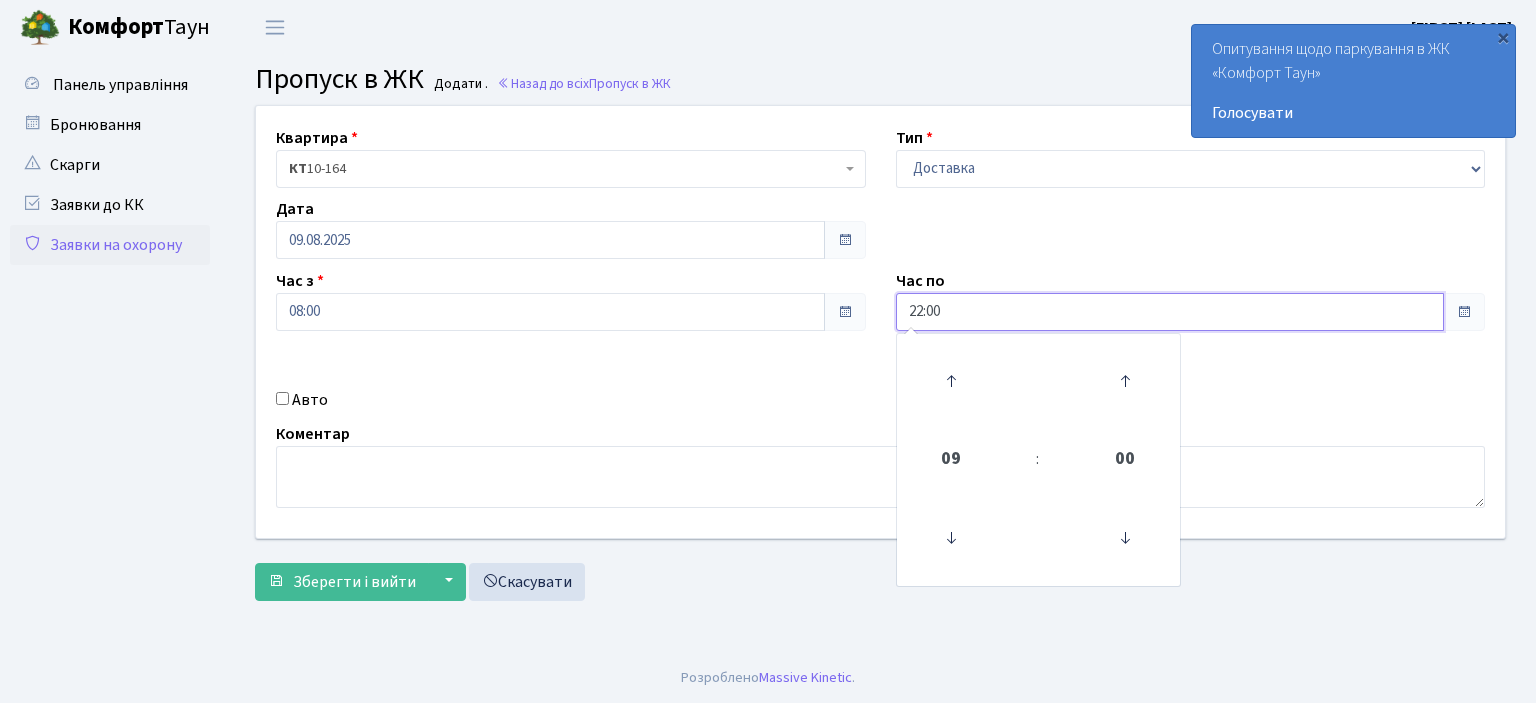 type on "22:00" 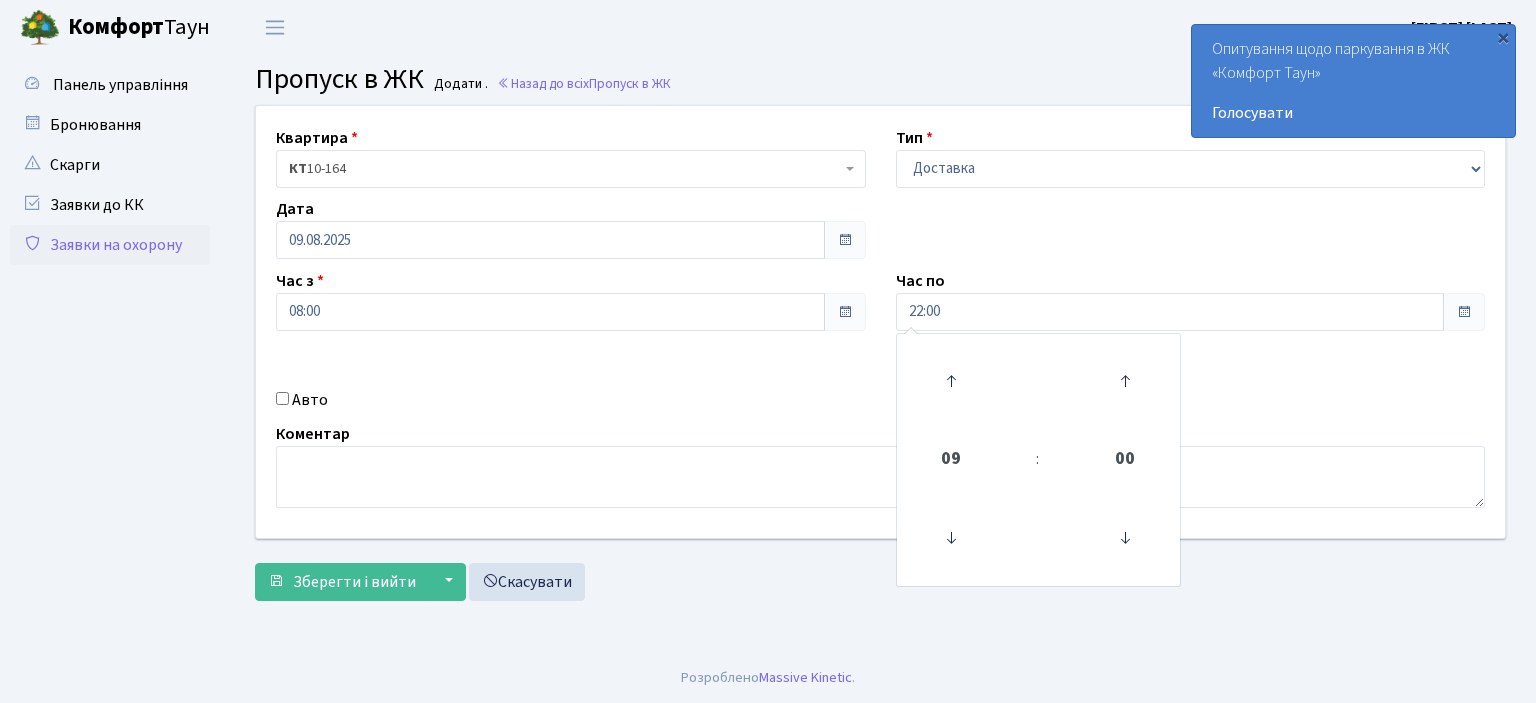 click on "Авто" at bounding box center [282, 398] 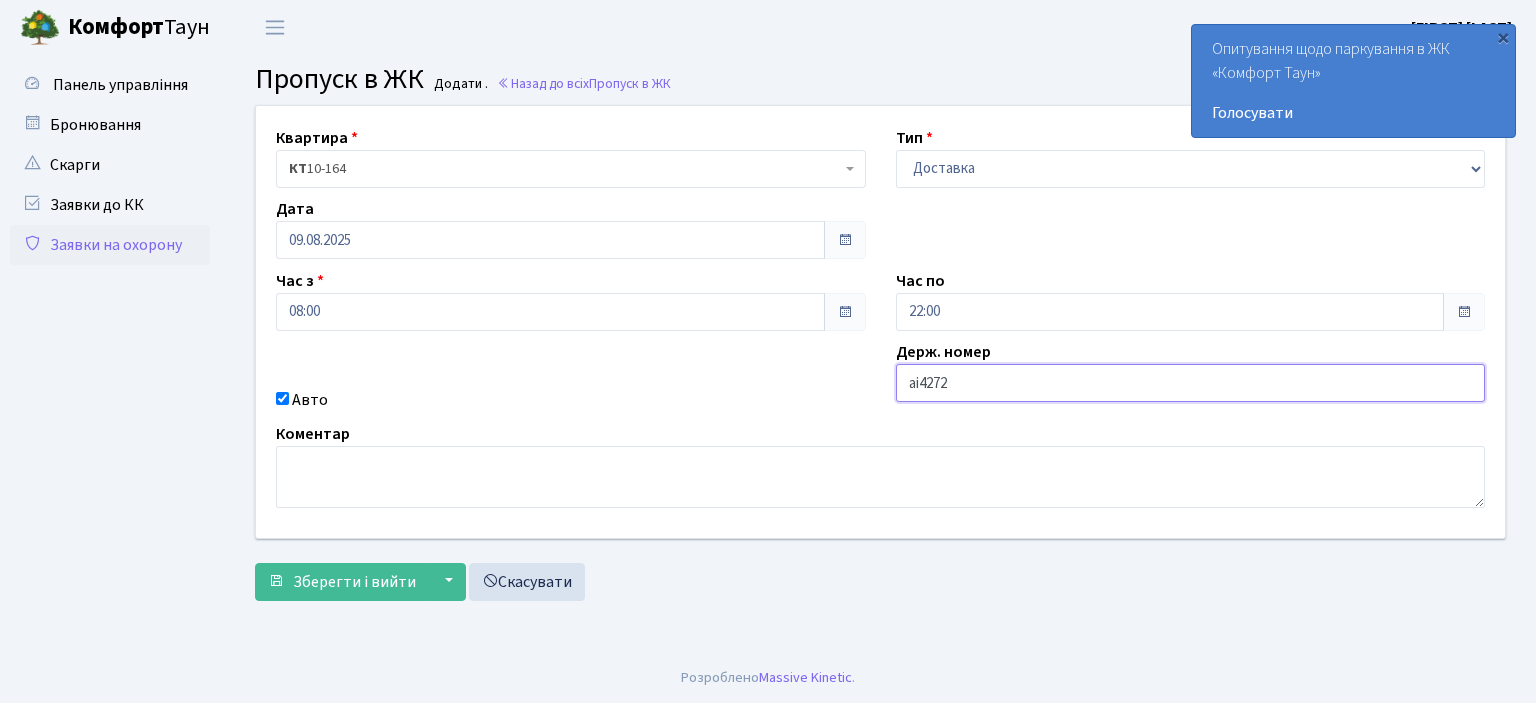 drag, startPoint x: 924, startPoint y: 384, endPoint x: 929, endPoint y: 411, distance: 27.45906 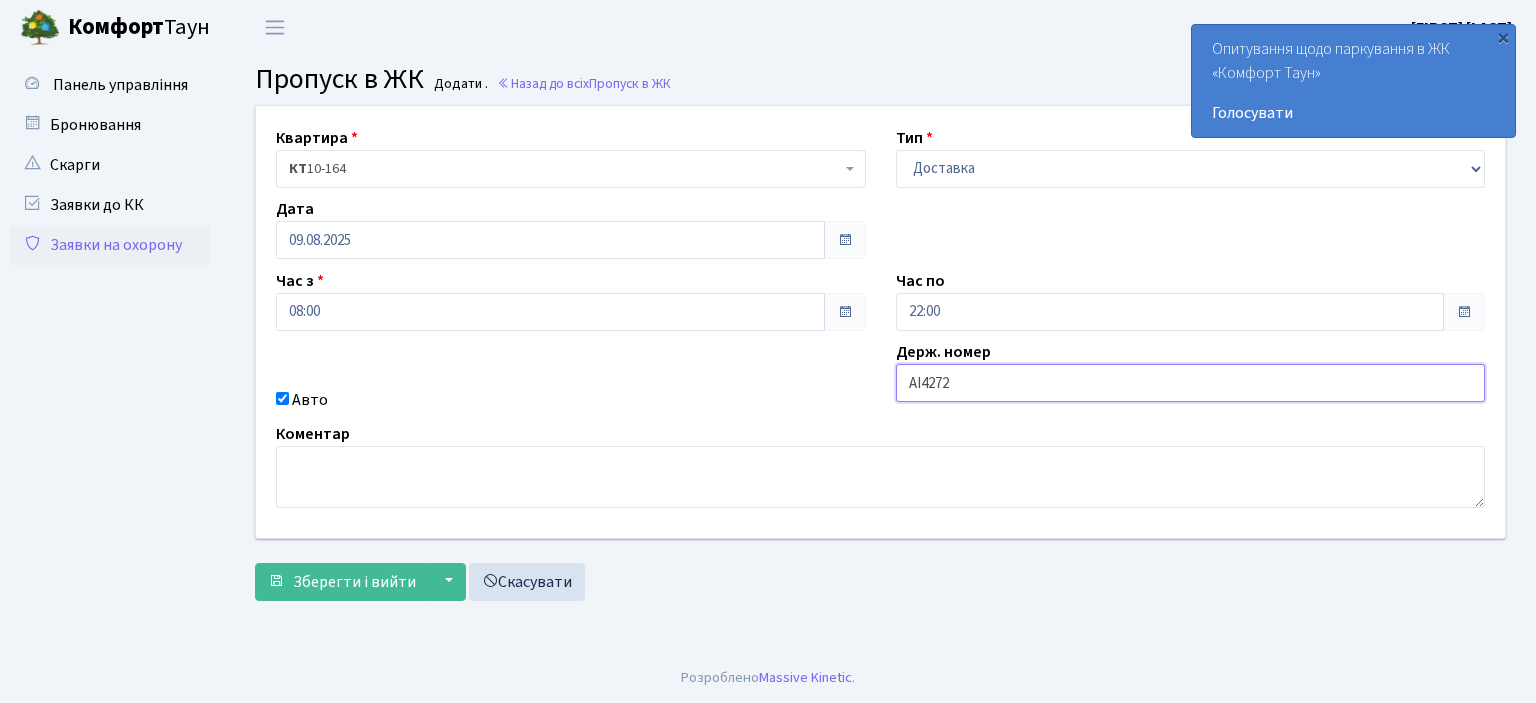 click on "АІ4272" at bounding box center (1191, 383) 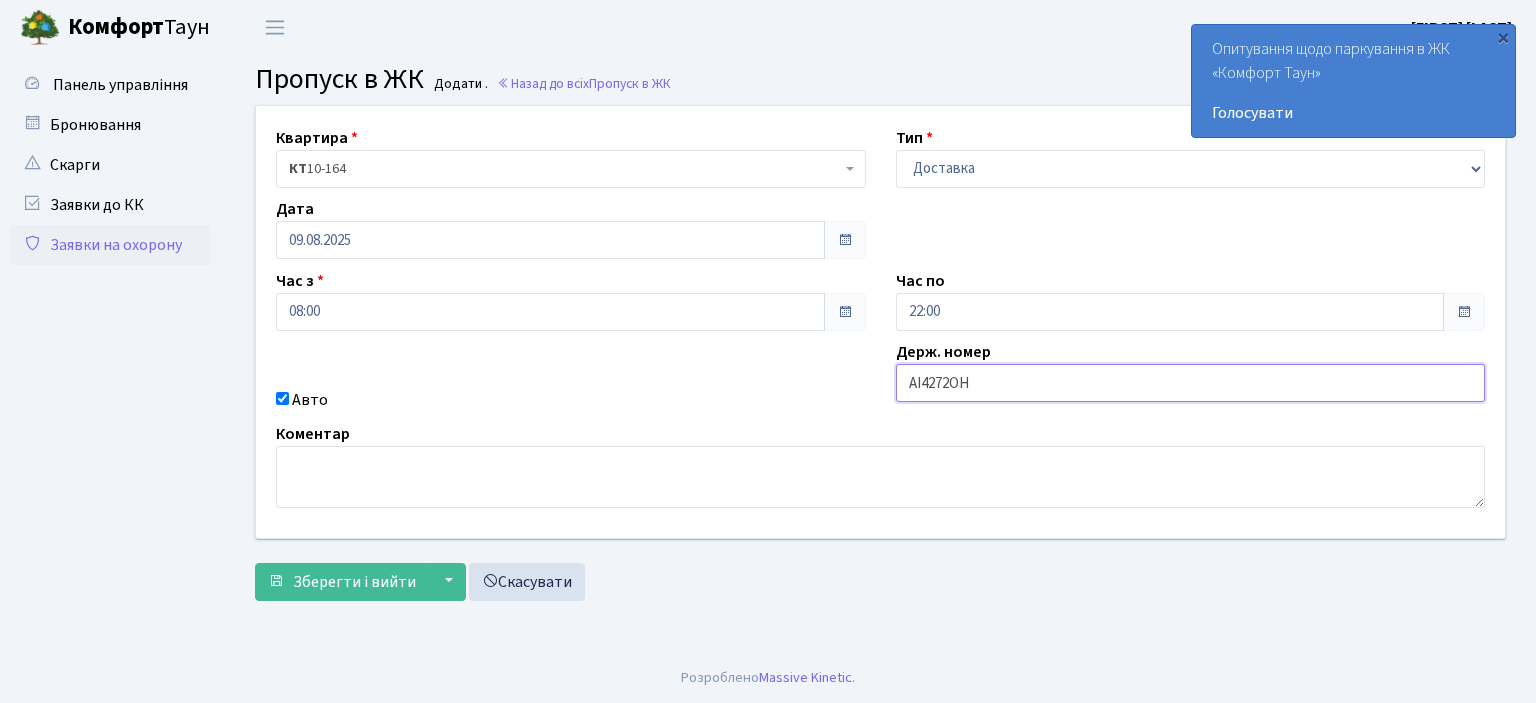type on "АІ4272ОН" 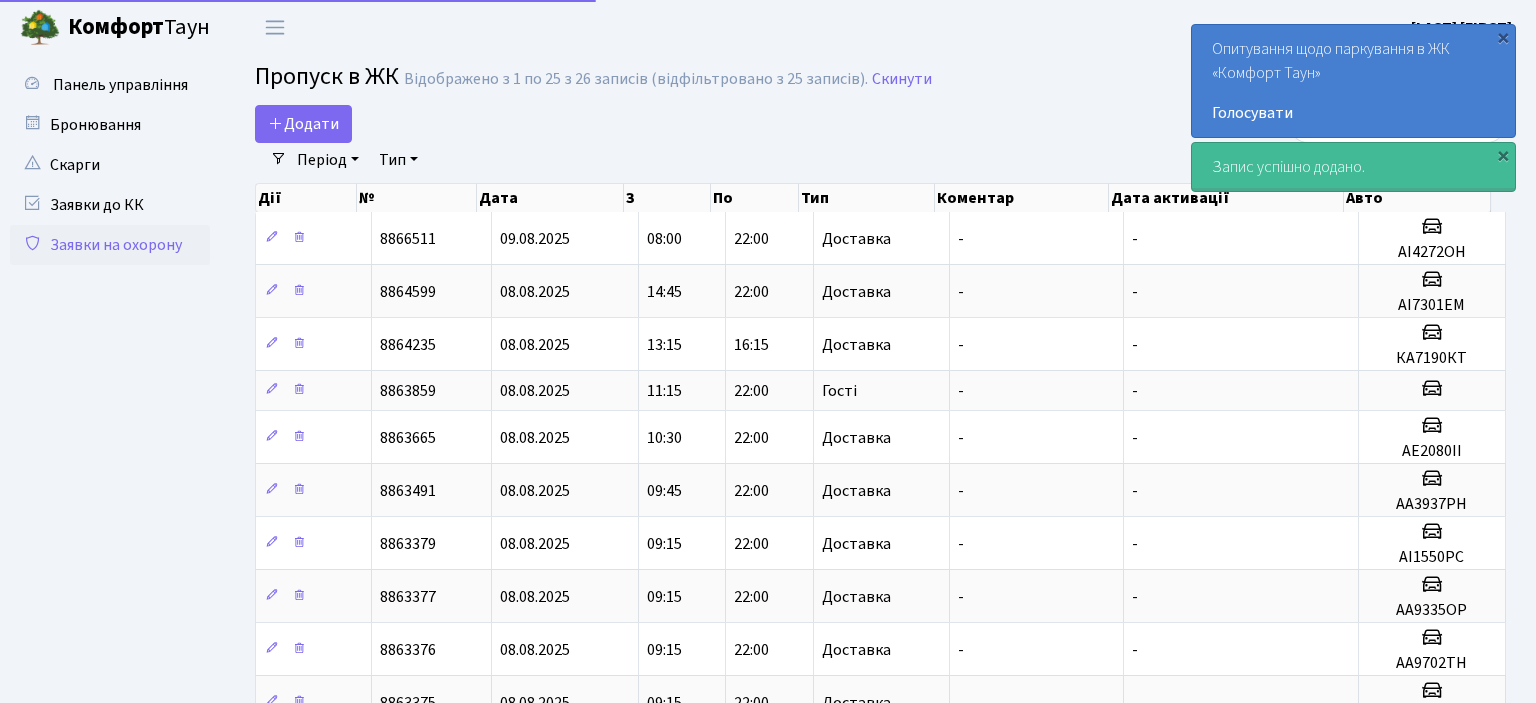 select on "25" 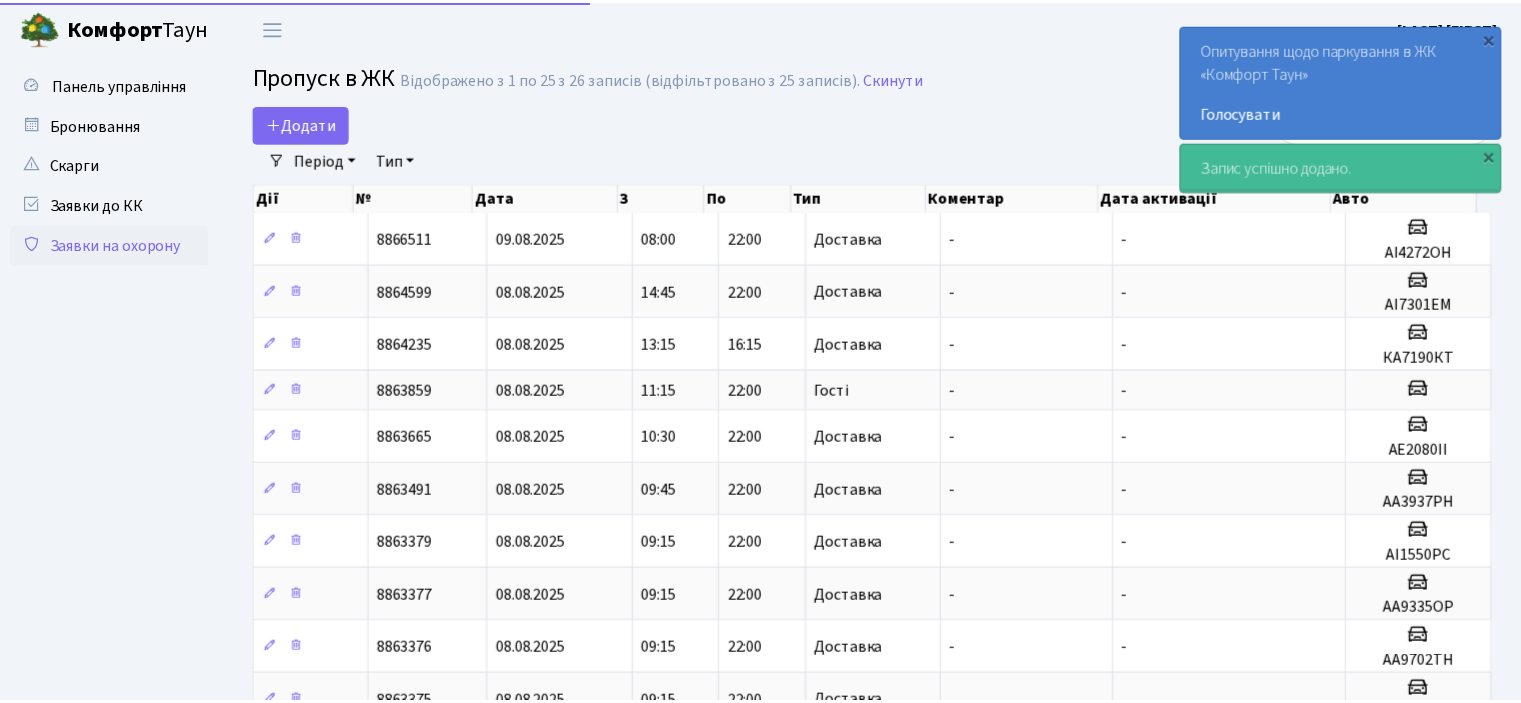 scroll, scrollTop: 0, scrollLeft: 0, axis: both 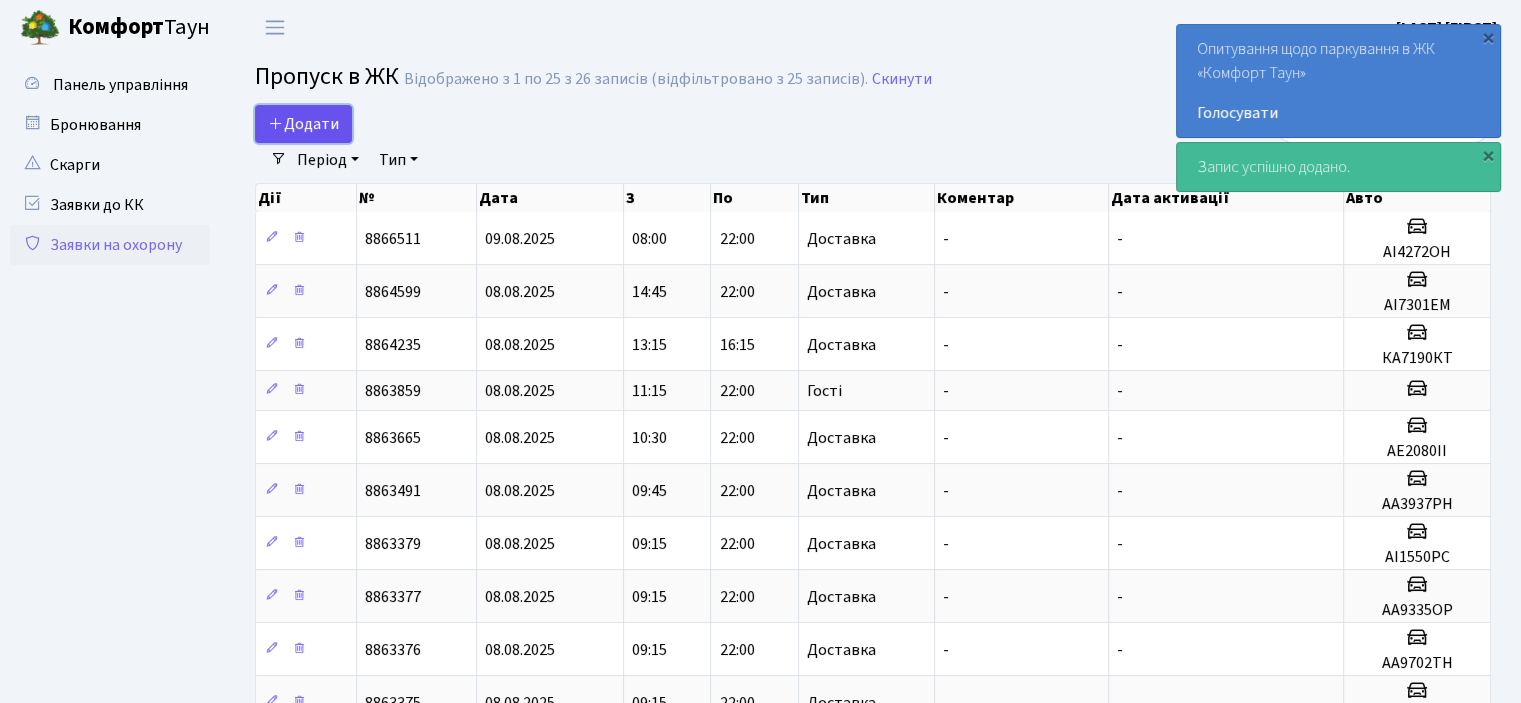 click on "Додати" at bounding box center [303, 124] 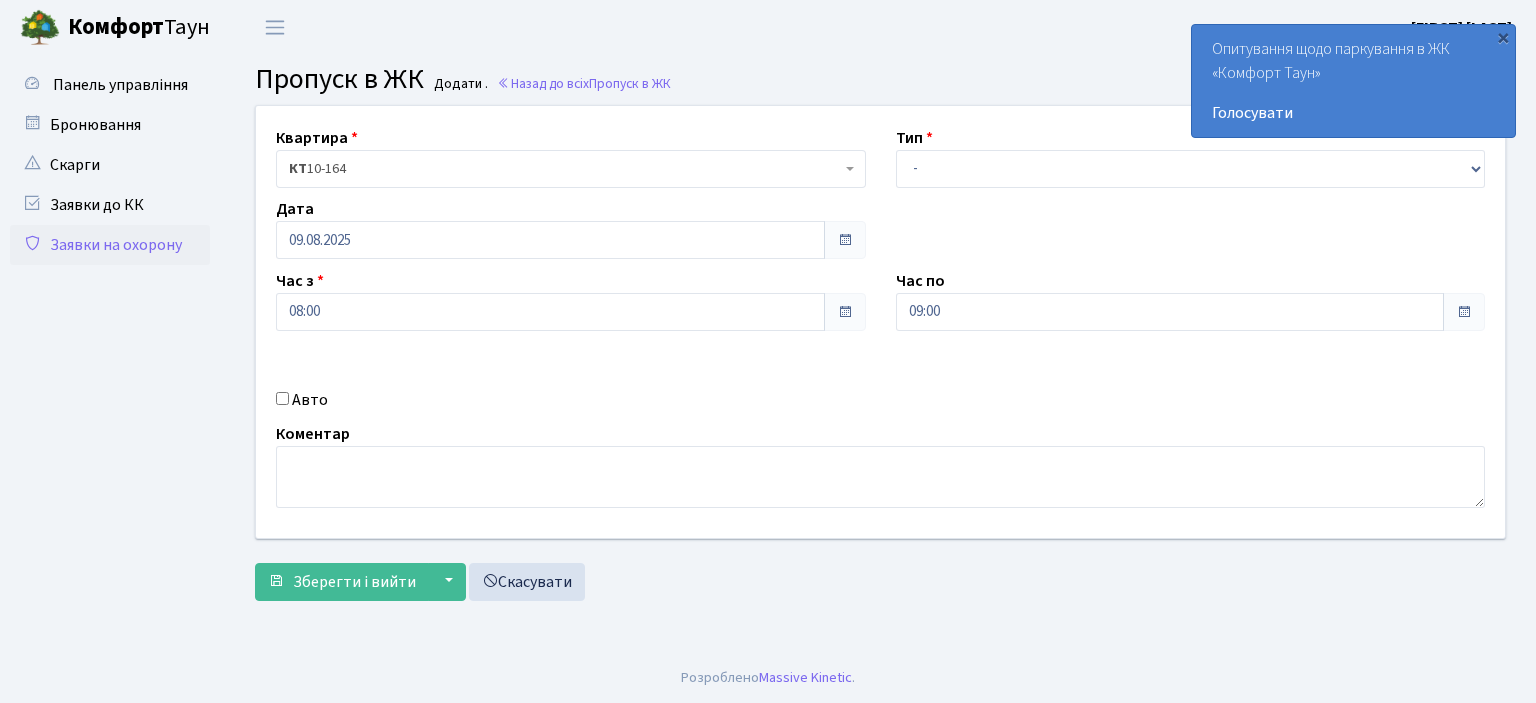scroll, scrollTop: 0, scrollLeft: 0, axis: both 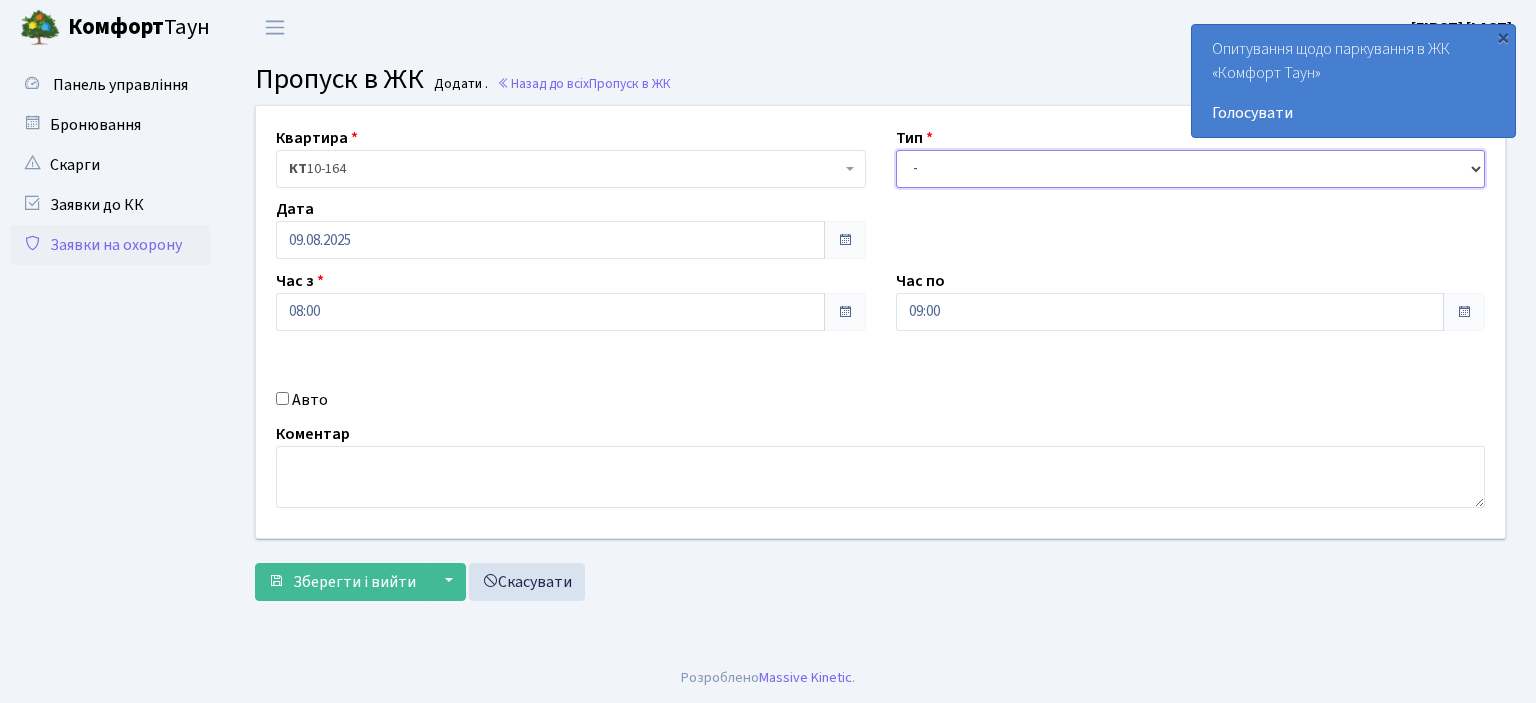 click on "-
Доставка
Таксі
Гості
Сервіс" at bounding box center [1191, 169] 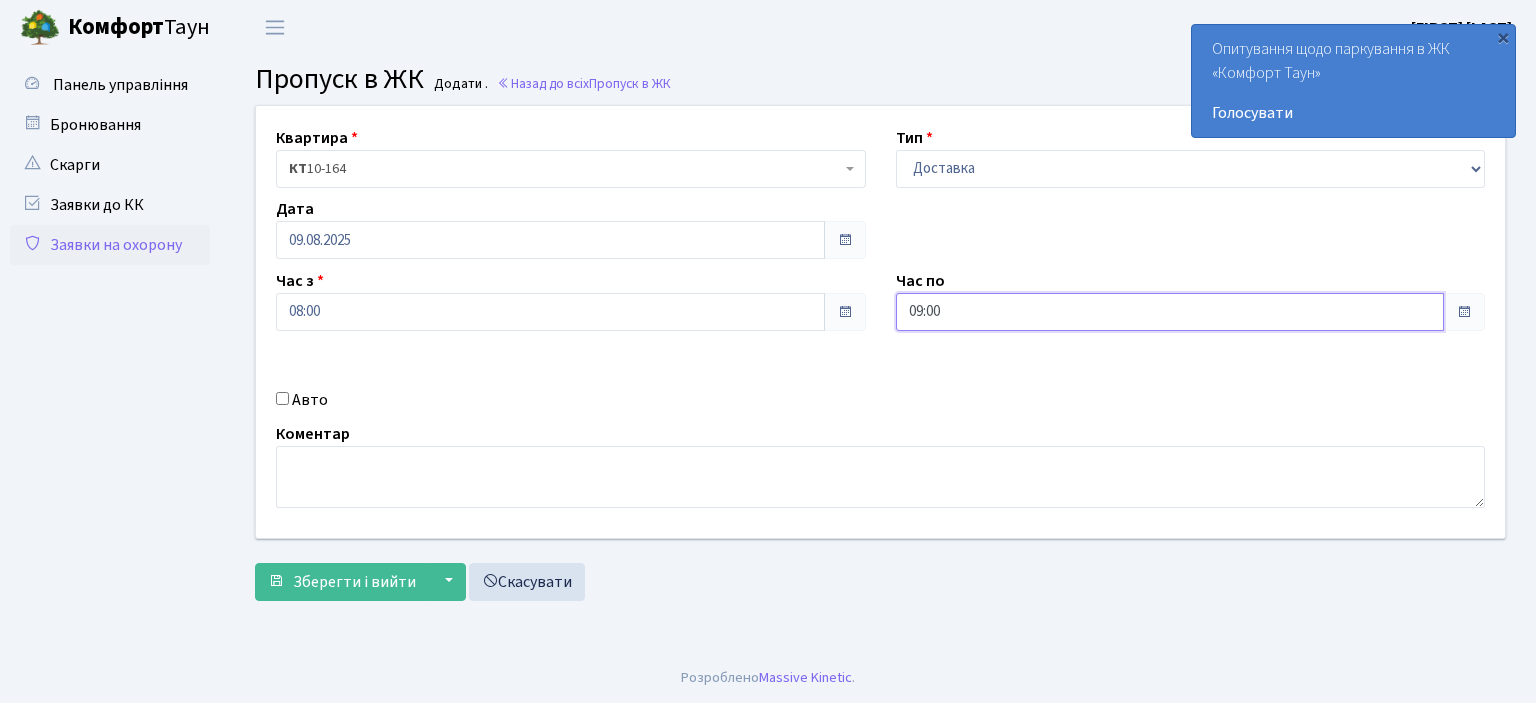 click on "09:00" at bounding box center (1170, 312) 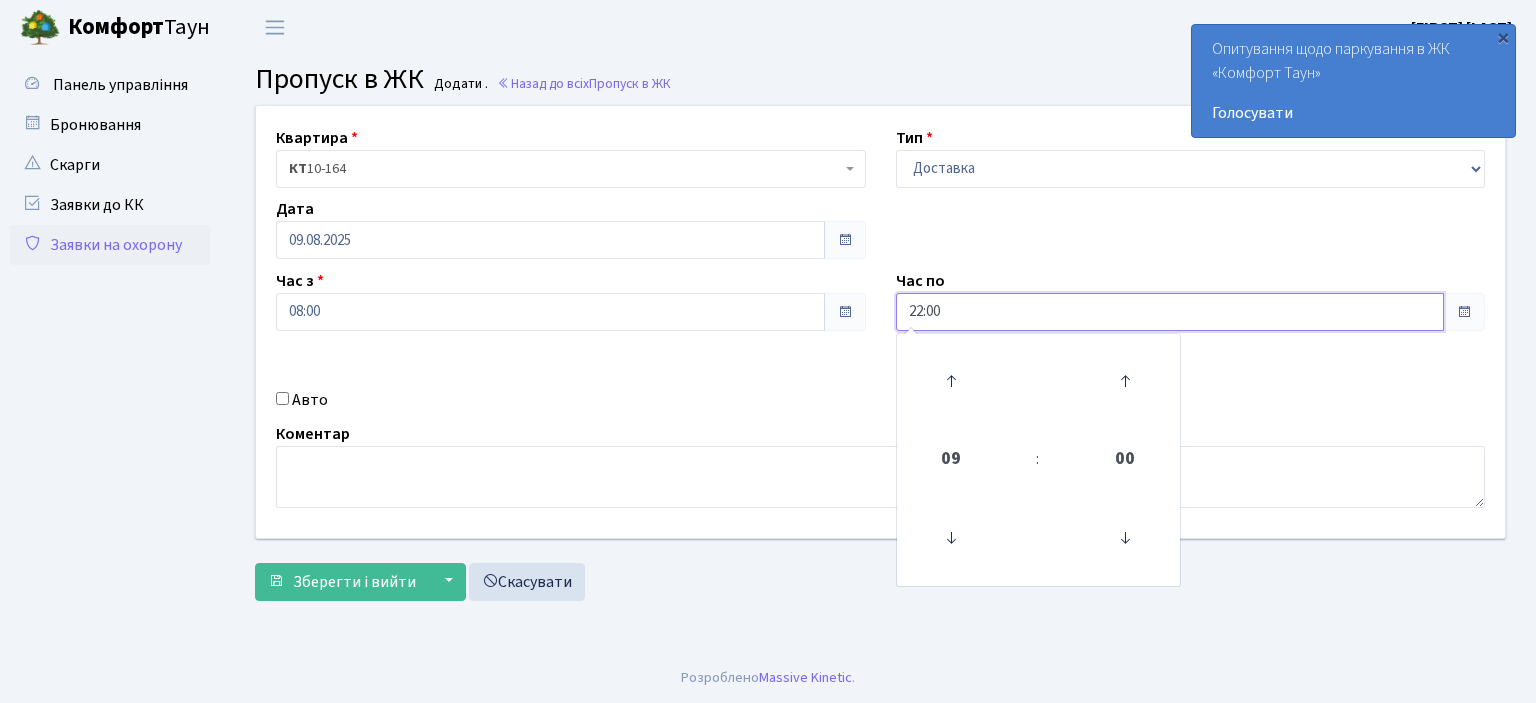 type on "22:00" 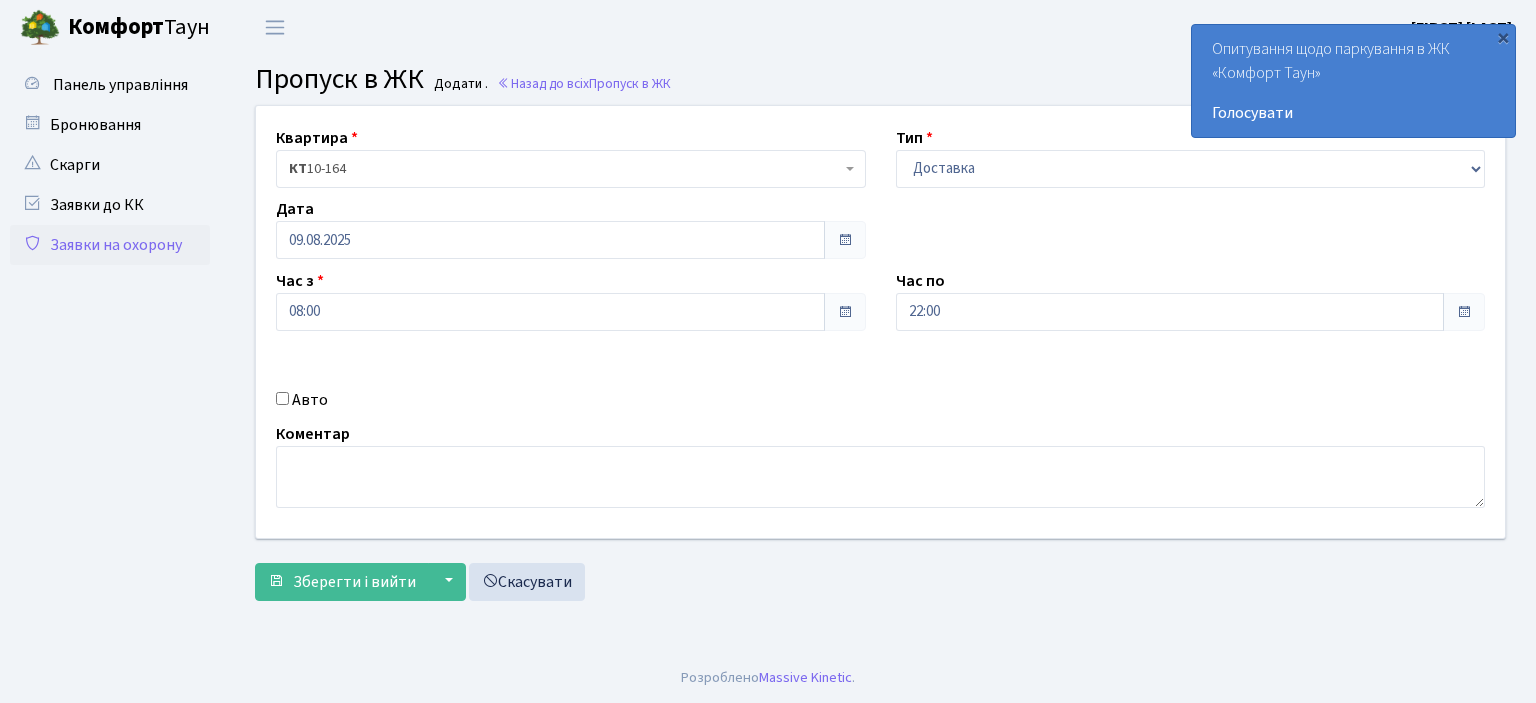 click on "Авто" at bounding box center (571, 400) 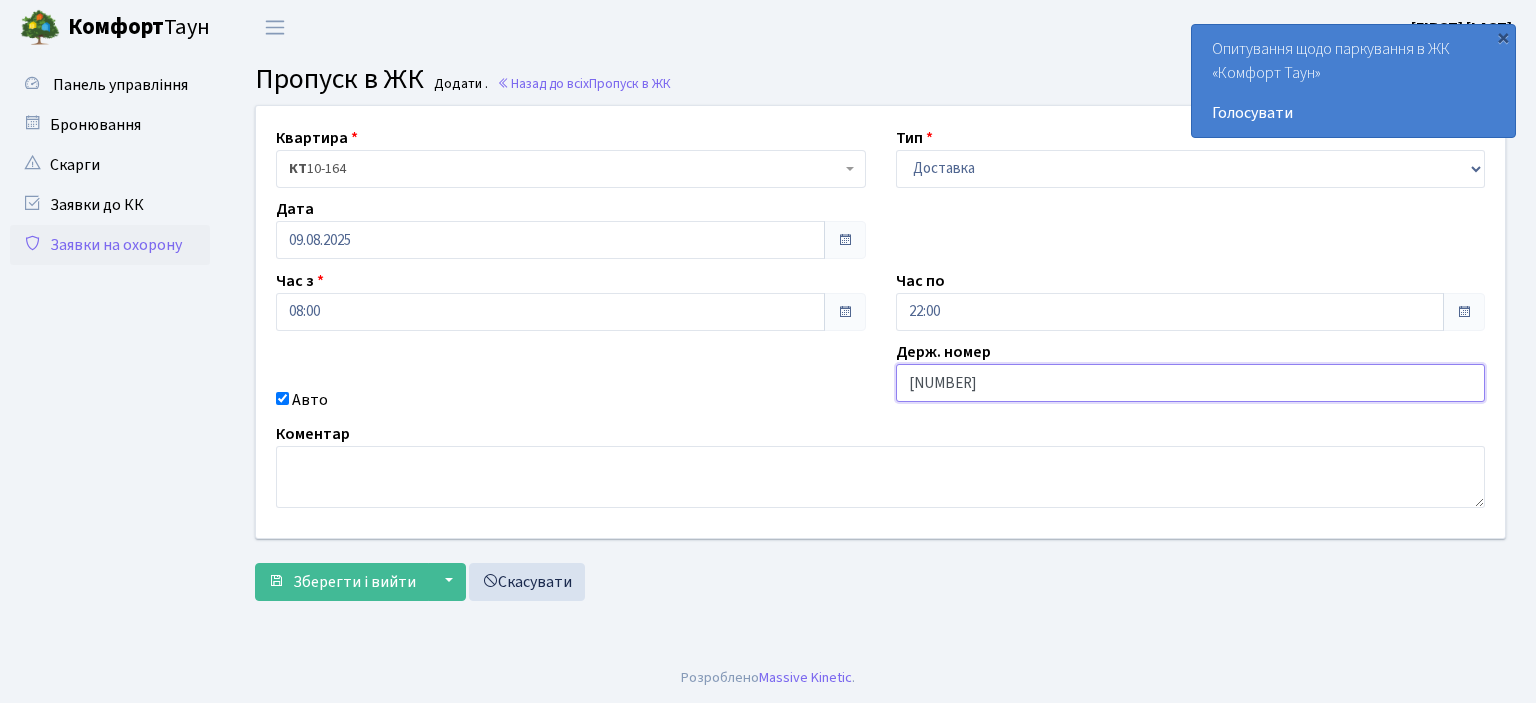 type on "аа3937рн" 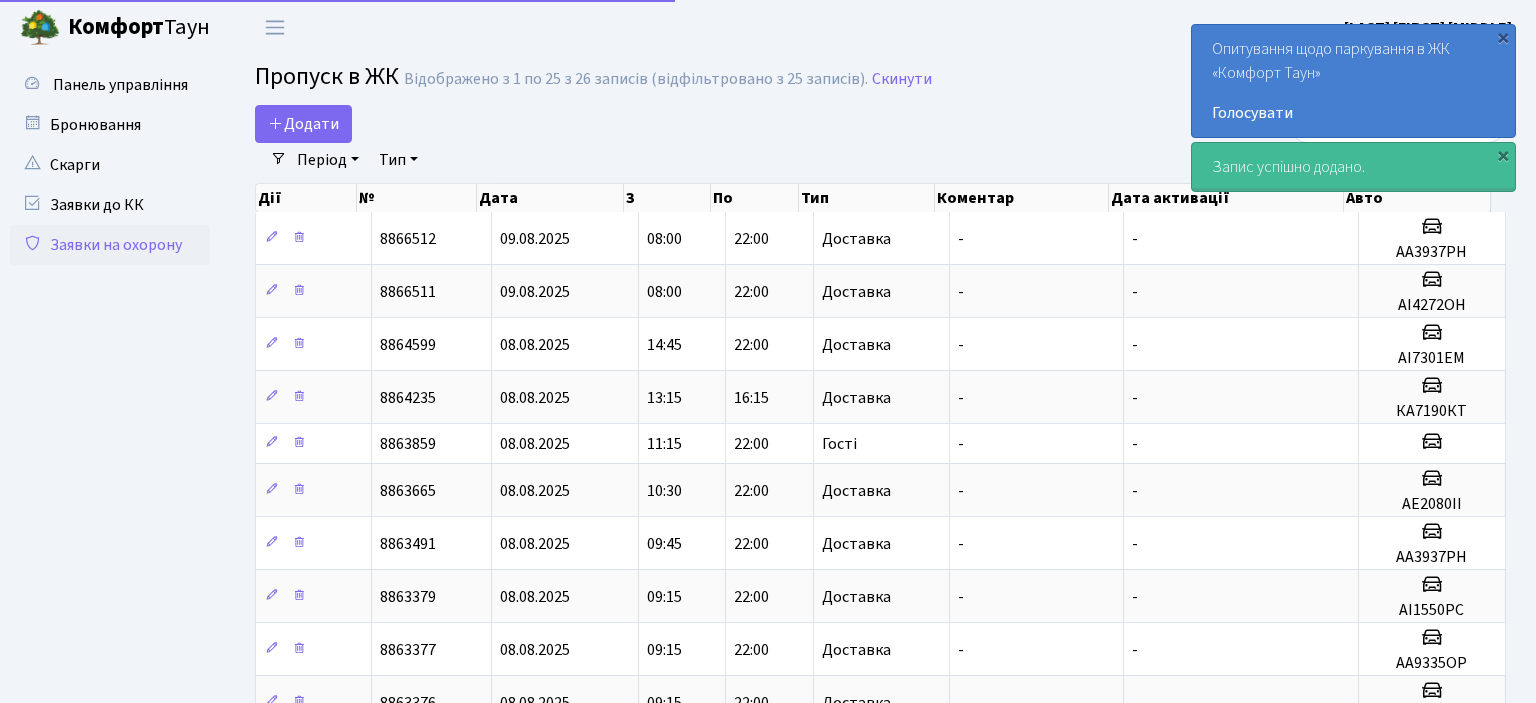 select on "25" 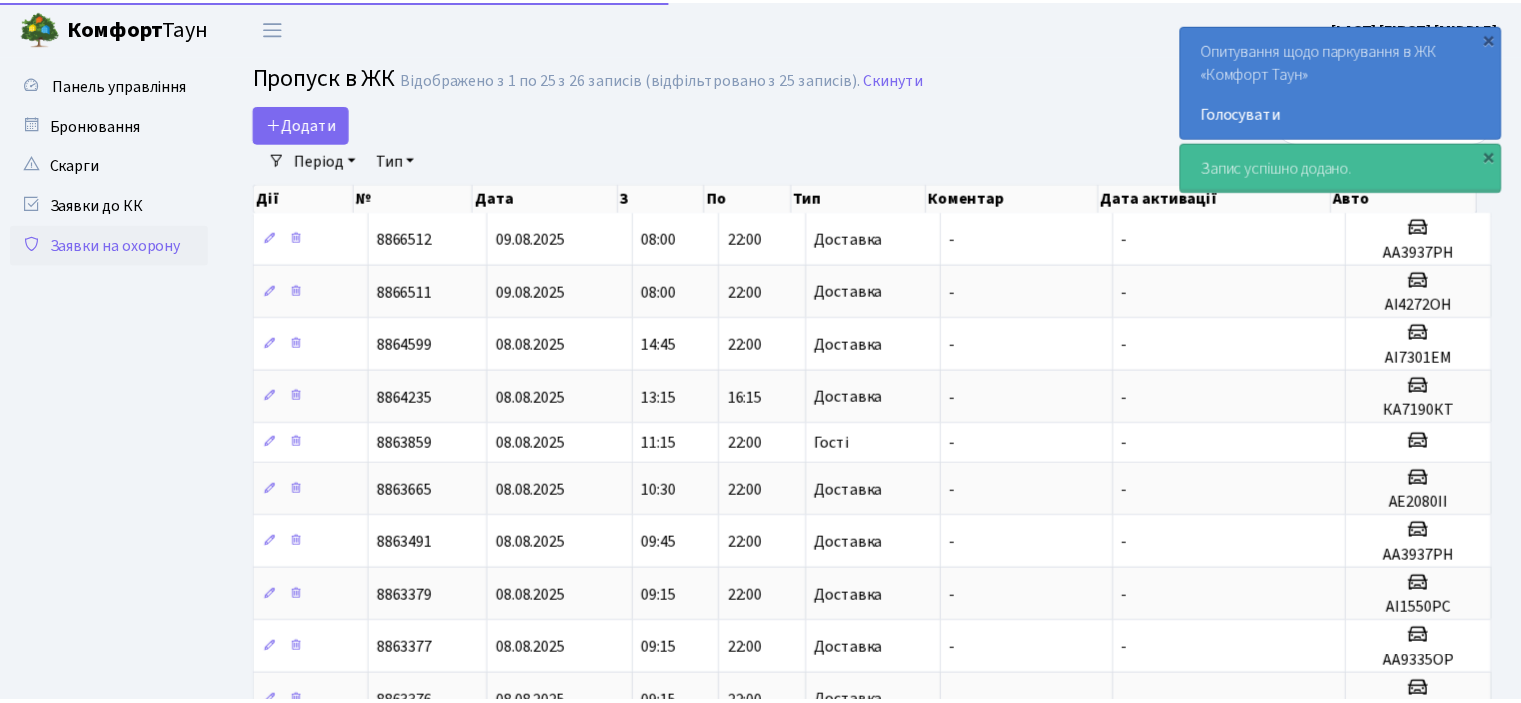 scroll, scrollTop: 0, scrollLeft: 0, axis: both 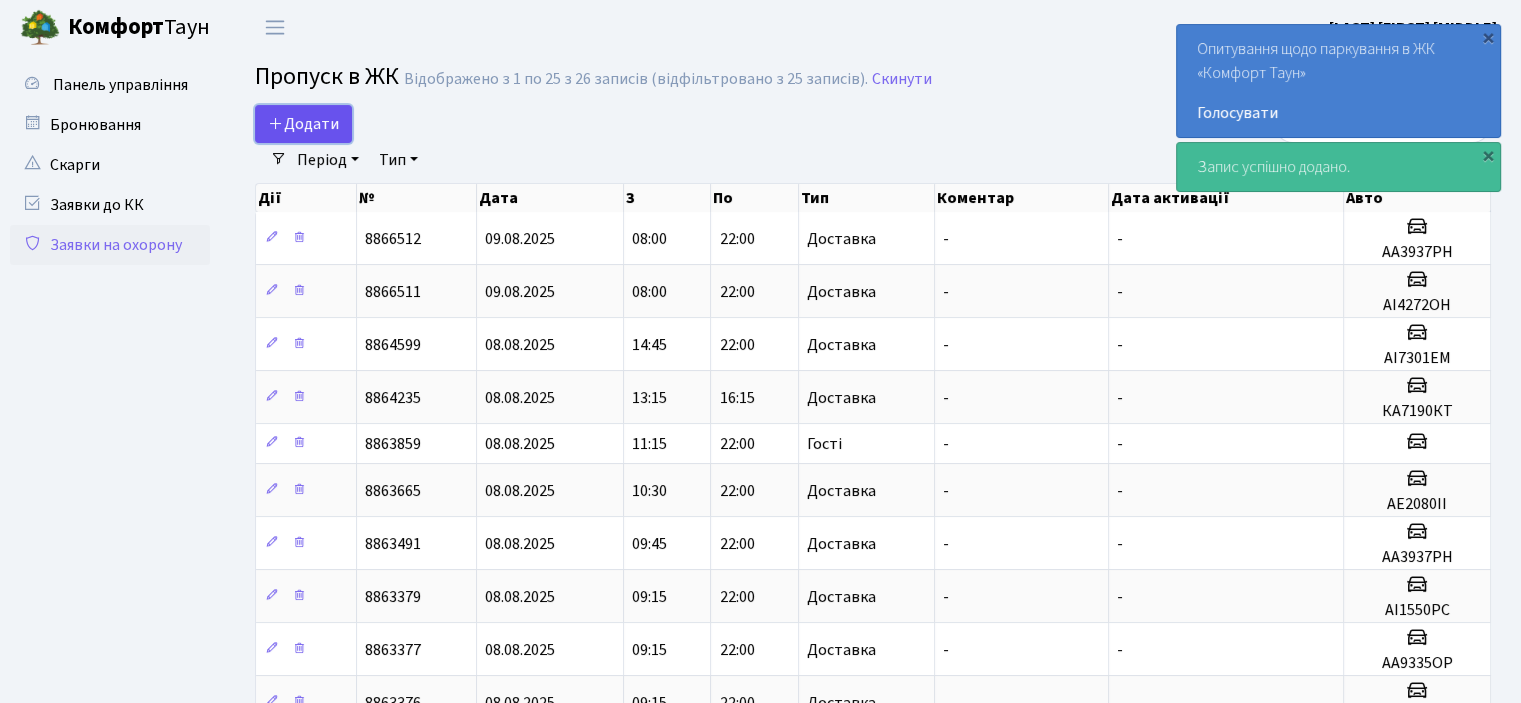 click at bounding box center (276, 123) 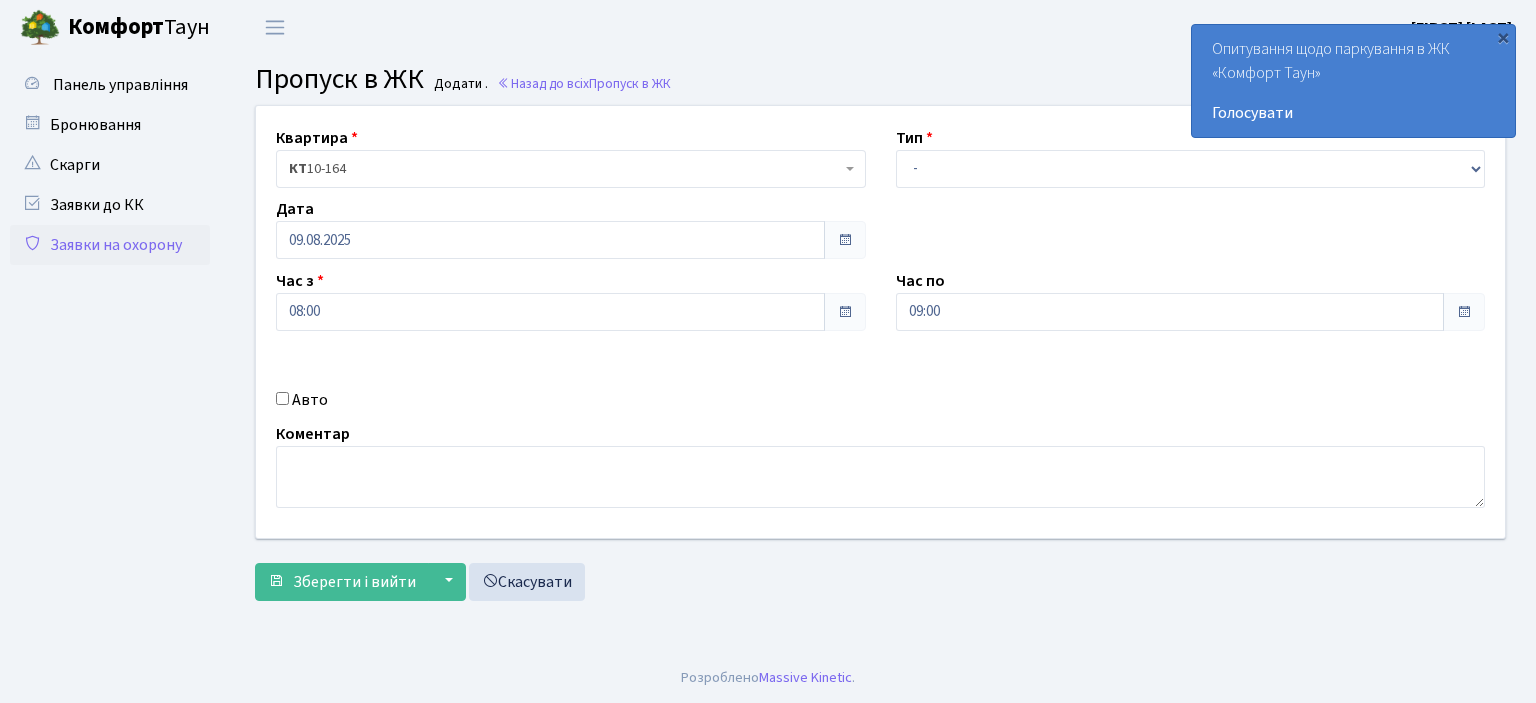 scroll, scrollTop: 0, scrollLeft: 0, axis: both 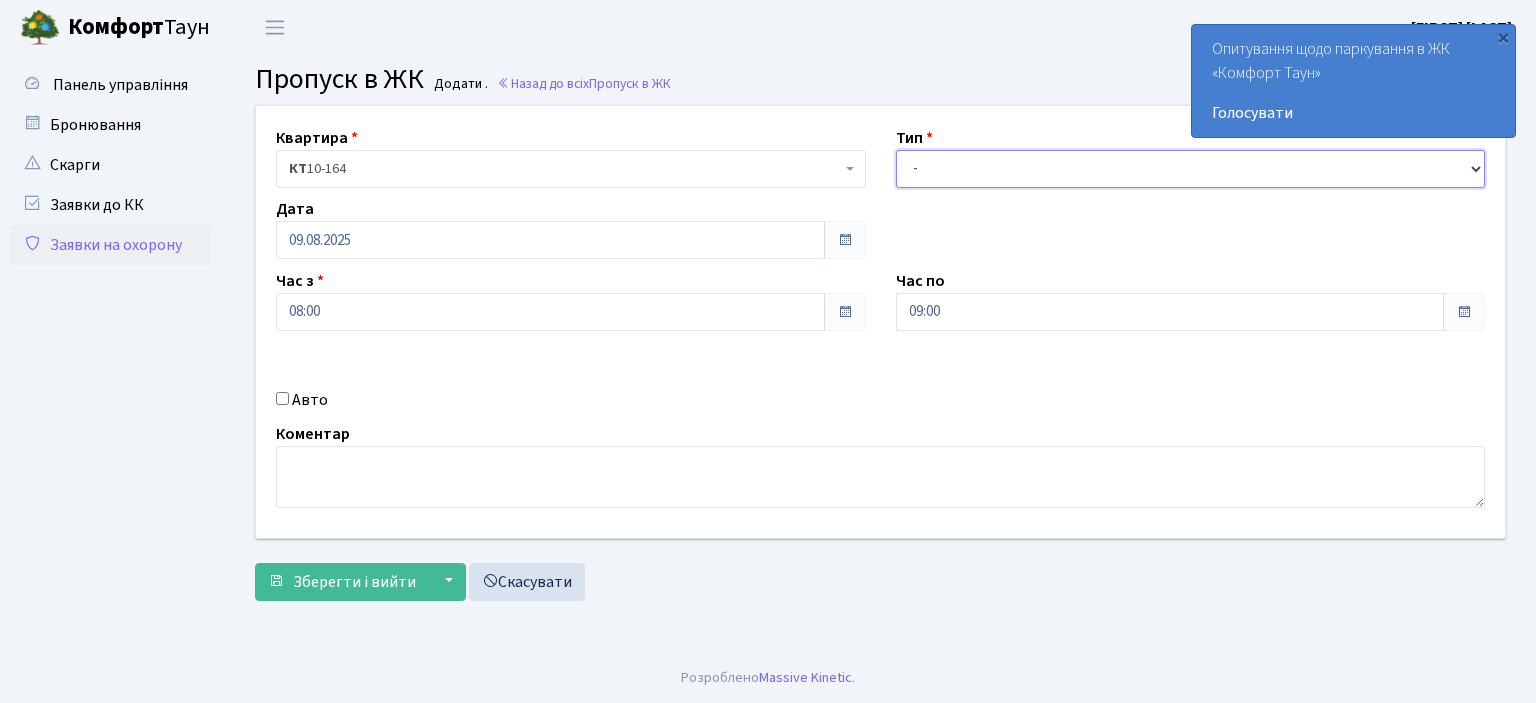 click on "-
Доставка
Таксі
Гості
Сервіс" at bounding box center [1191, 169] 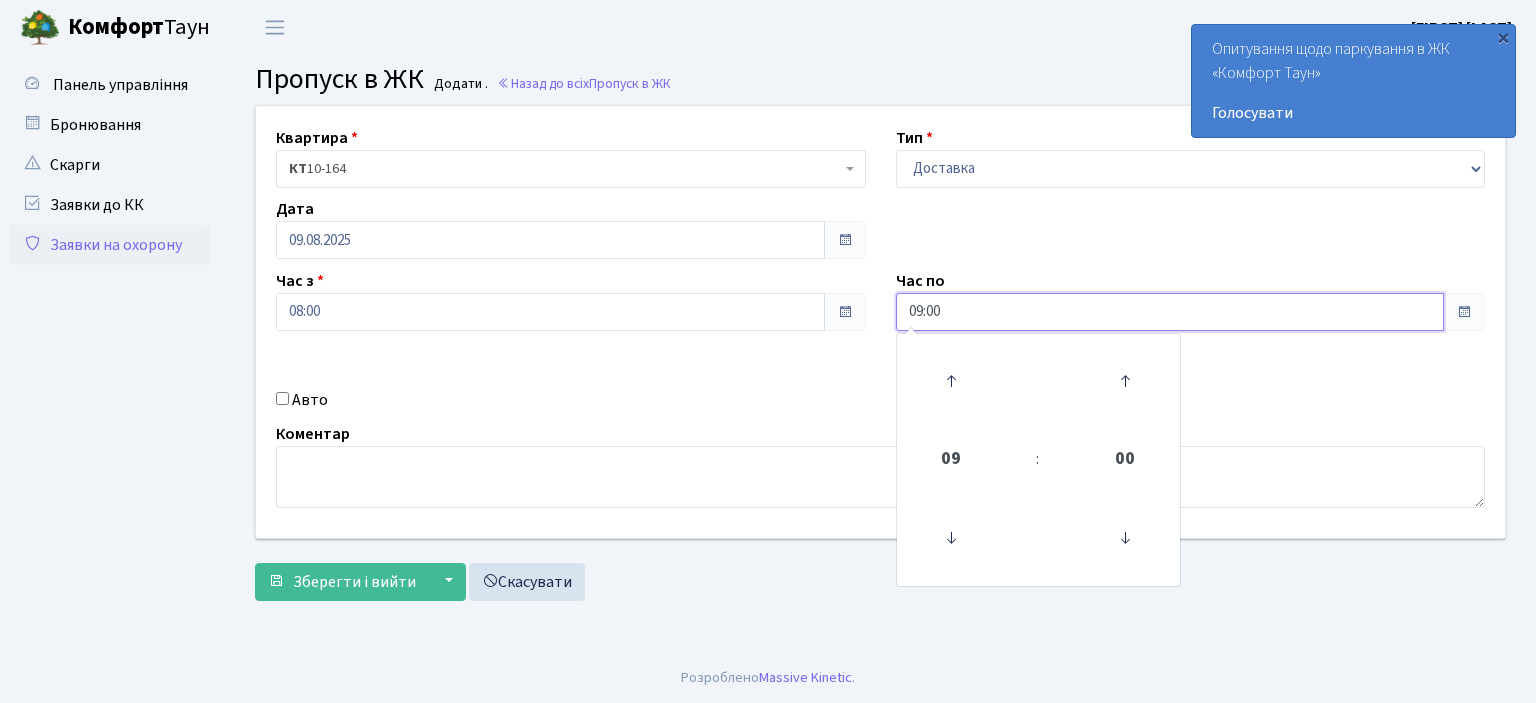 click on "09:00" at bounding box center (1170, 312) 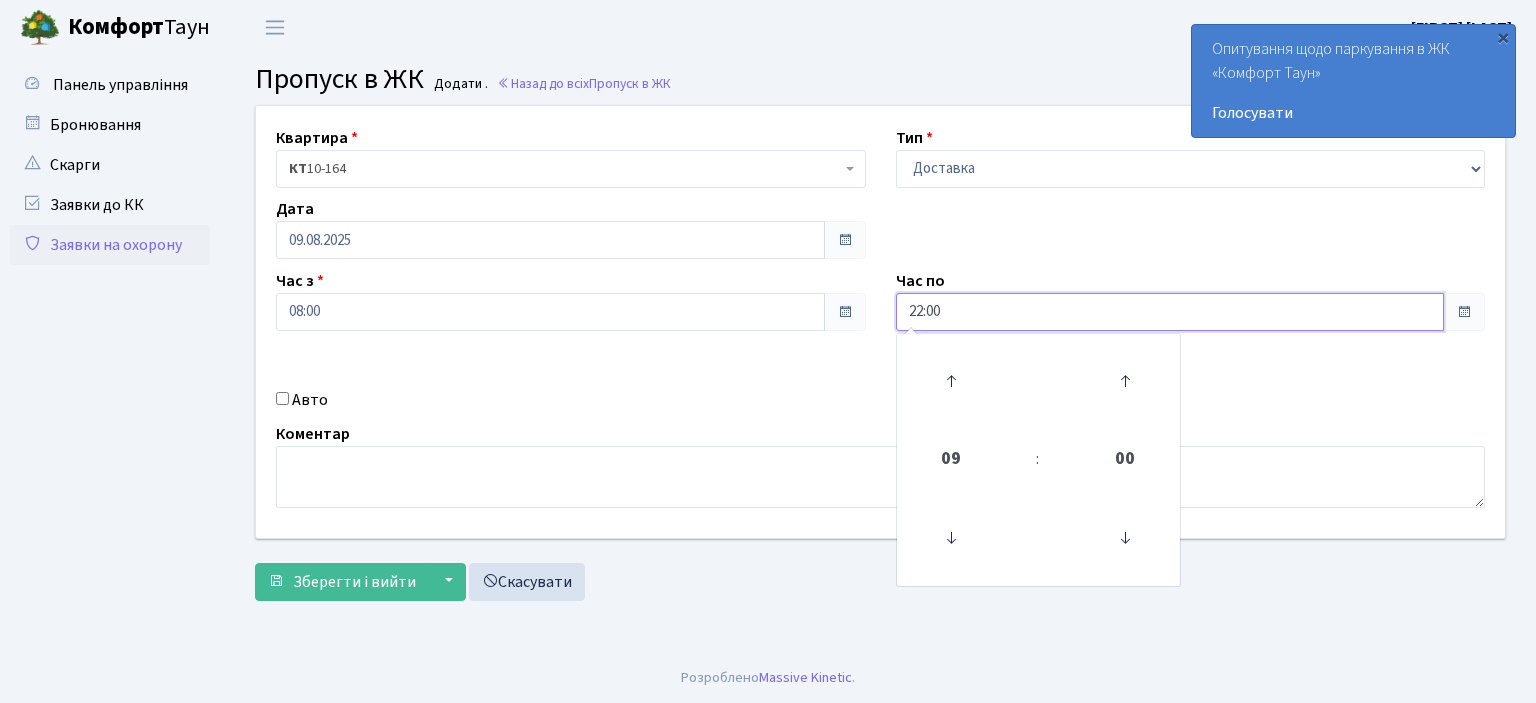 type on "22:00" 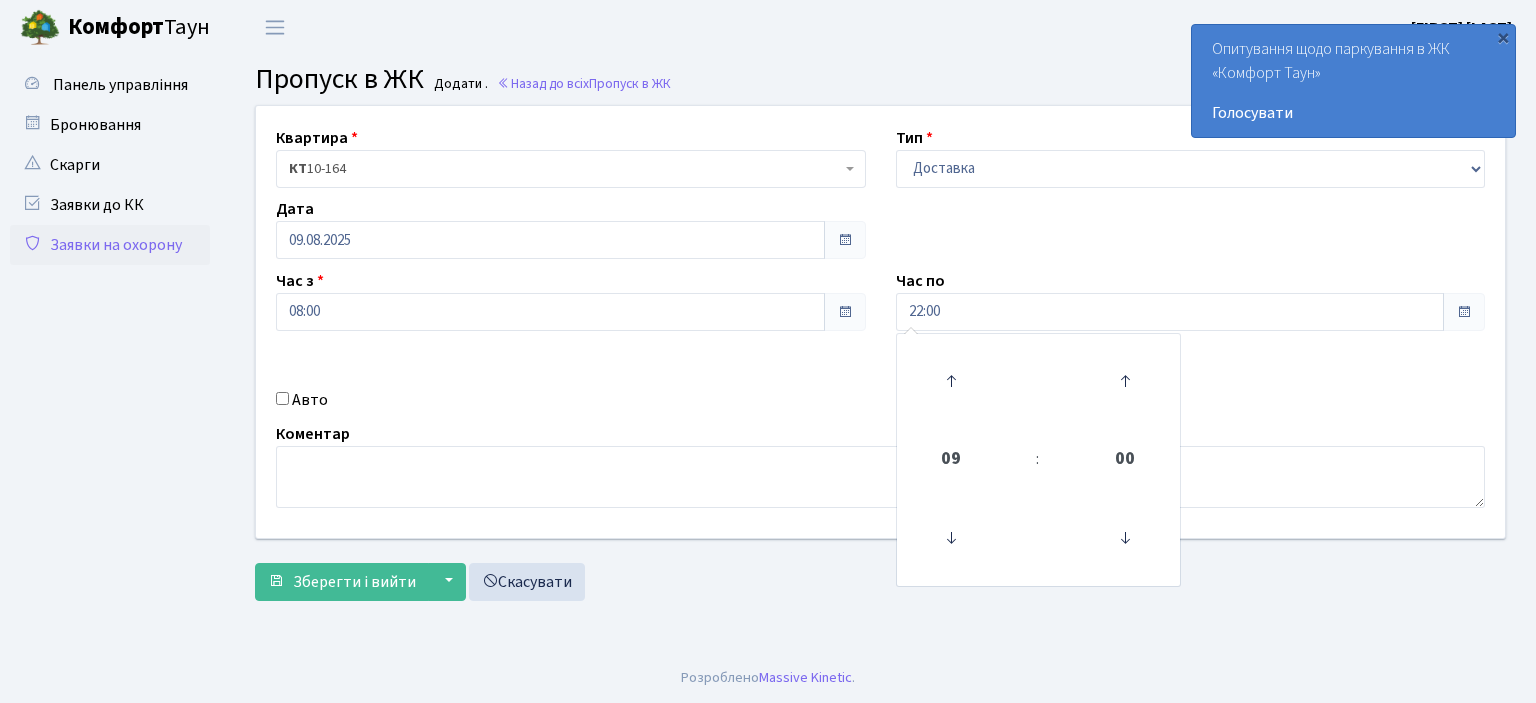 click on "Авто" at bounding box center [282, 398] 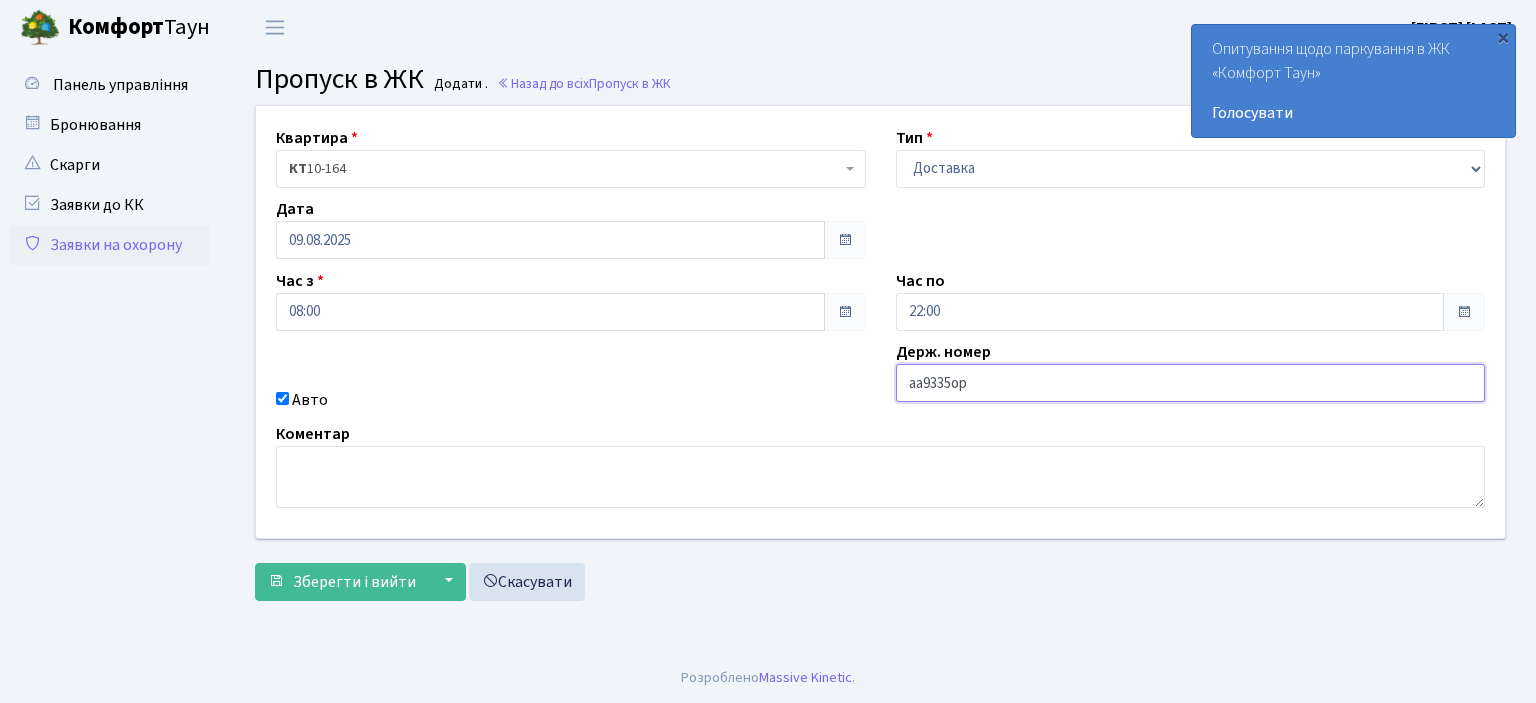 type on "аа9335ор" 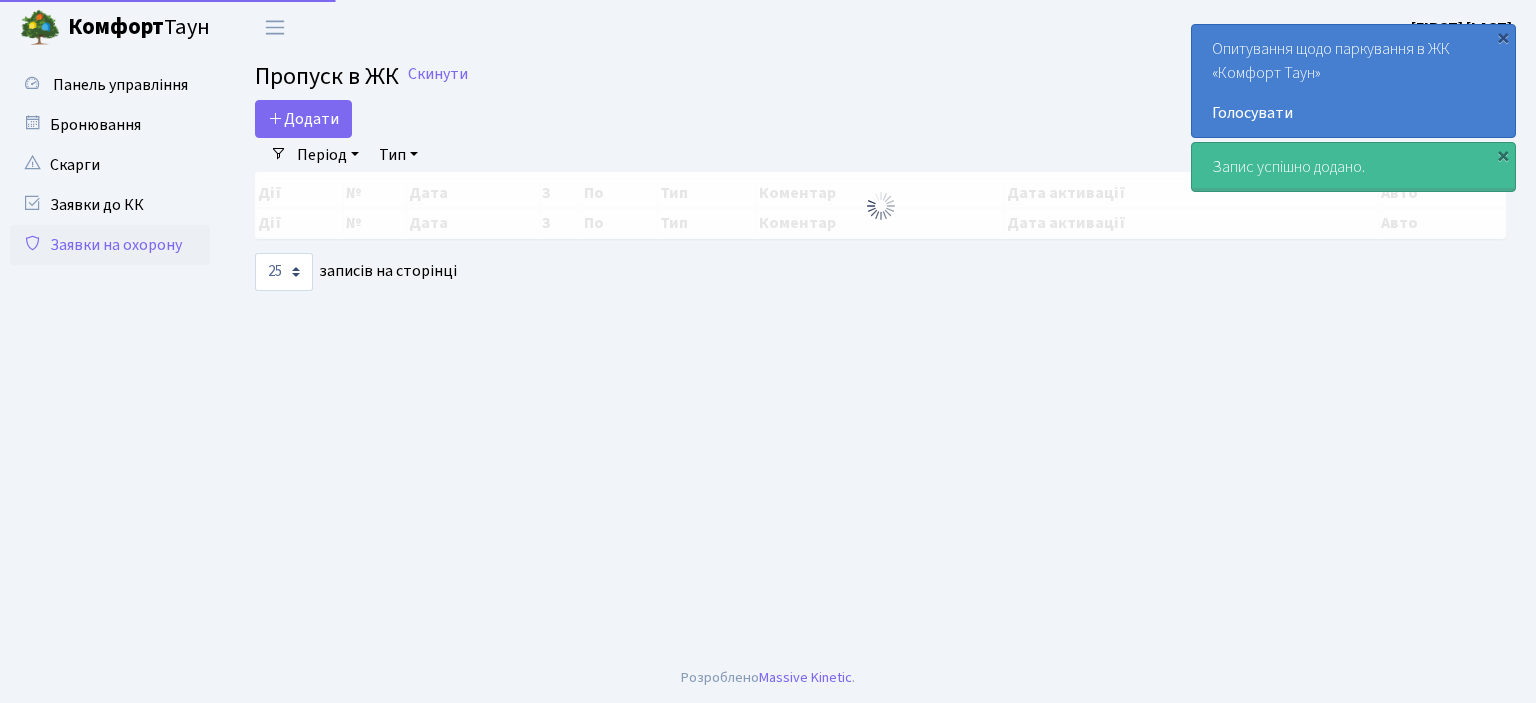 select on "25" 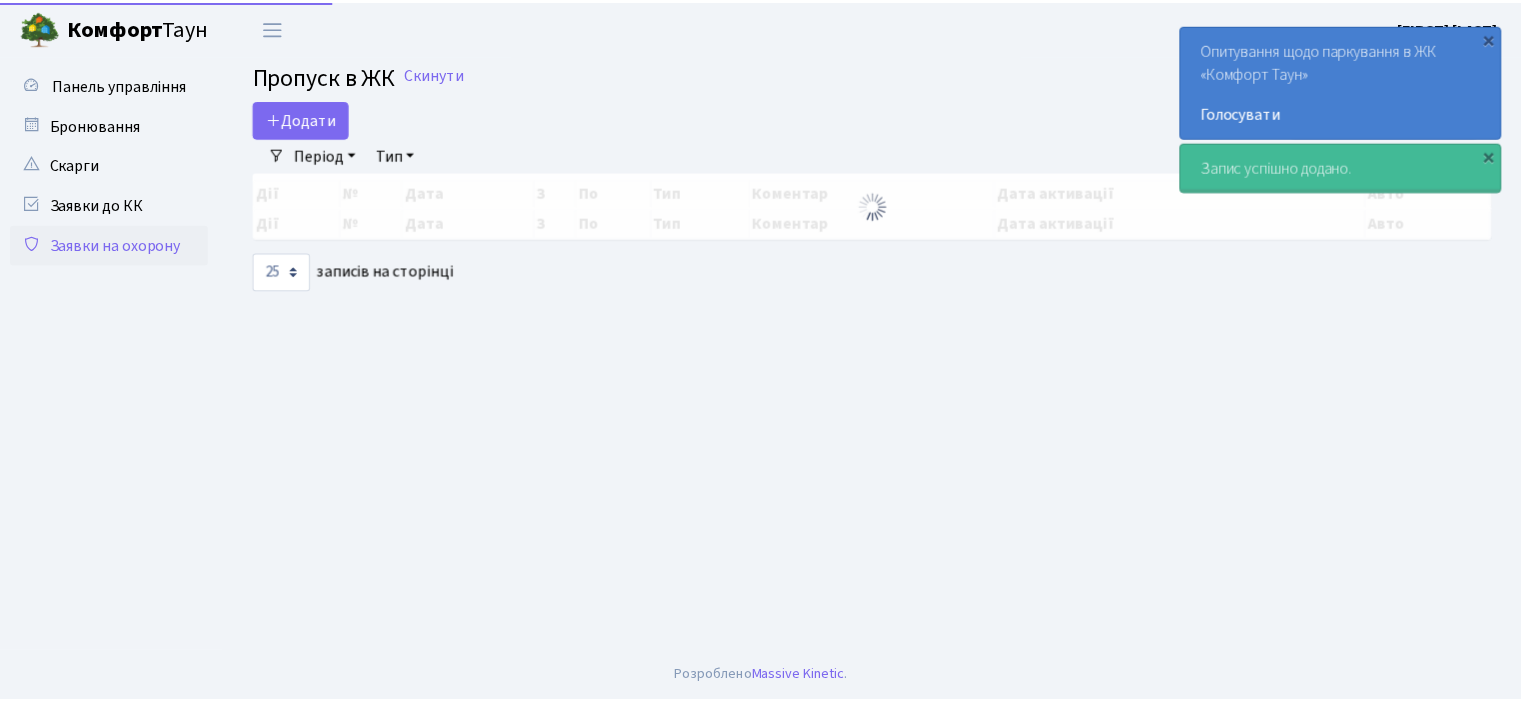 scroll, scrollTop: 0, scrollLeft: 0, axis: both 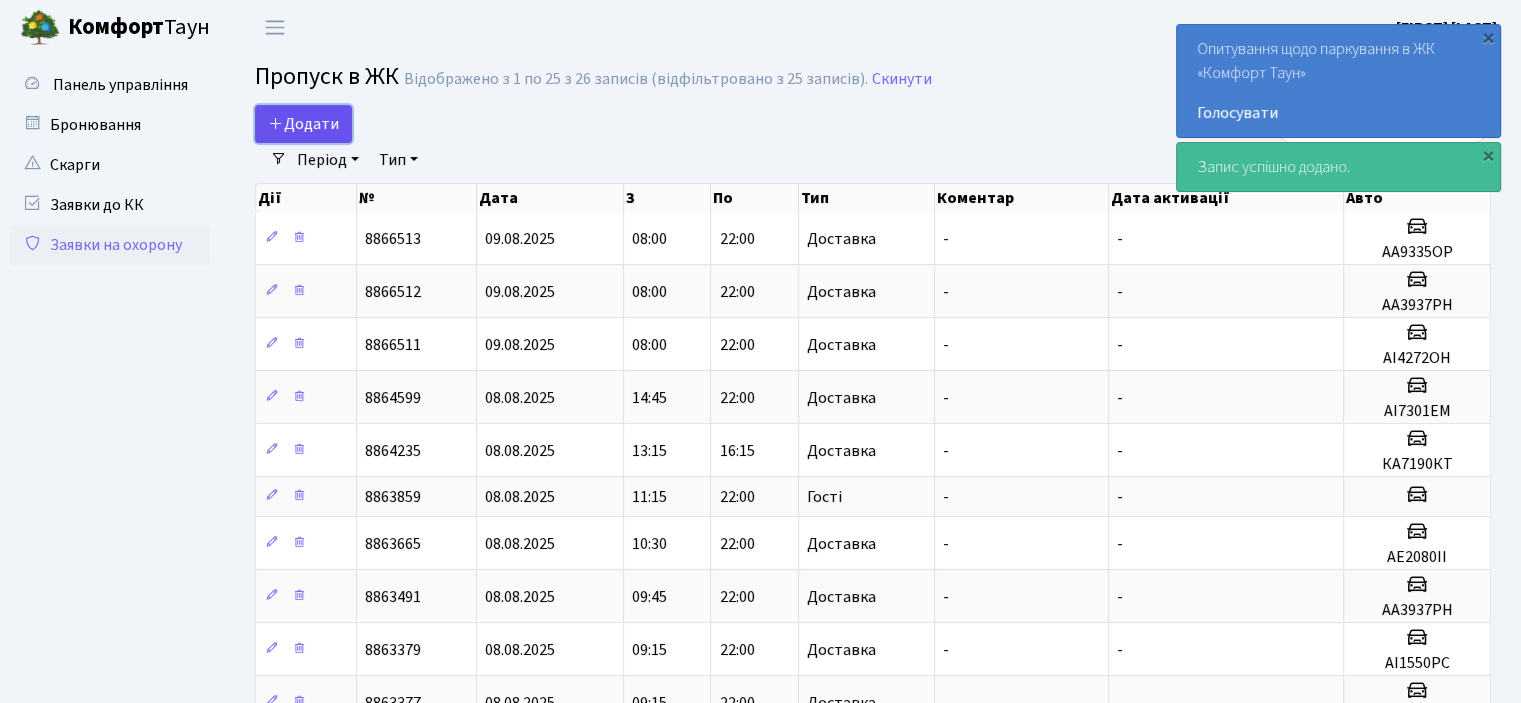 click on "Додати" at bounding box center [303, 124] 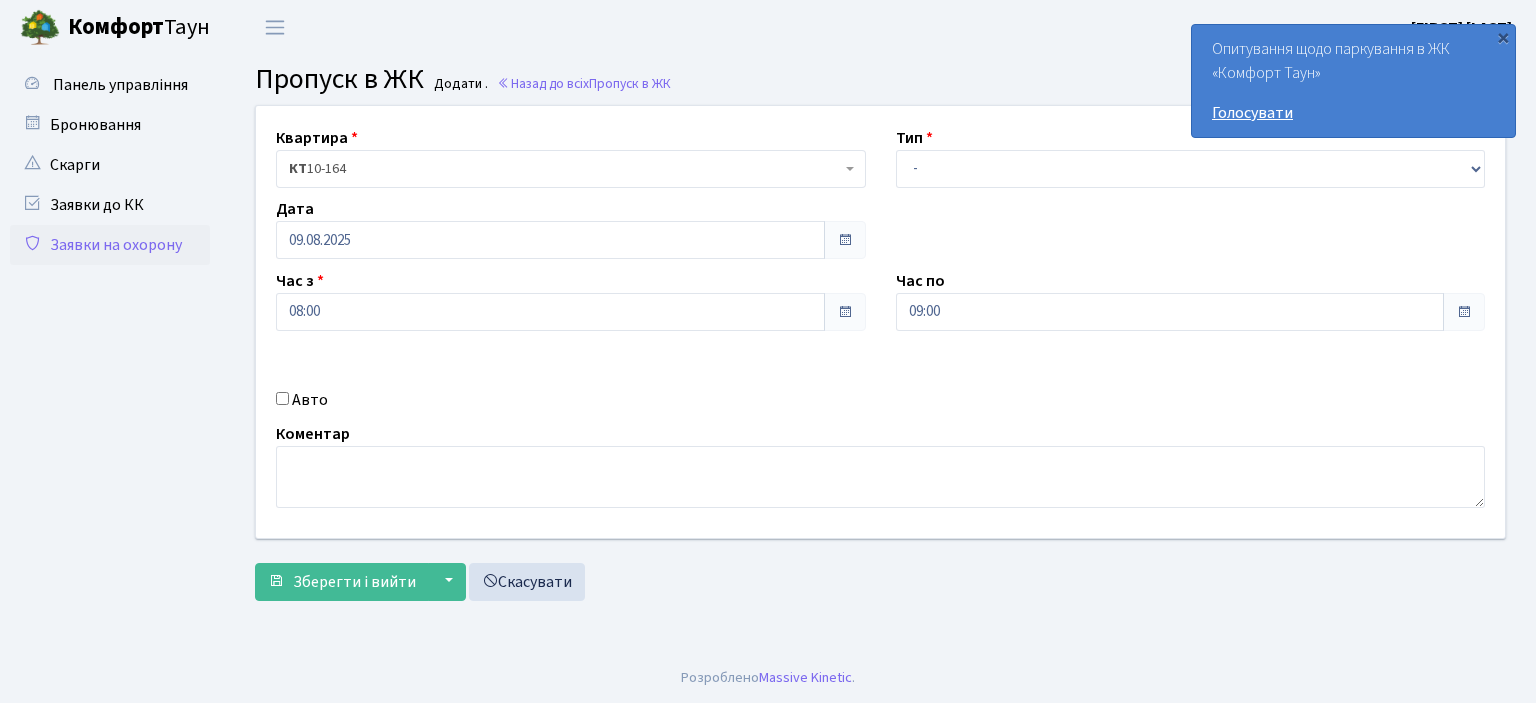 scroll, scrollTop: 0, scrollLeft: 0, axis: both 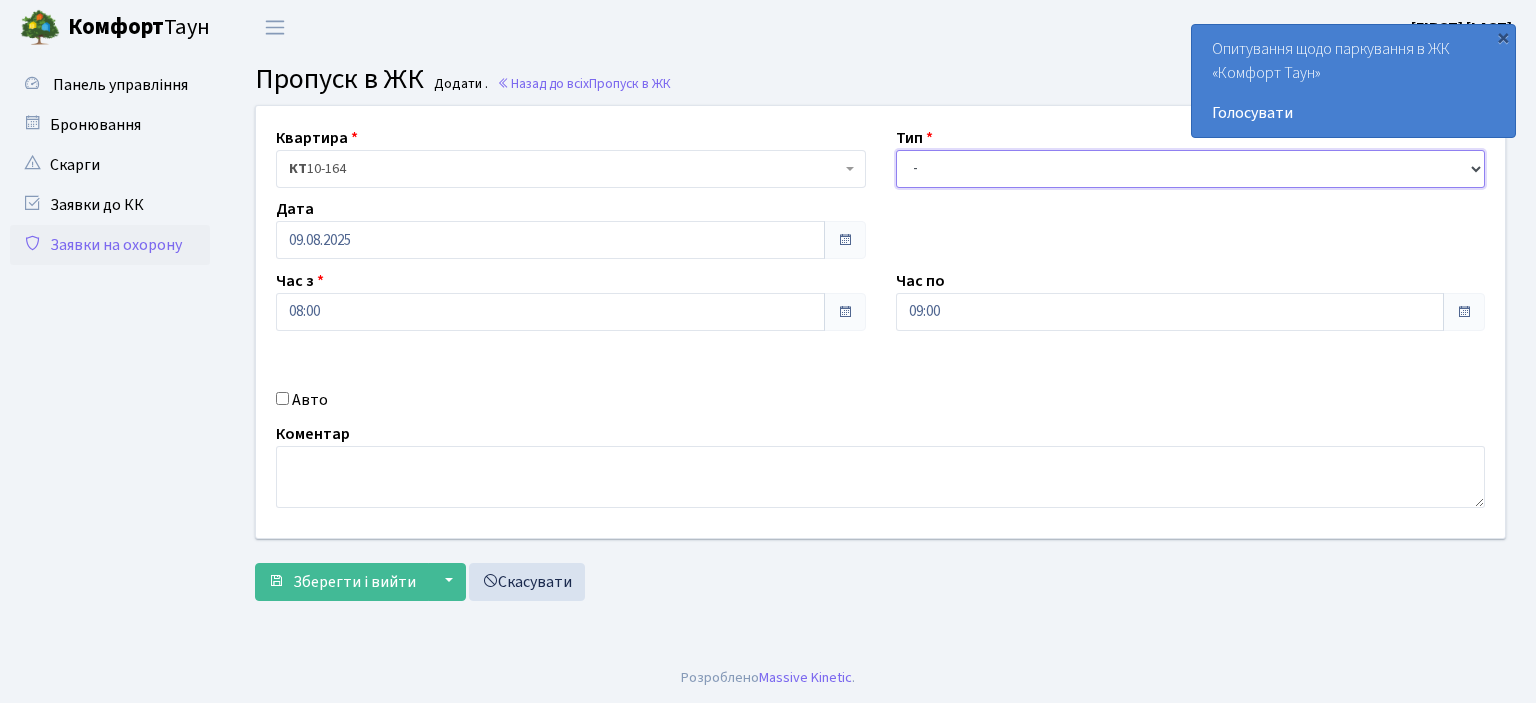 click on "-
Доставка
Таксі
Гості
Сервіс" at bounding box center (1191, 169) 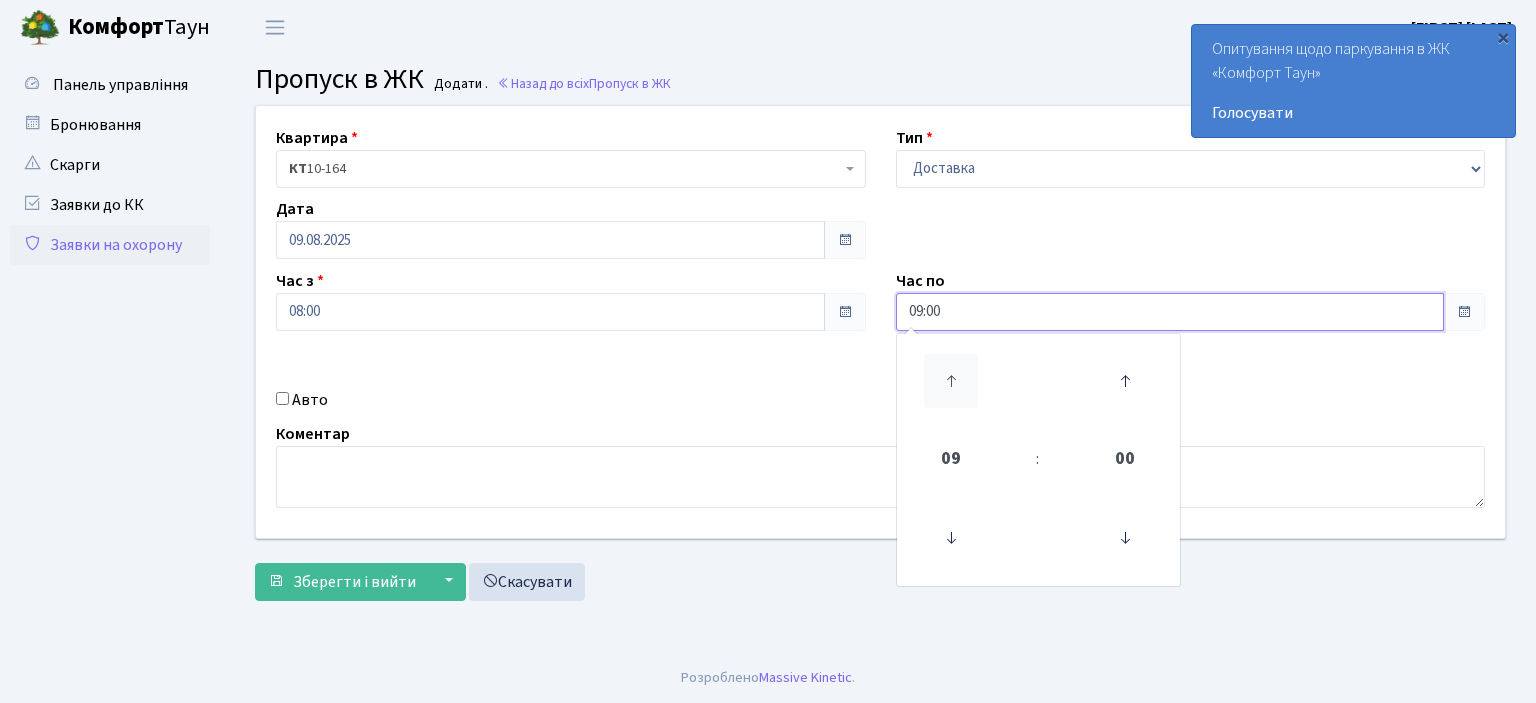 drag, startPoint x: 922, startPoint y: 322, endPoint x: 925, endPoint y: 394, distance: 72.06247 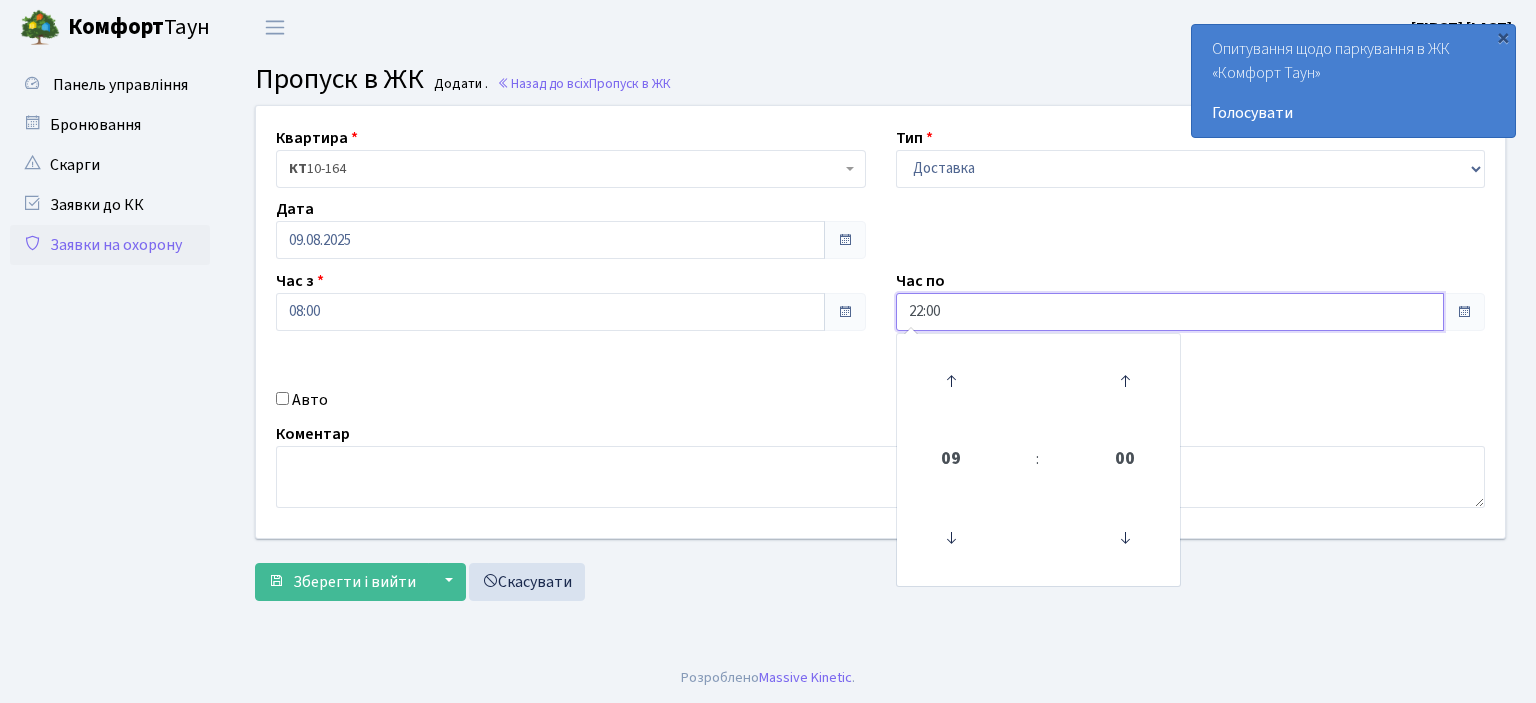 type on "22:00" 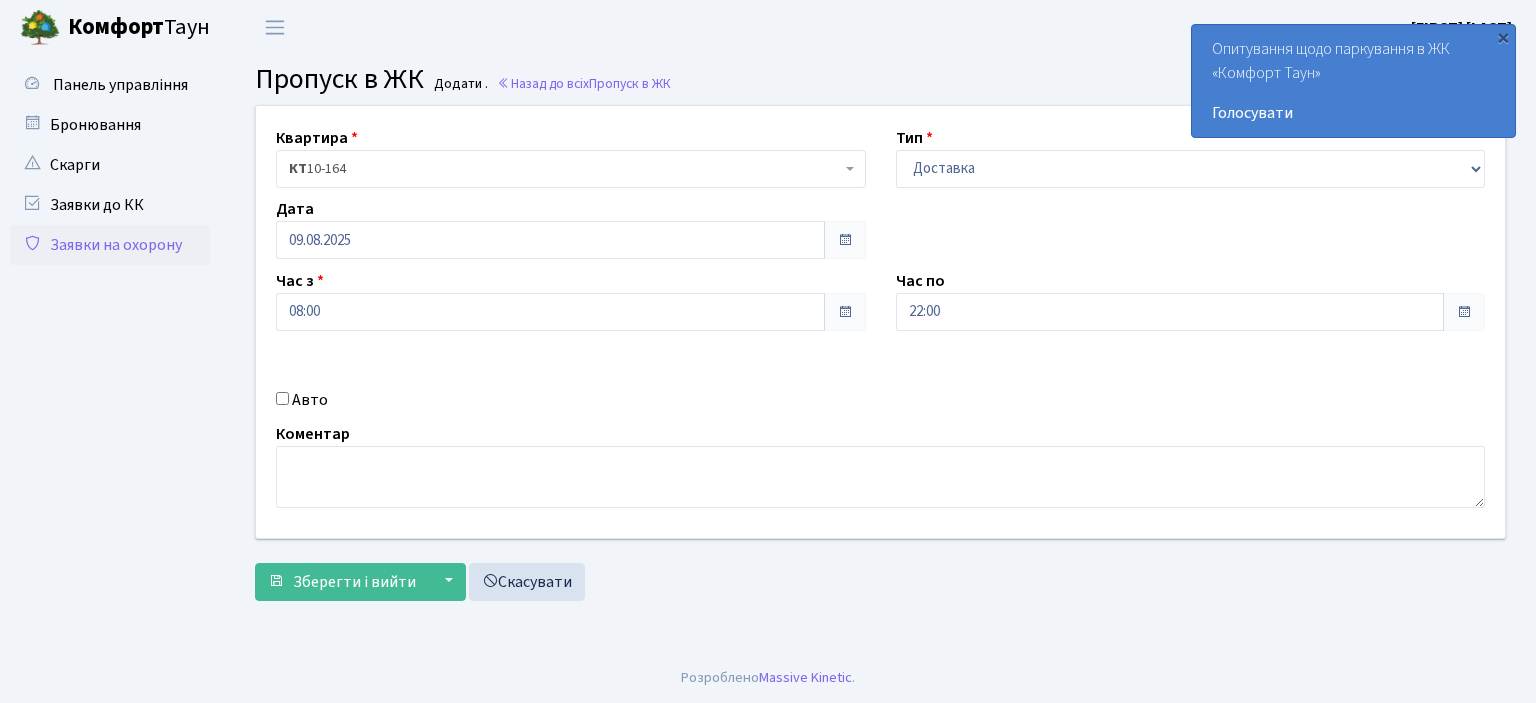 click on "Авто" at bounding box center [282, 398] 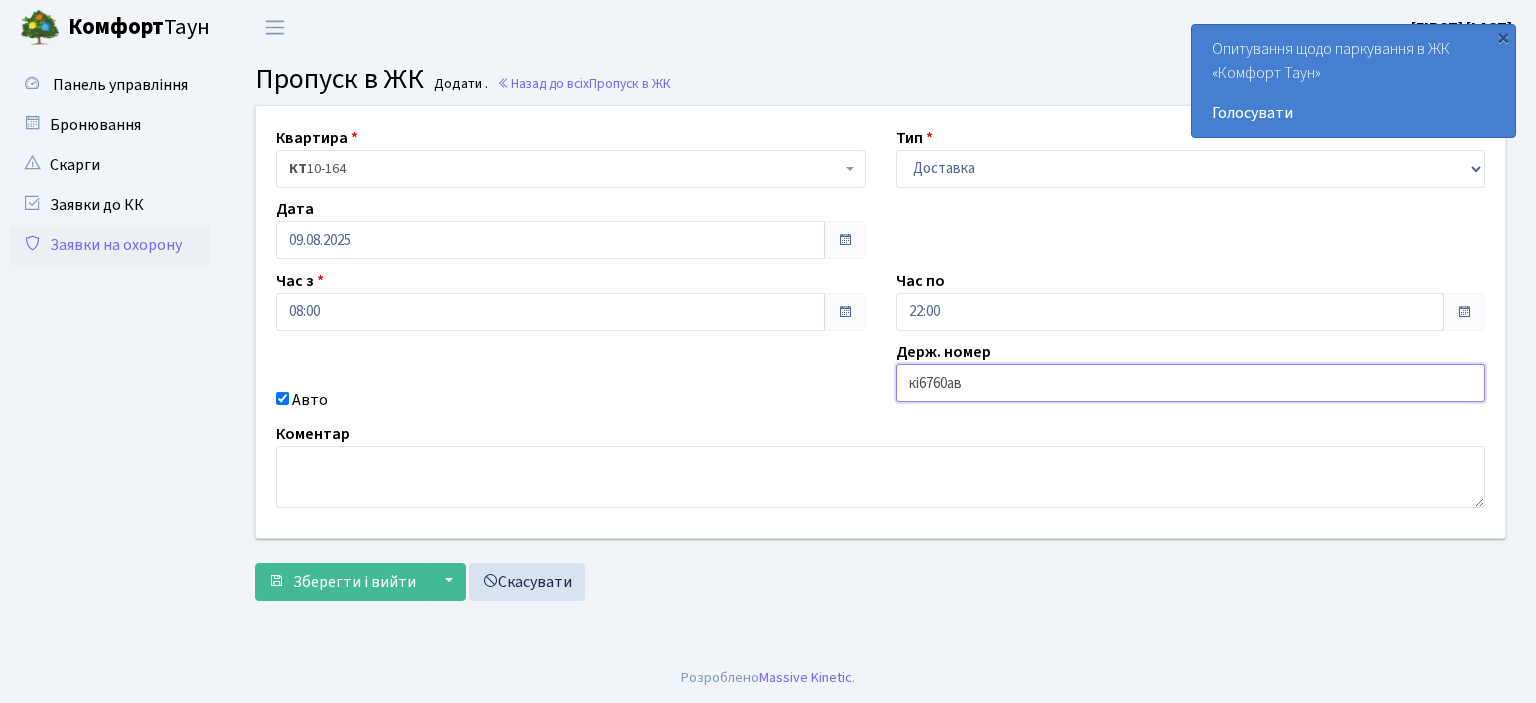 type on "кі6760ав" 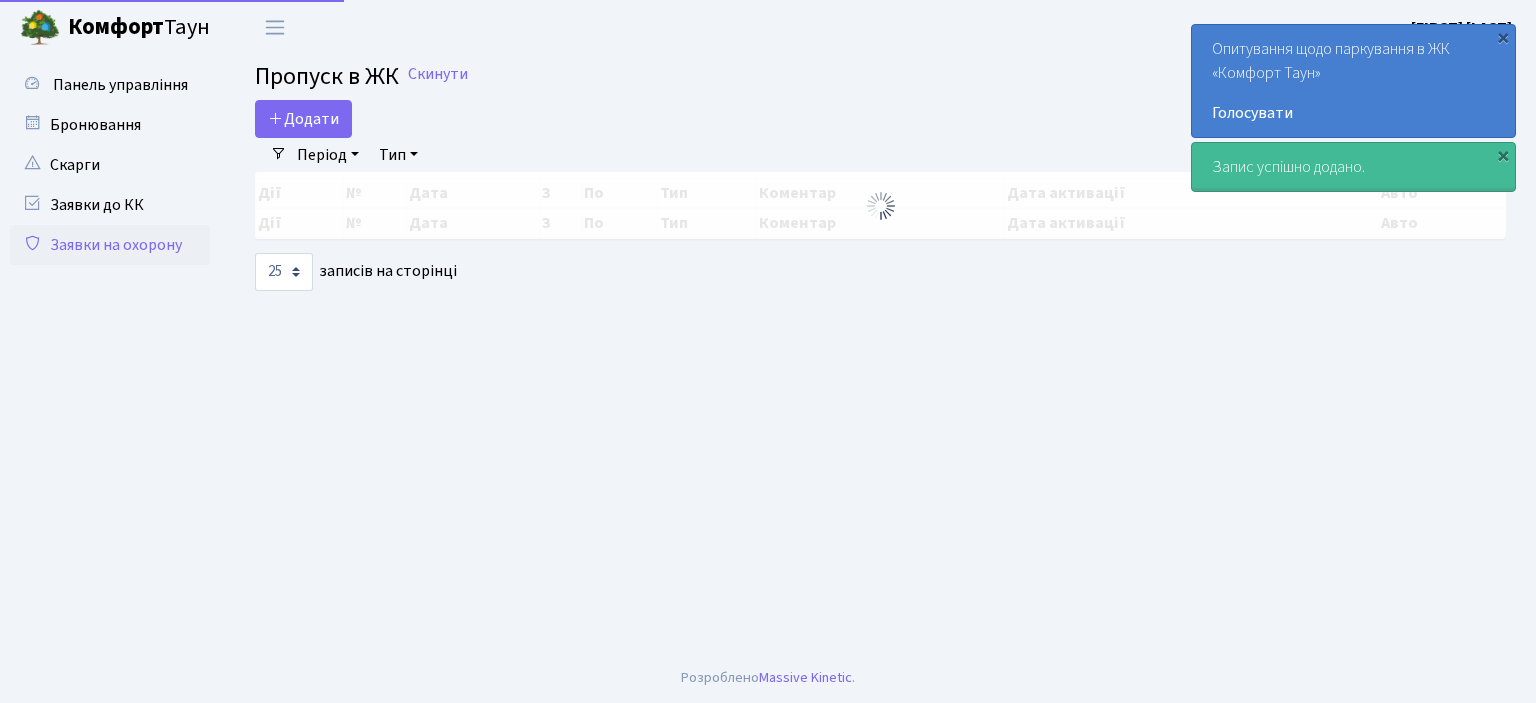 select on "25" 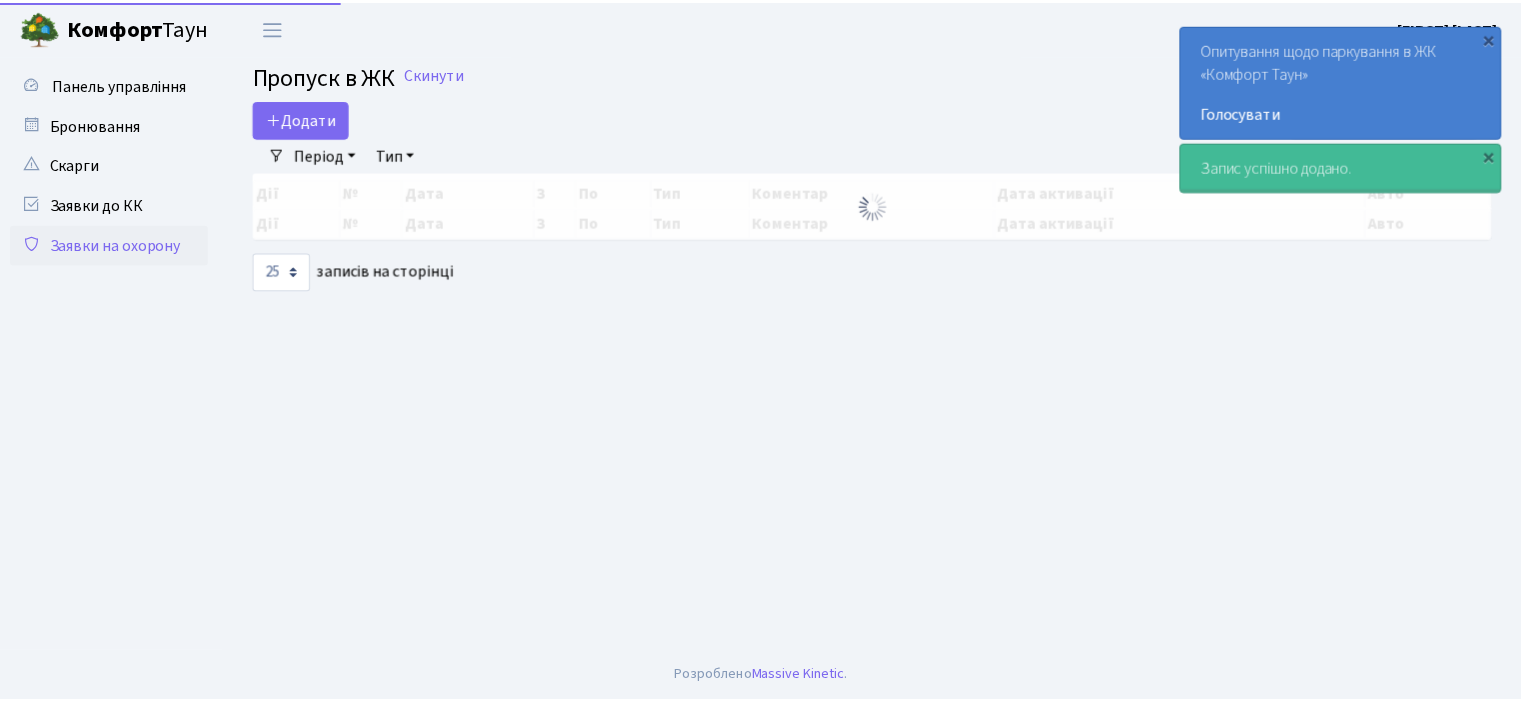 scroll, scrollTop: 0, scrollLeft: 0, axis: both 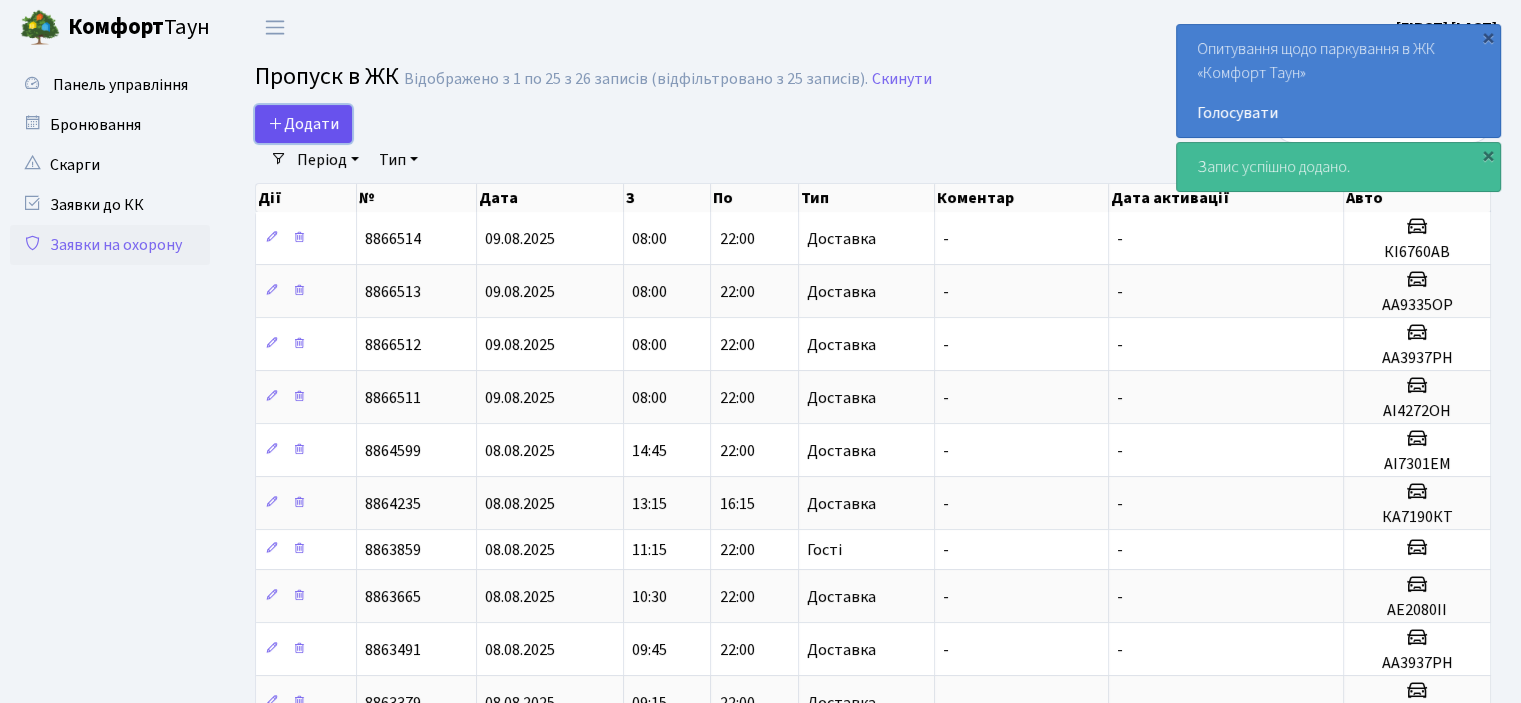 click on "Додати" at bounding box center [303, 124] 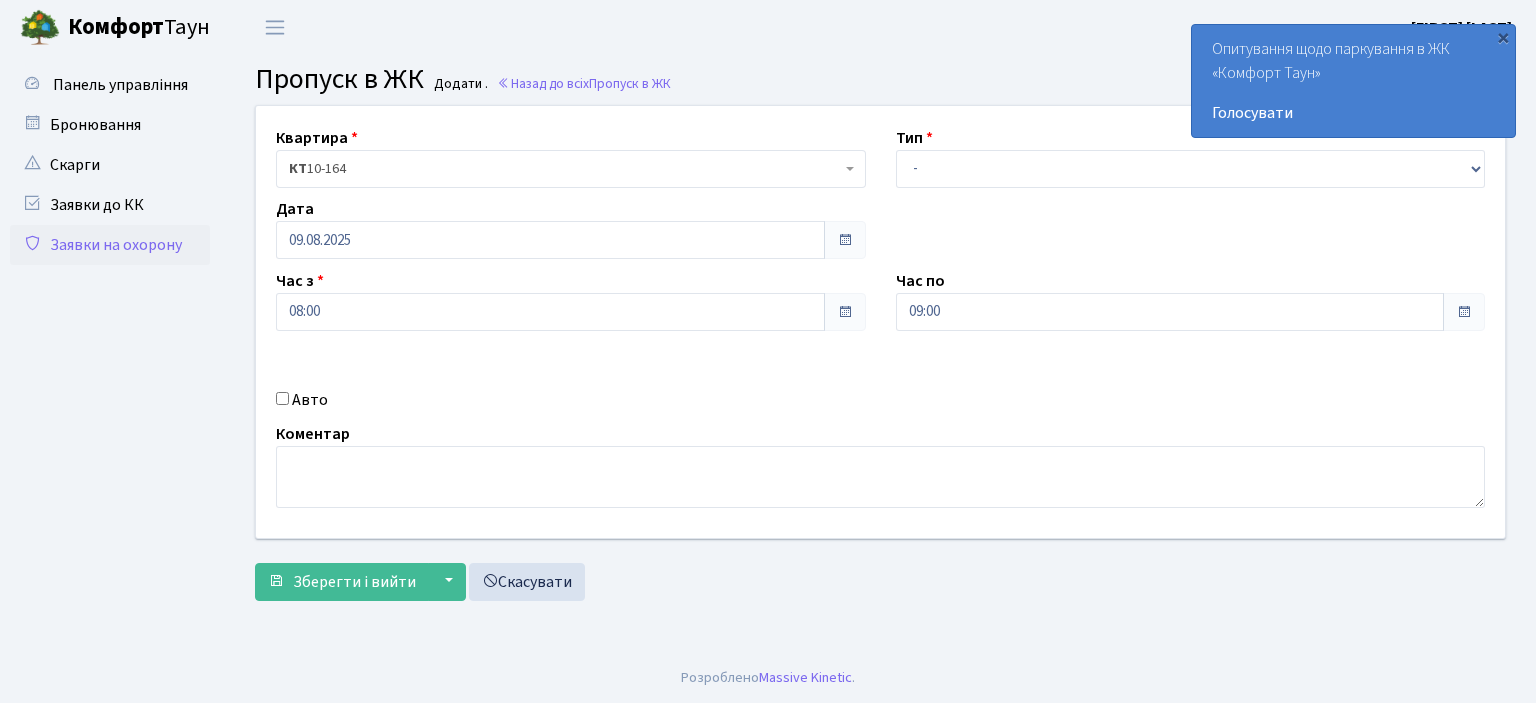 scroll, scrollTop: 0, scrollLeft: 0, axis: both 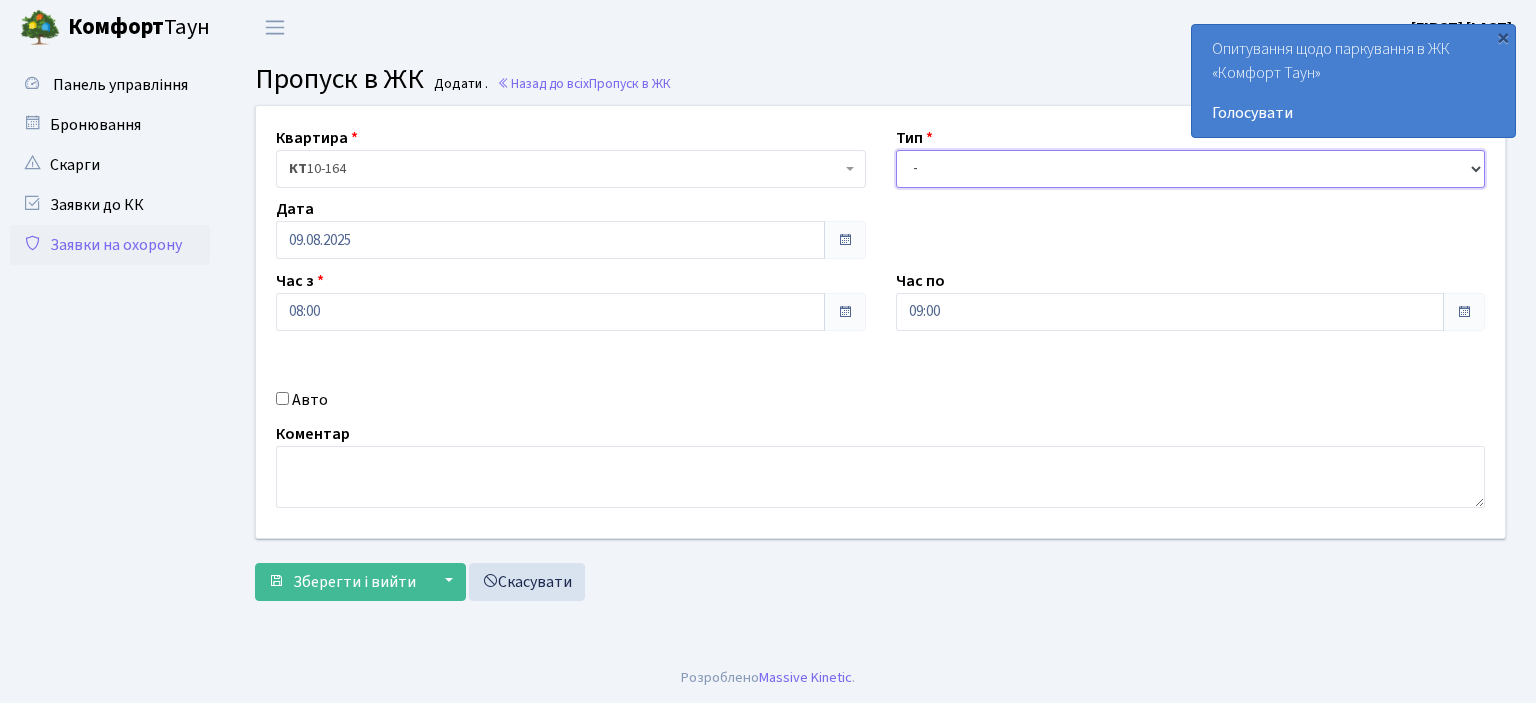 click on "-
Доставка
Таксі
Гості
Сервіс" at bounding box center [1191, 169] 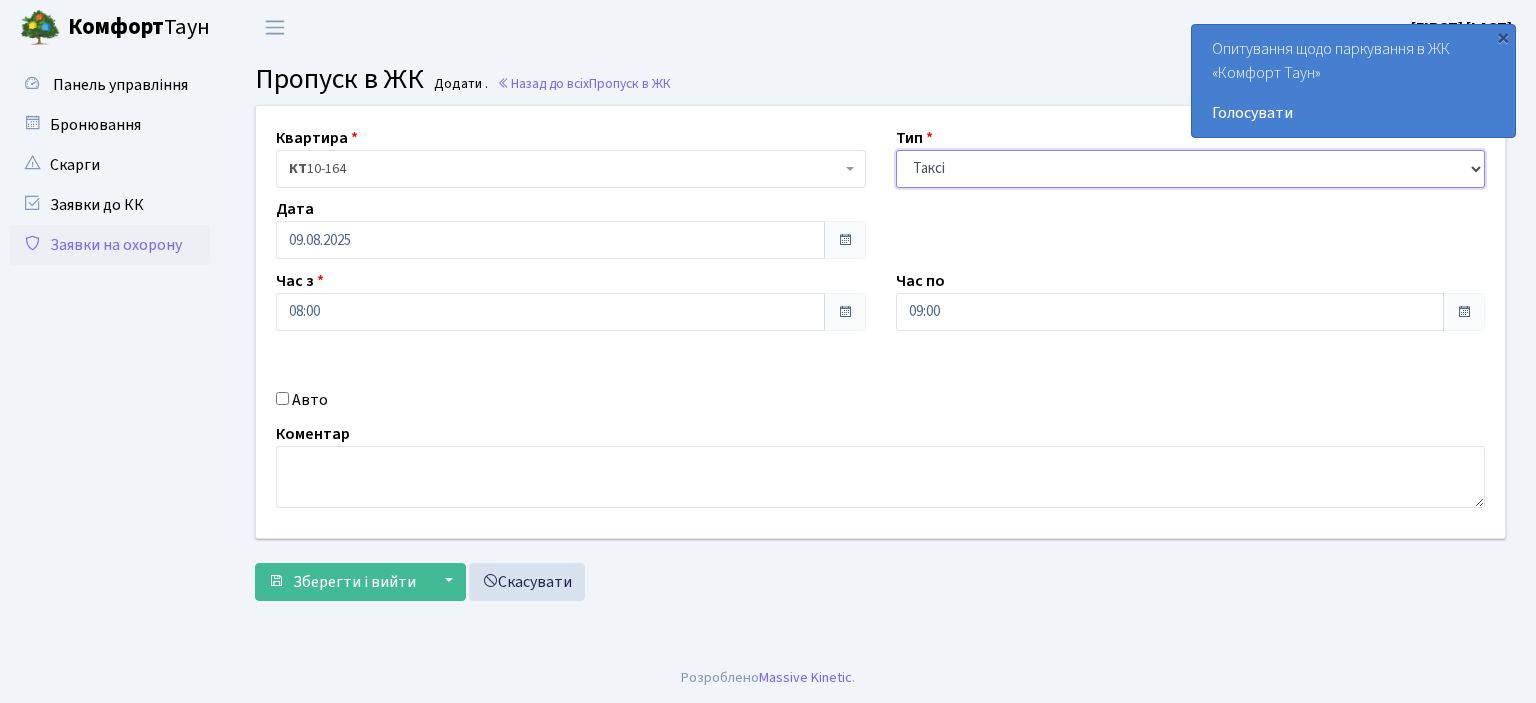 click on "-
Доставка
Таксі
Гості
Сервіс" at bounding box center (1191, 169) 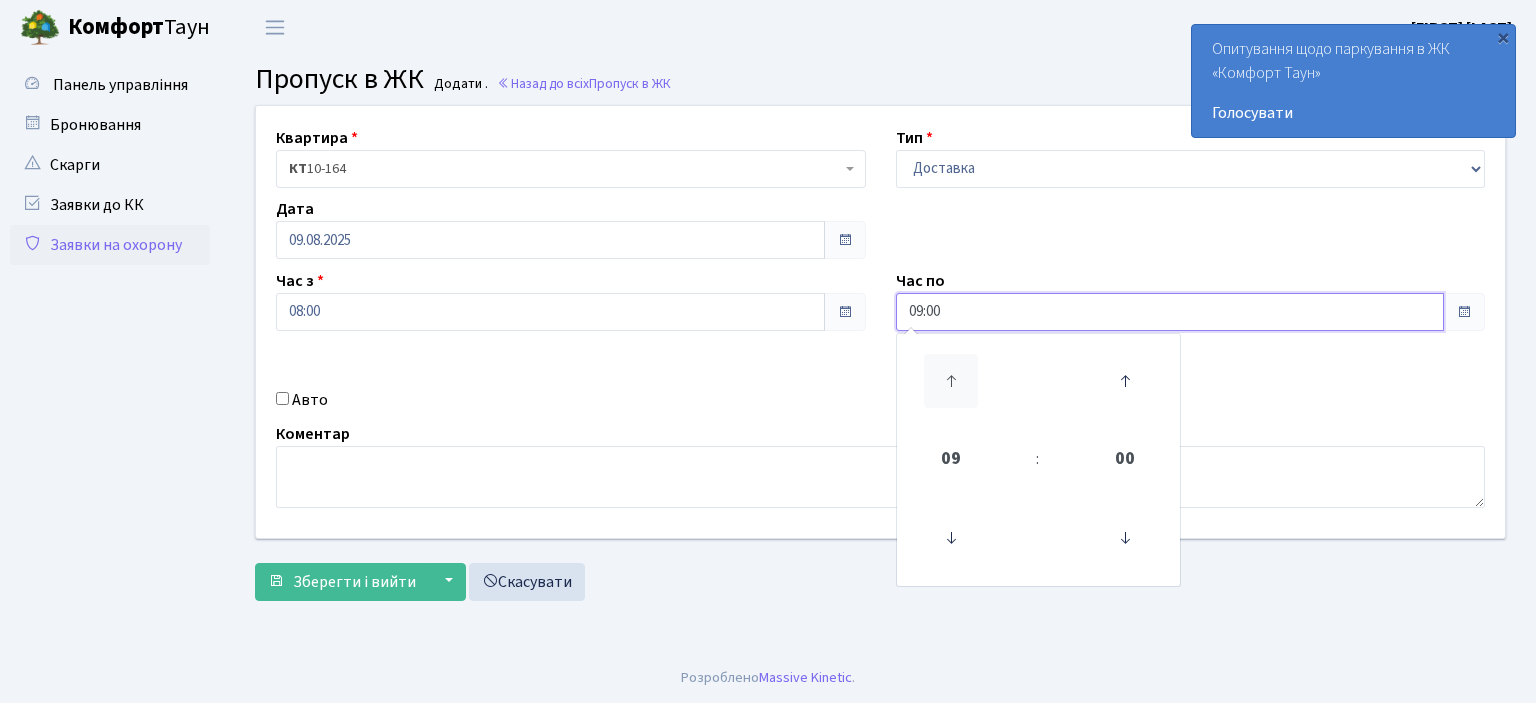 drag, startPoint x: 920, startPoint y: 313, endPoint x: 941, endPoint y: 388, distance: 77.88453 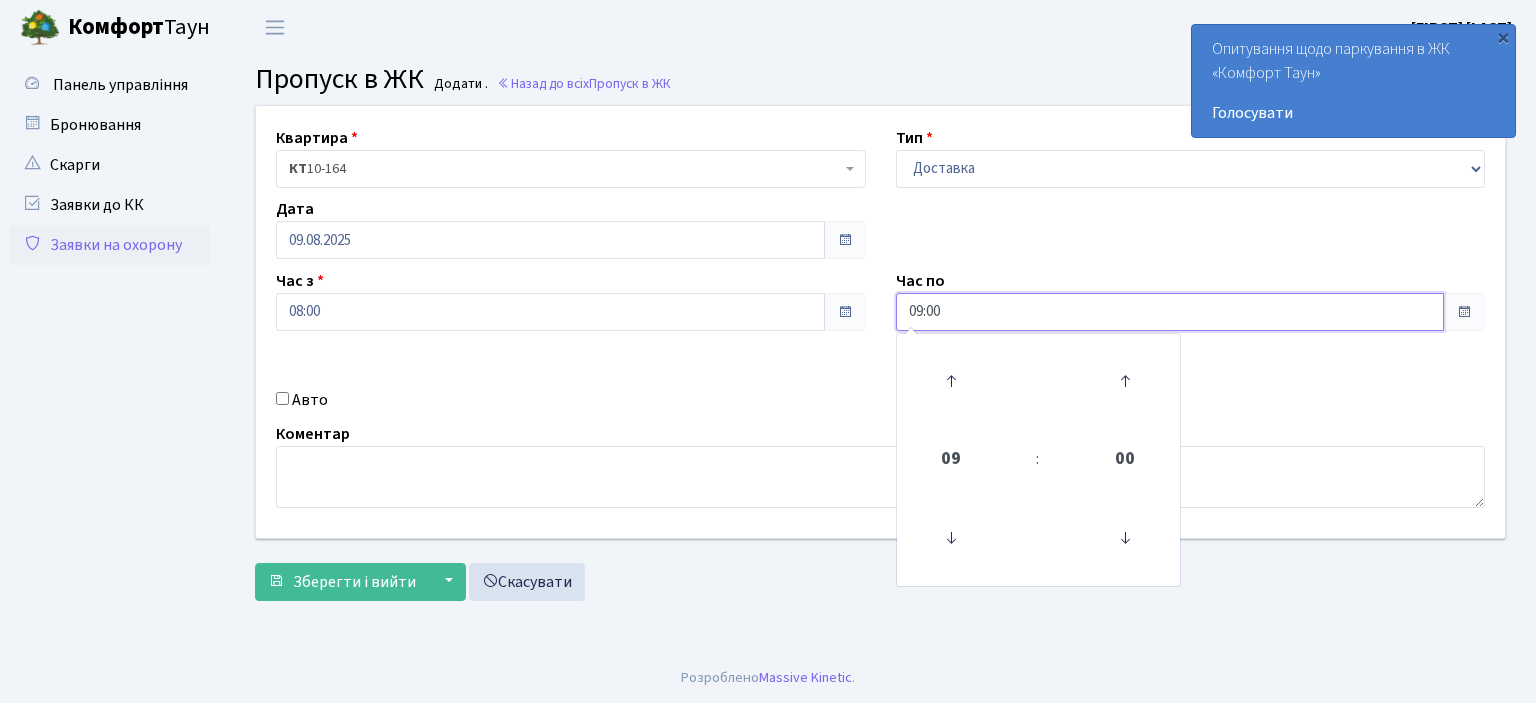 click on "09:00" at bounding box center [1170, 312] 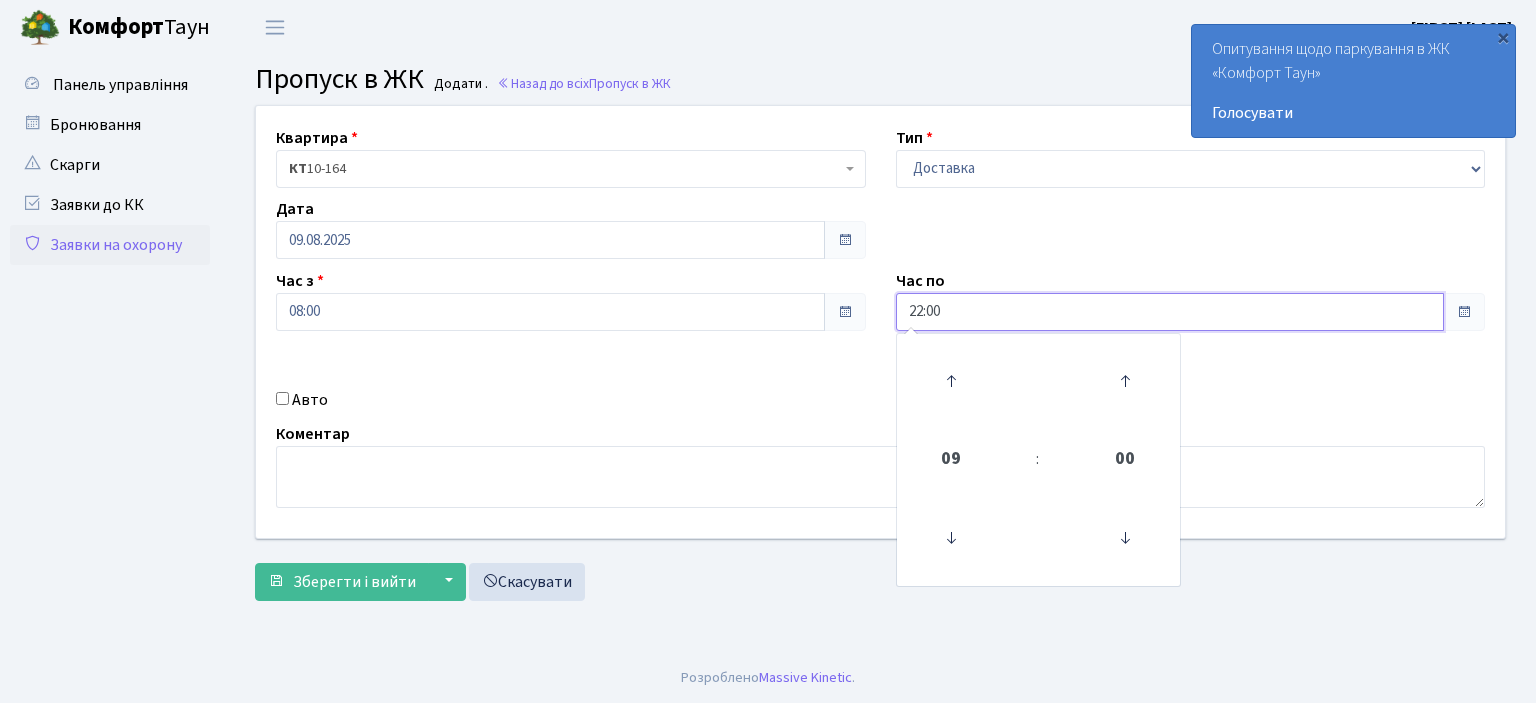 type on "22:00" 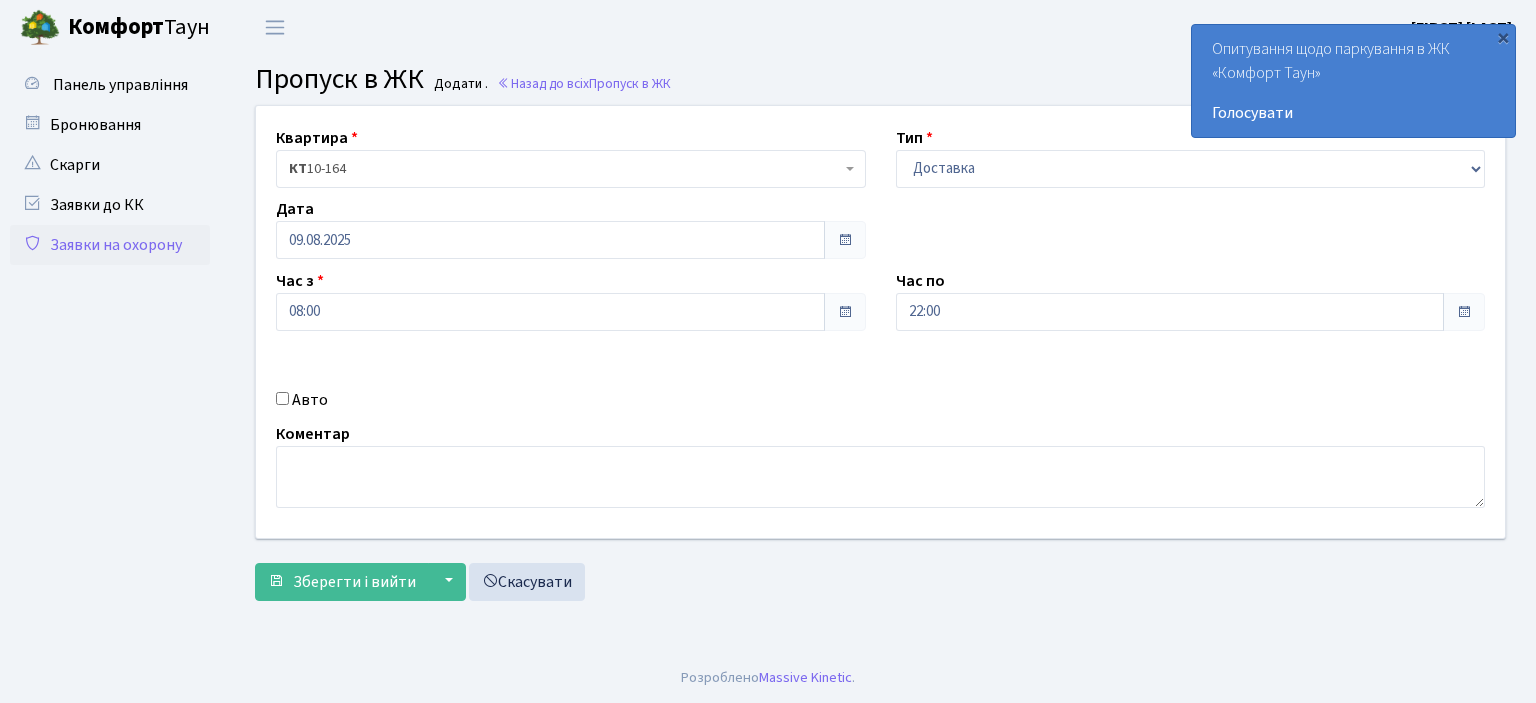 click on "Авто" at bounding box center (282, 398) 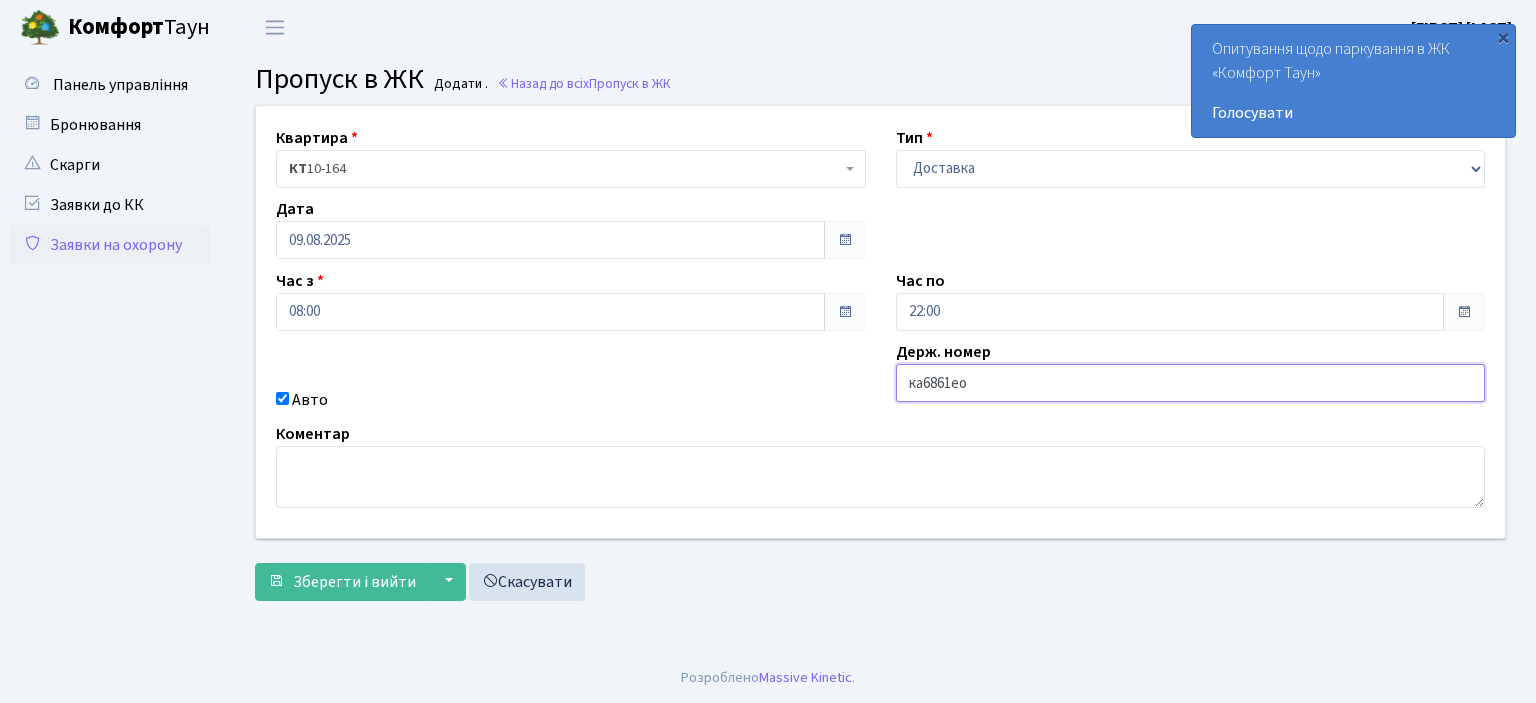type on "ка6861ео" 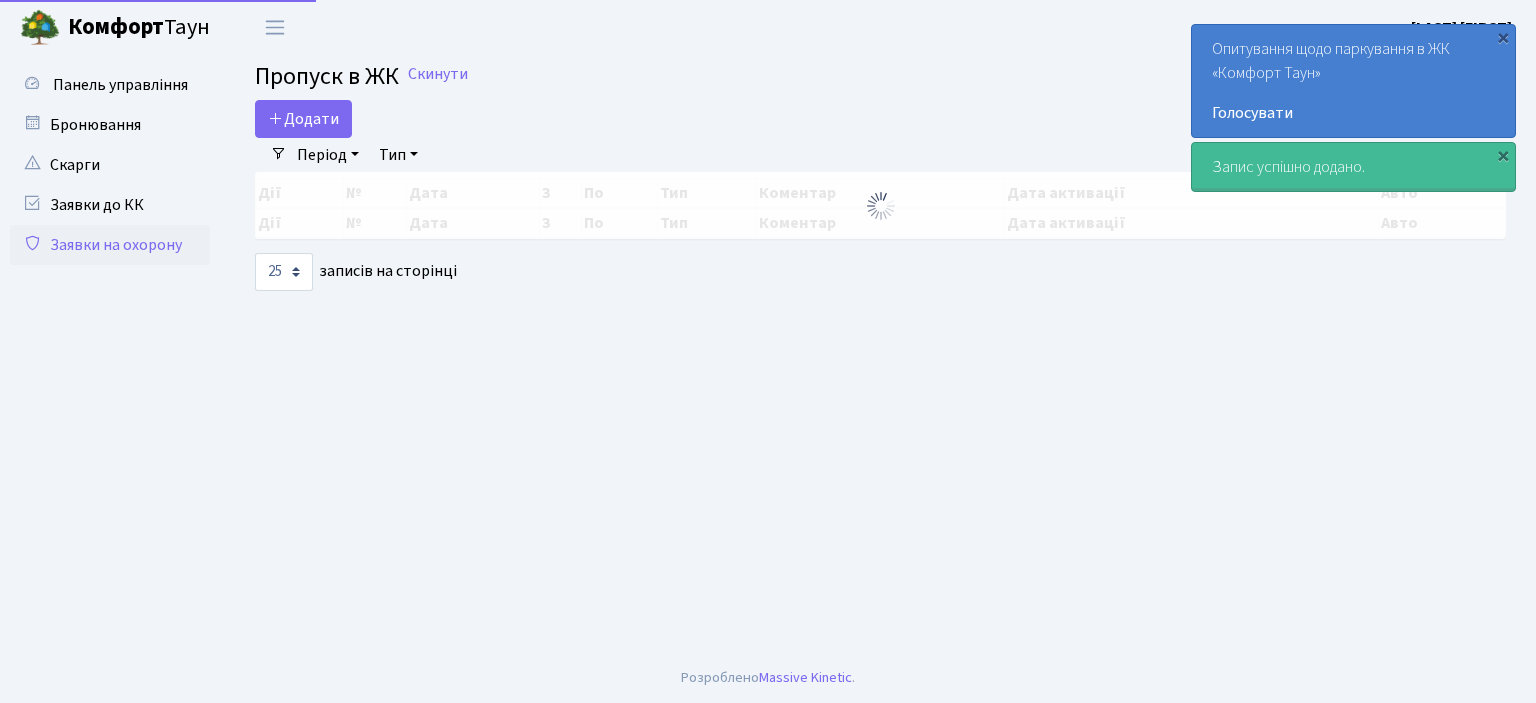 select on "25" 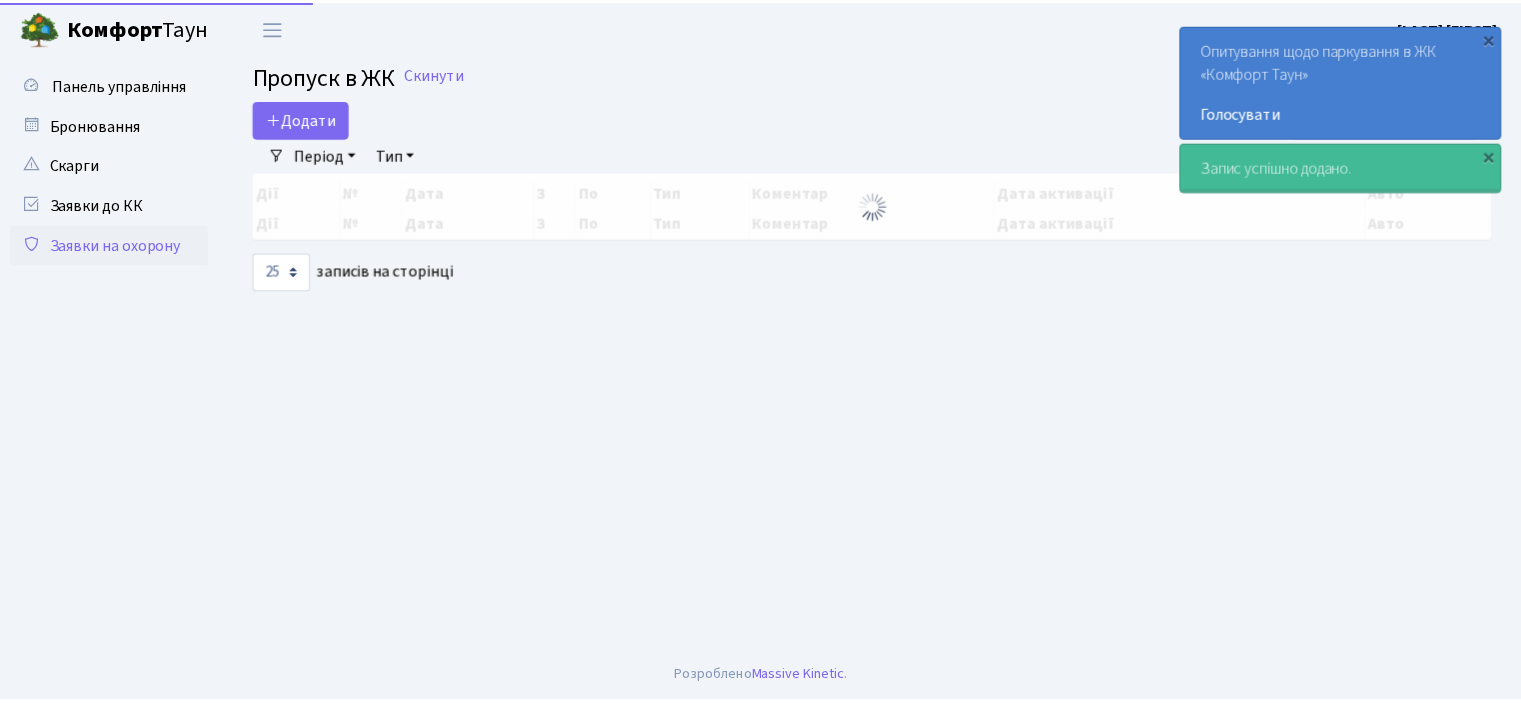 scroll, scrollTop: 0, scrollLeft: 0, axis: both 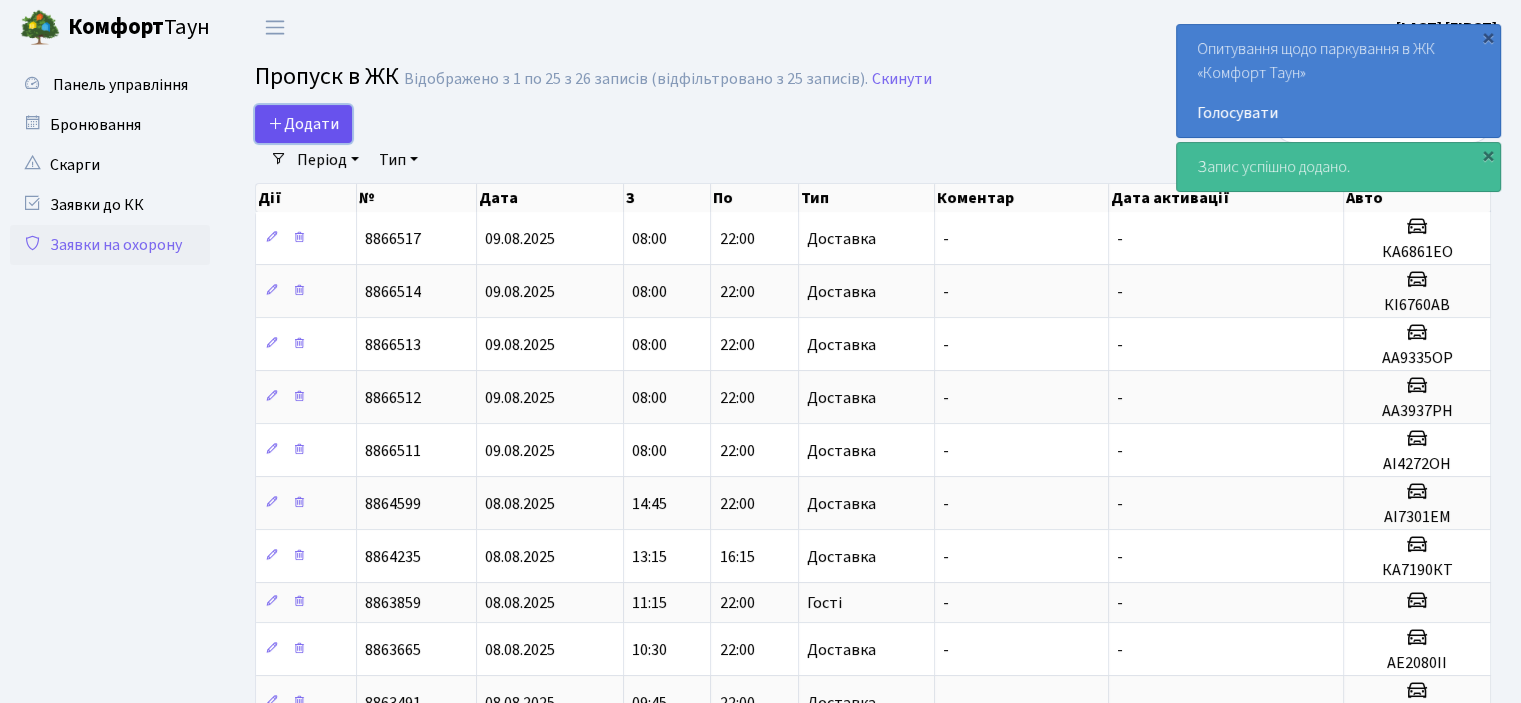 click on "Додати" at bounding box center [303, 124] 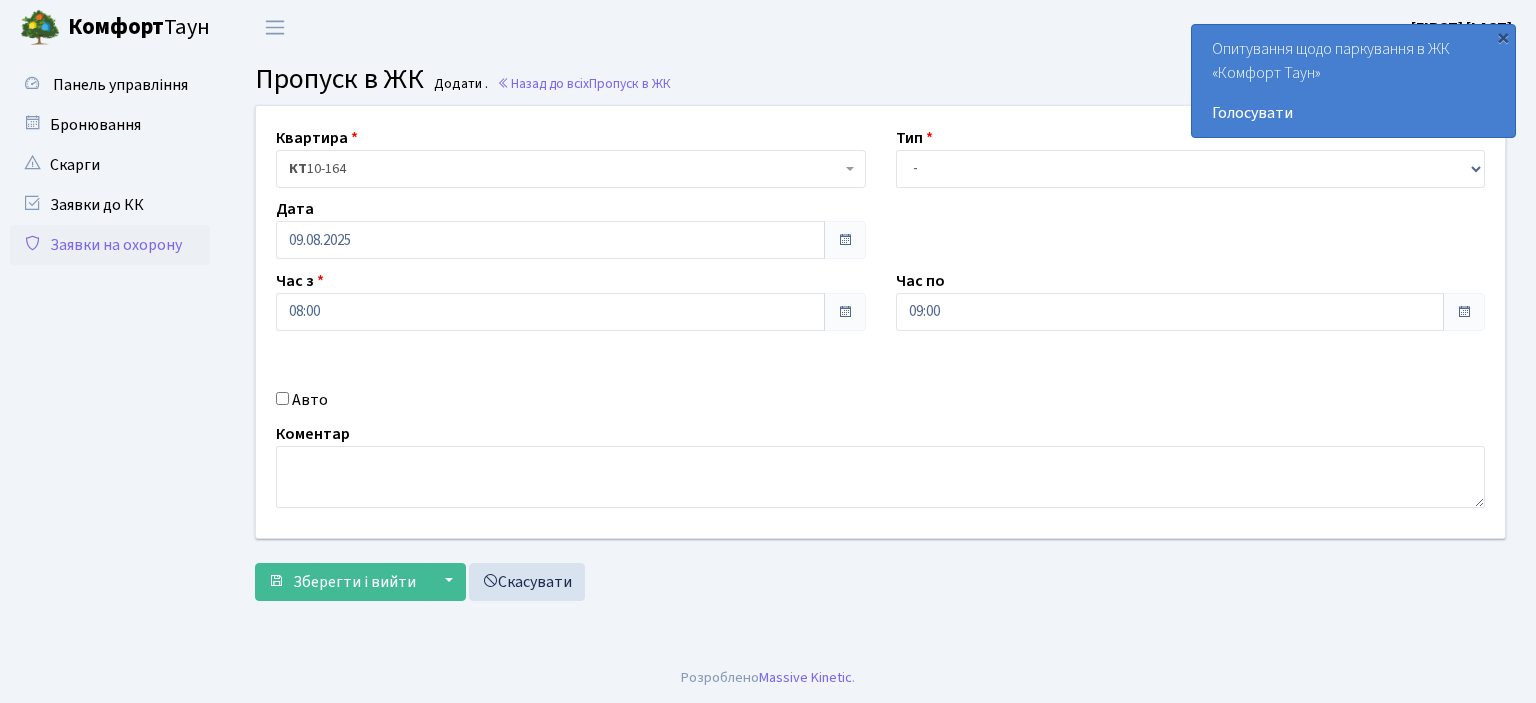 scroll, scrollTop: 0, scrollLeft: 0, axis: both 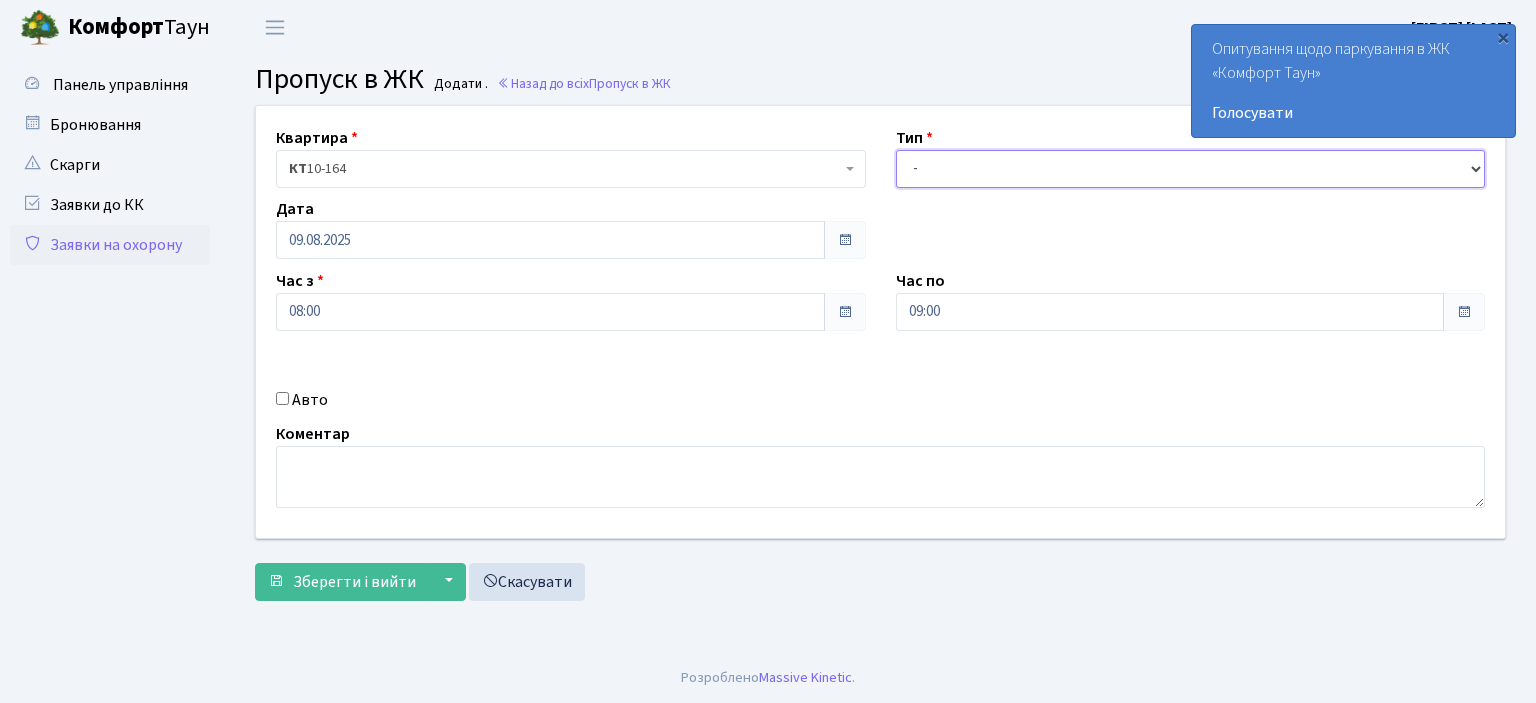 click on "-
Доставка
Таксі
Гості
Сервіс" at bounding box center [1191, 169] 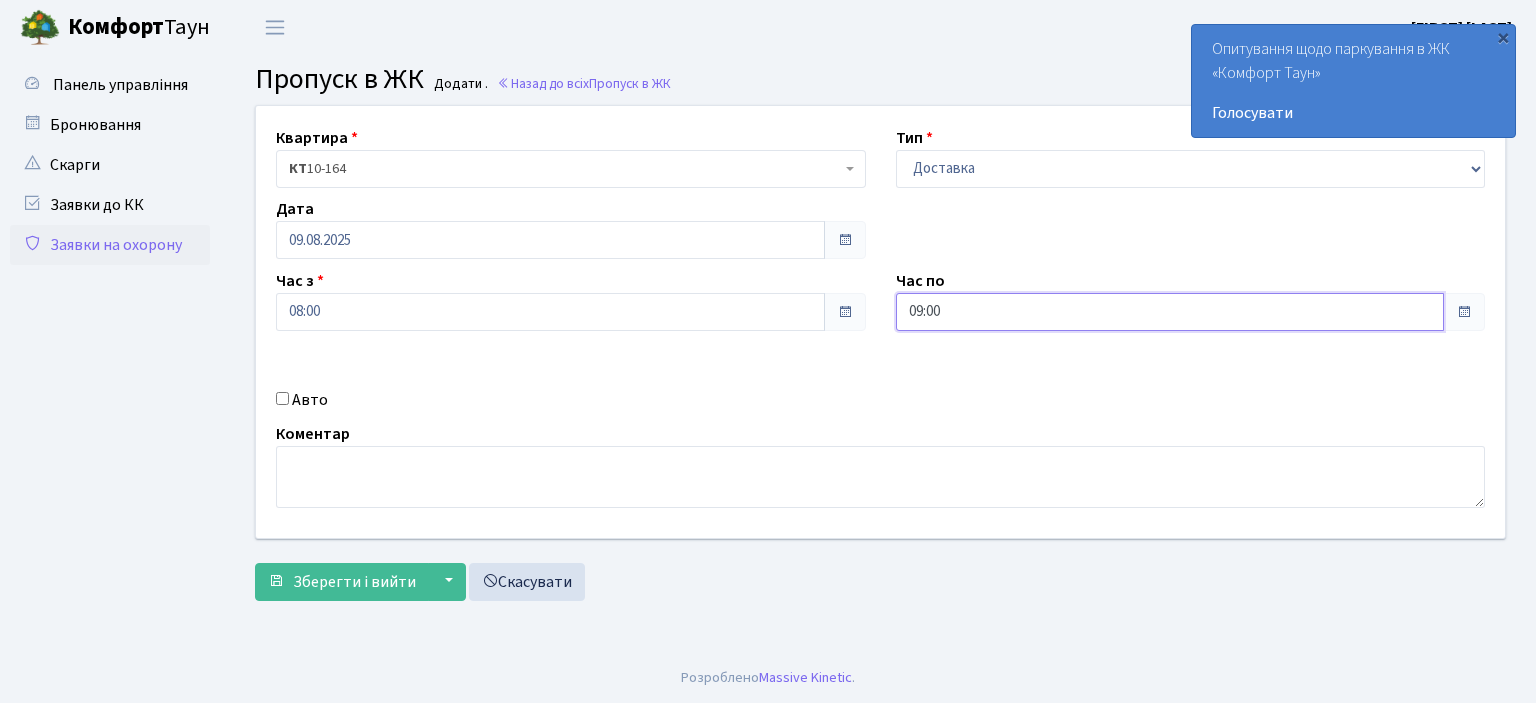 click on "09:00" at bounding box center (1170, 312) 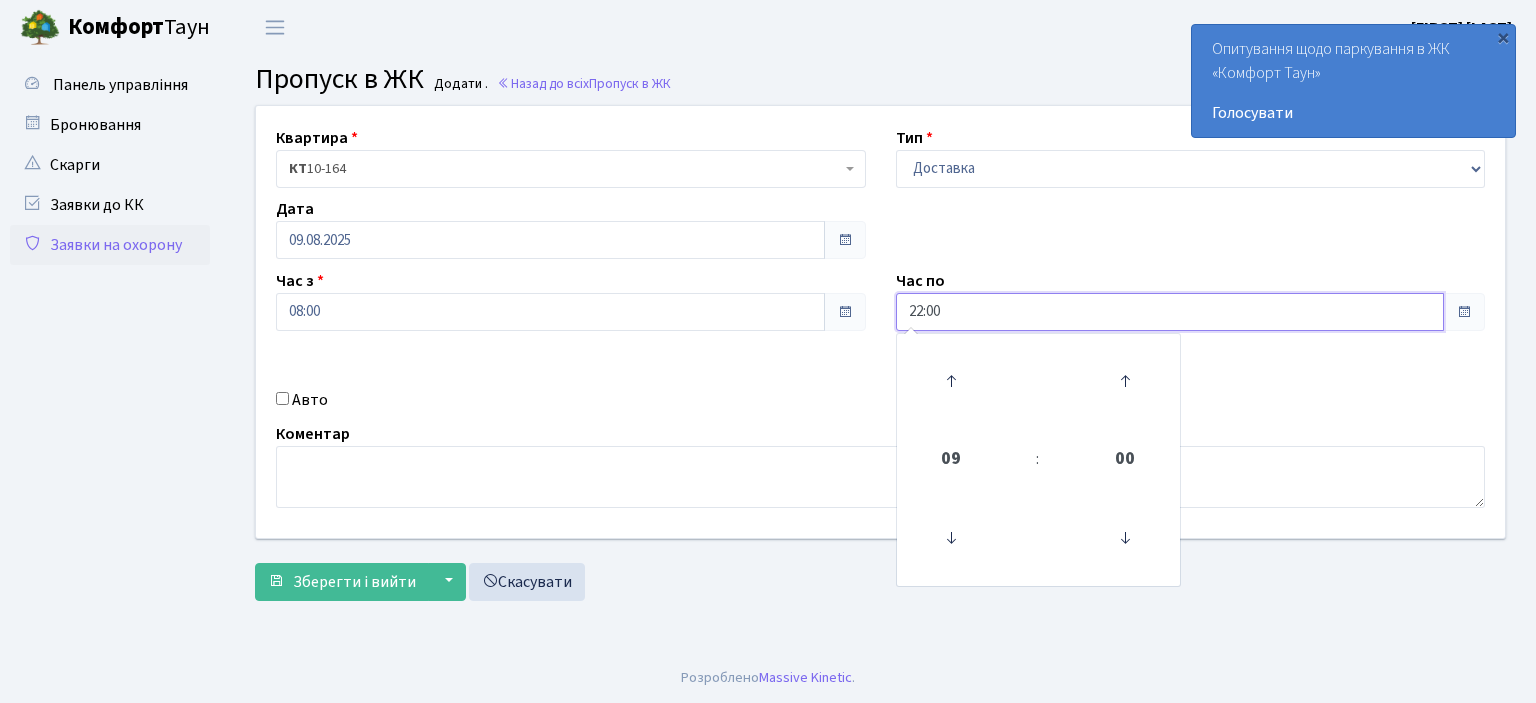 type on "22:00" 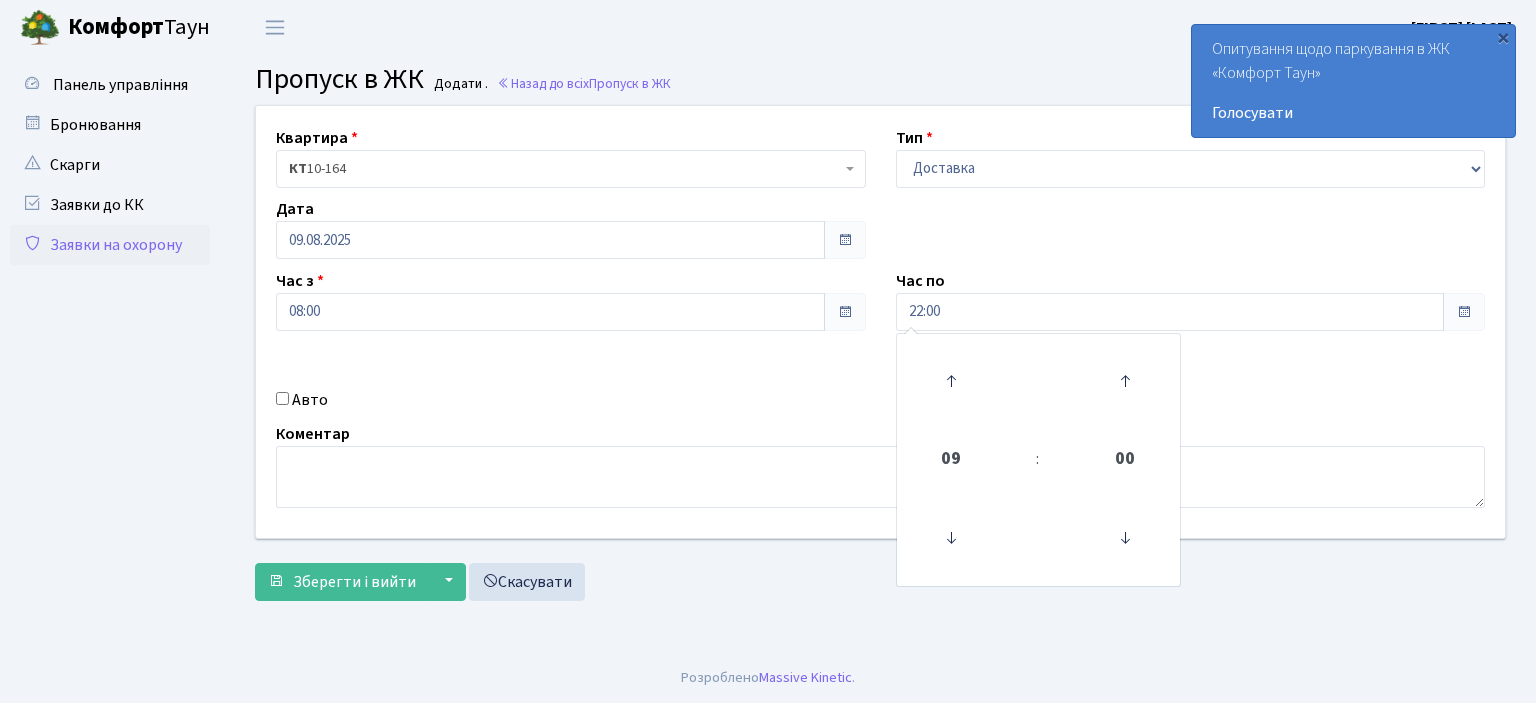 drag, startPoint x: 746, startPoint y: 407, endPoint x: 896, endPoint y: 371, distance: 154.25952 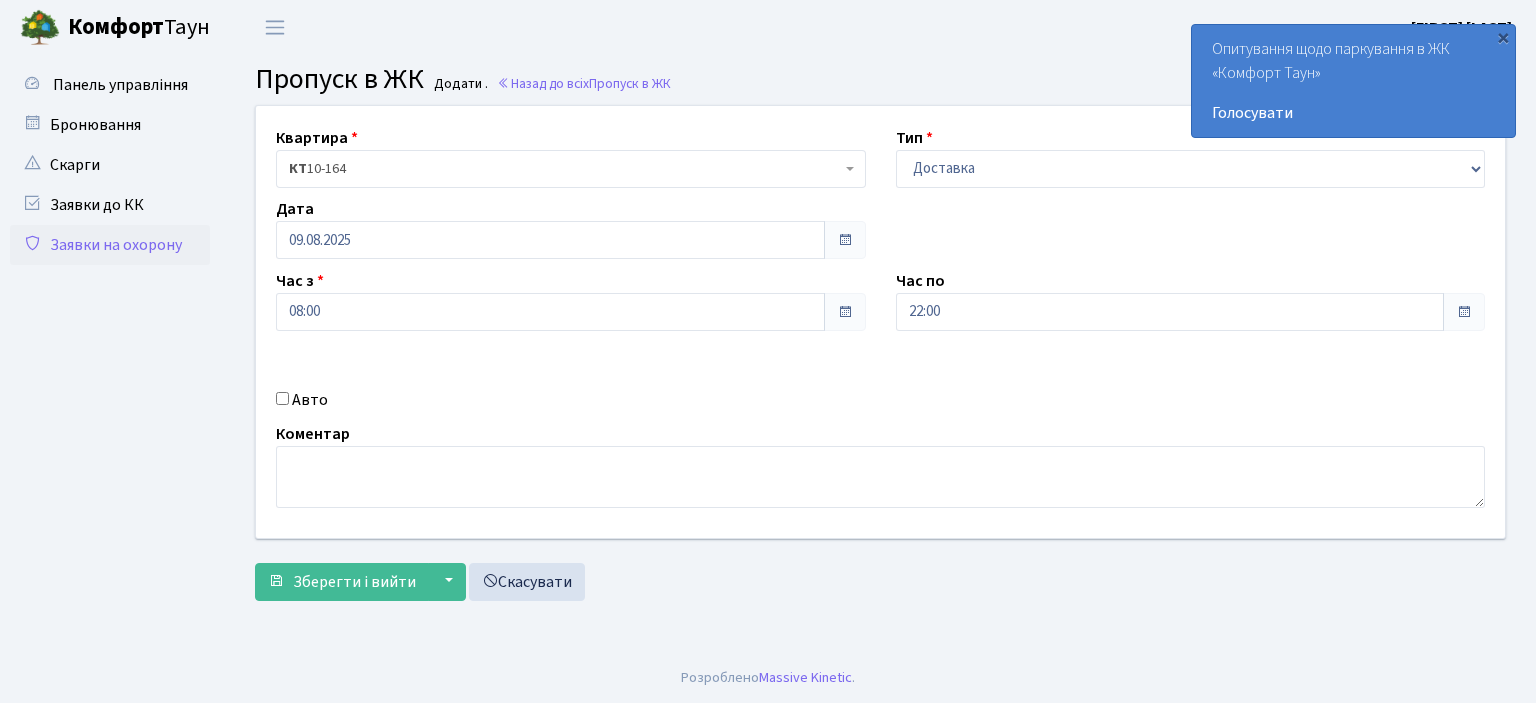 drag, startPoint x: 283, startPoint y: 379, endPoint x: 282, endPoint y: 400, distance: 21.023796 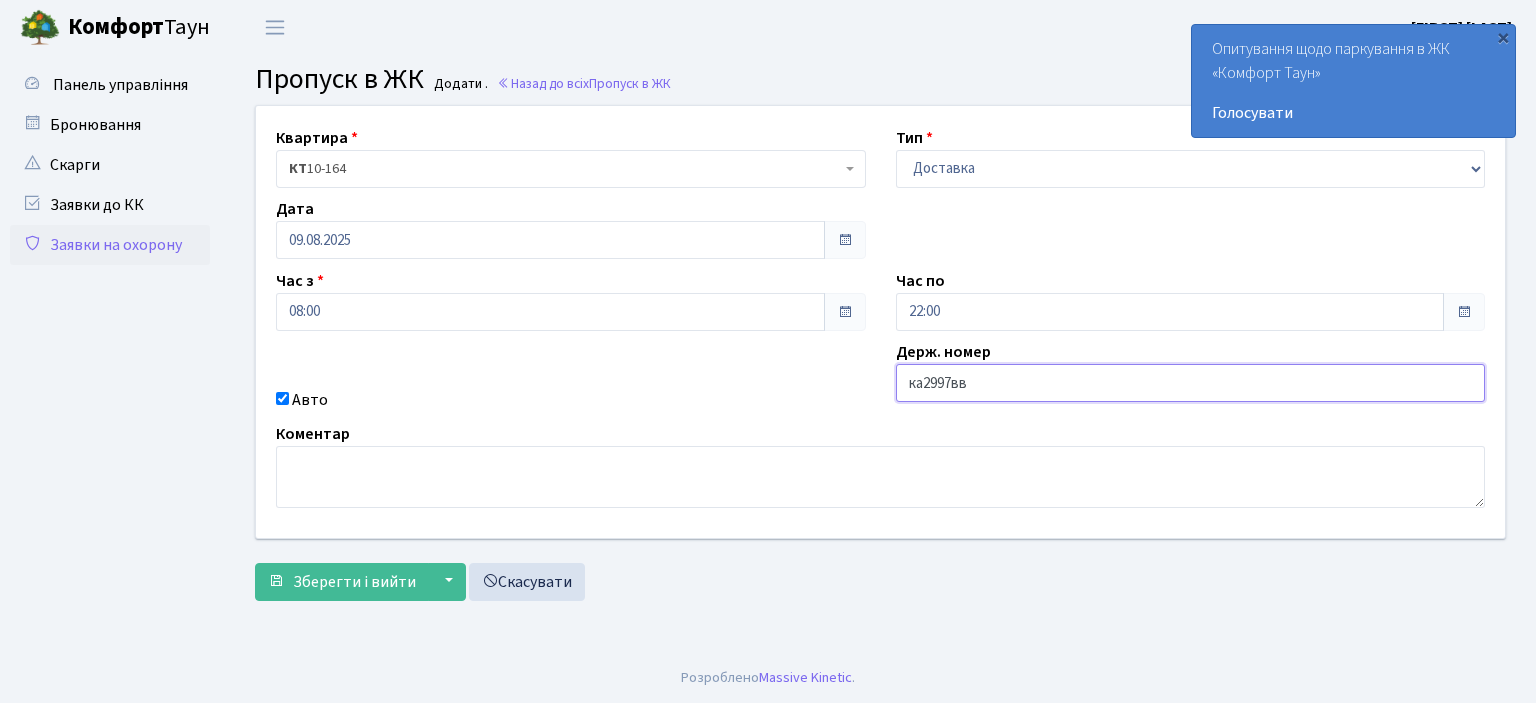 type on "ка2997вв" 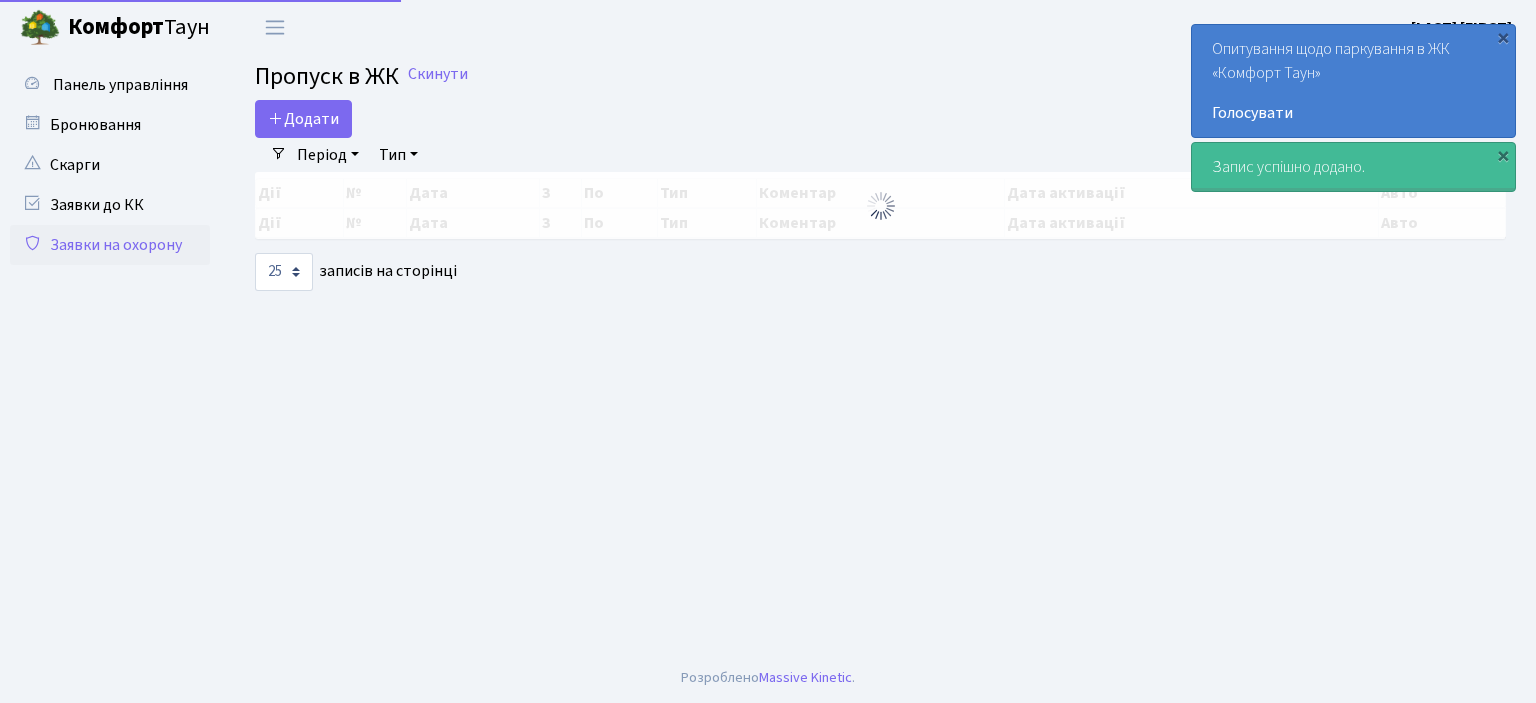 select on "25" 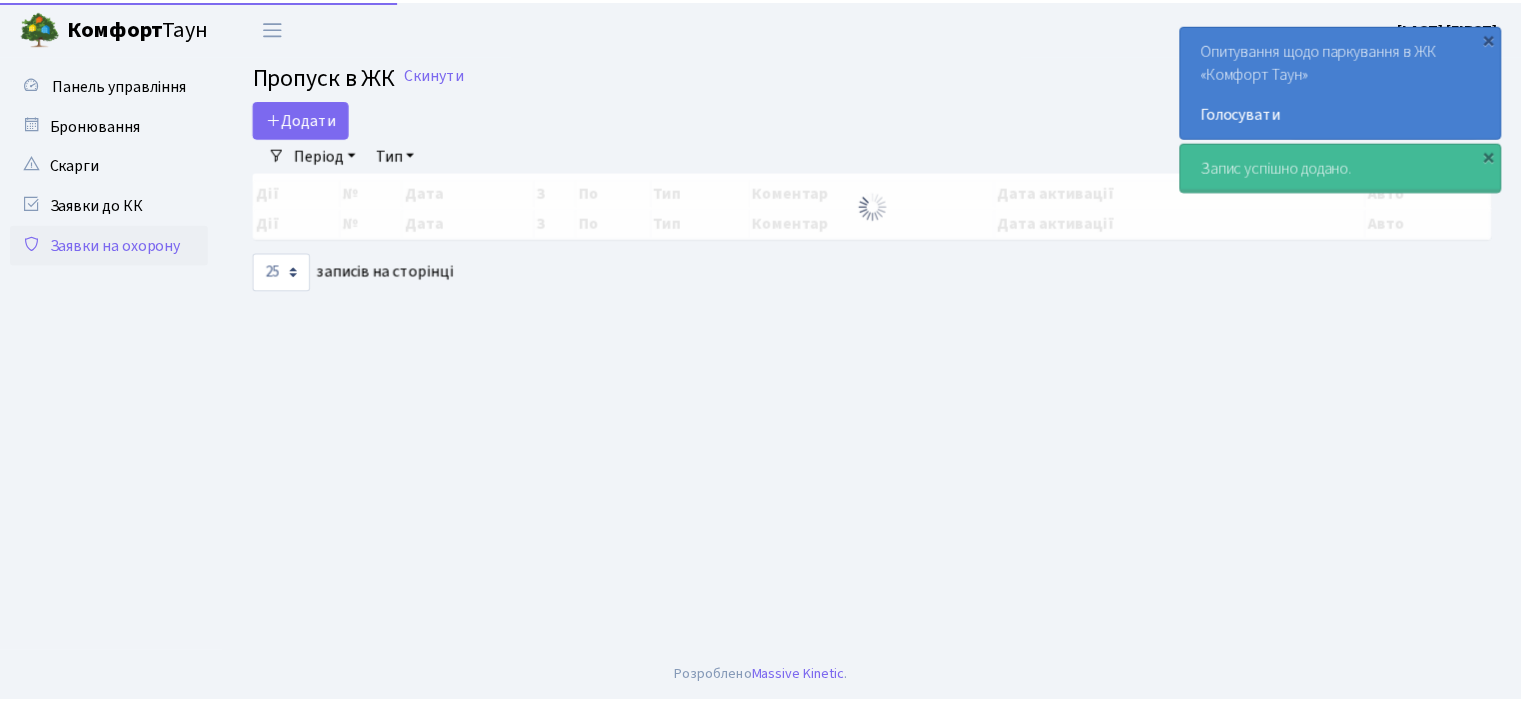 scroll, scrollTop: 0, scrollLeft: 0, axis: both 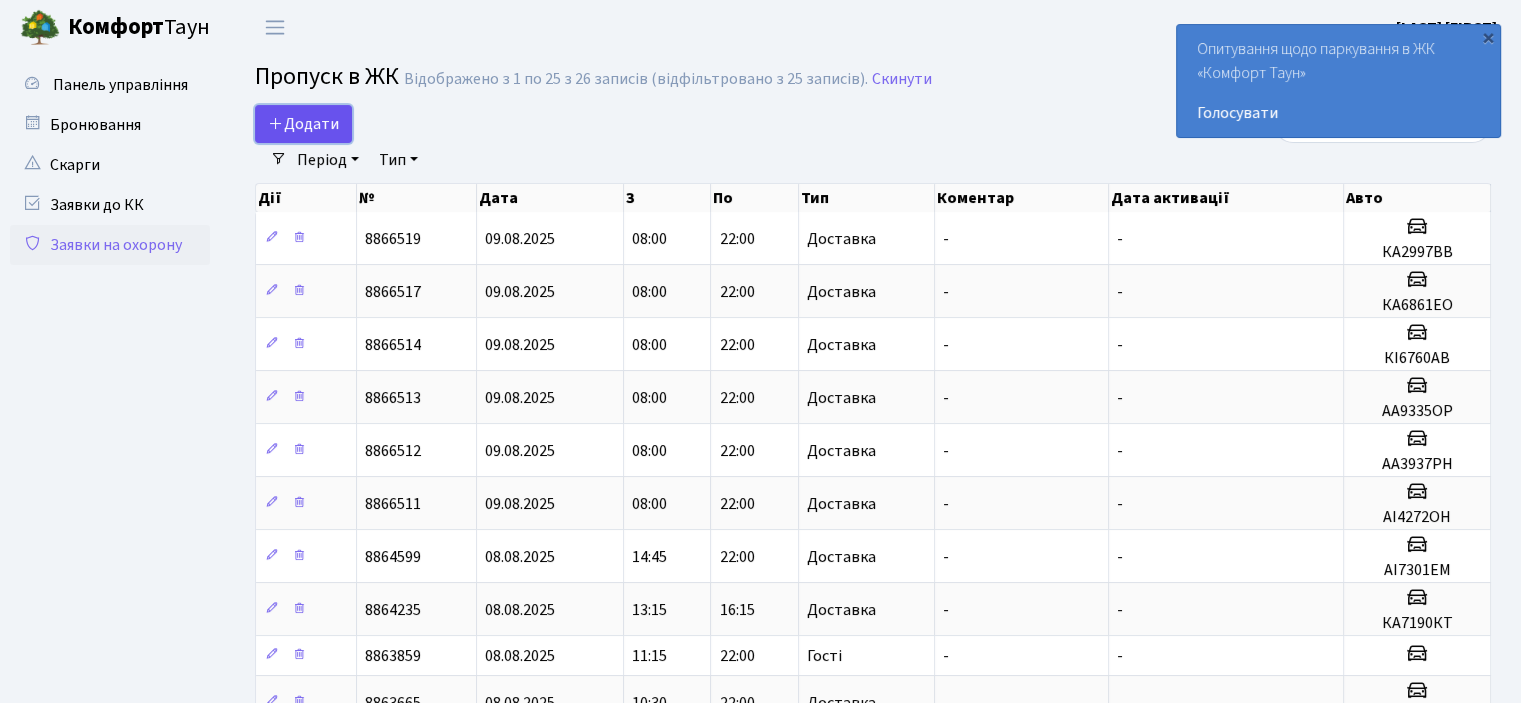 click on "Додати" at bounding box center (303, 124) 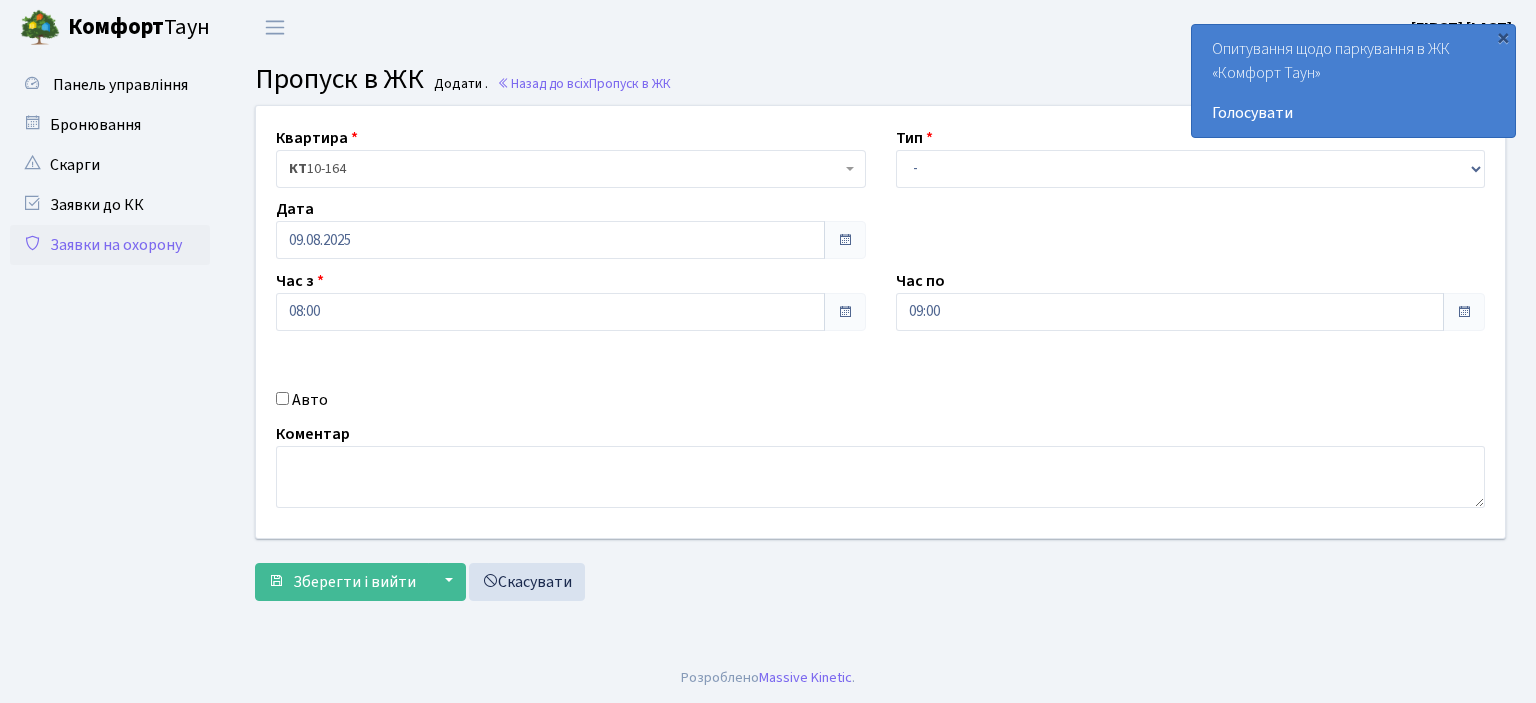 scroll, scrollTop: 0, scrollLeft: 0, axis: both 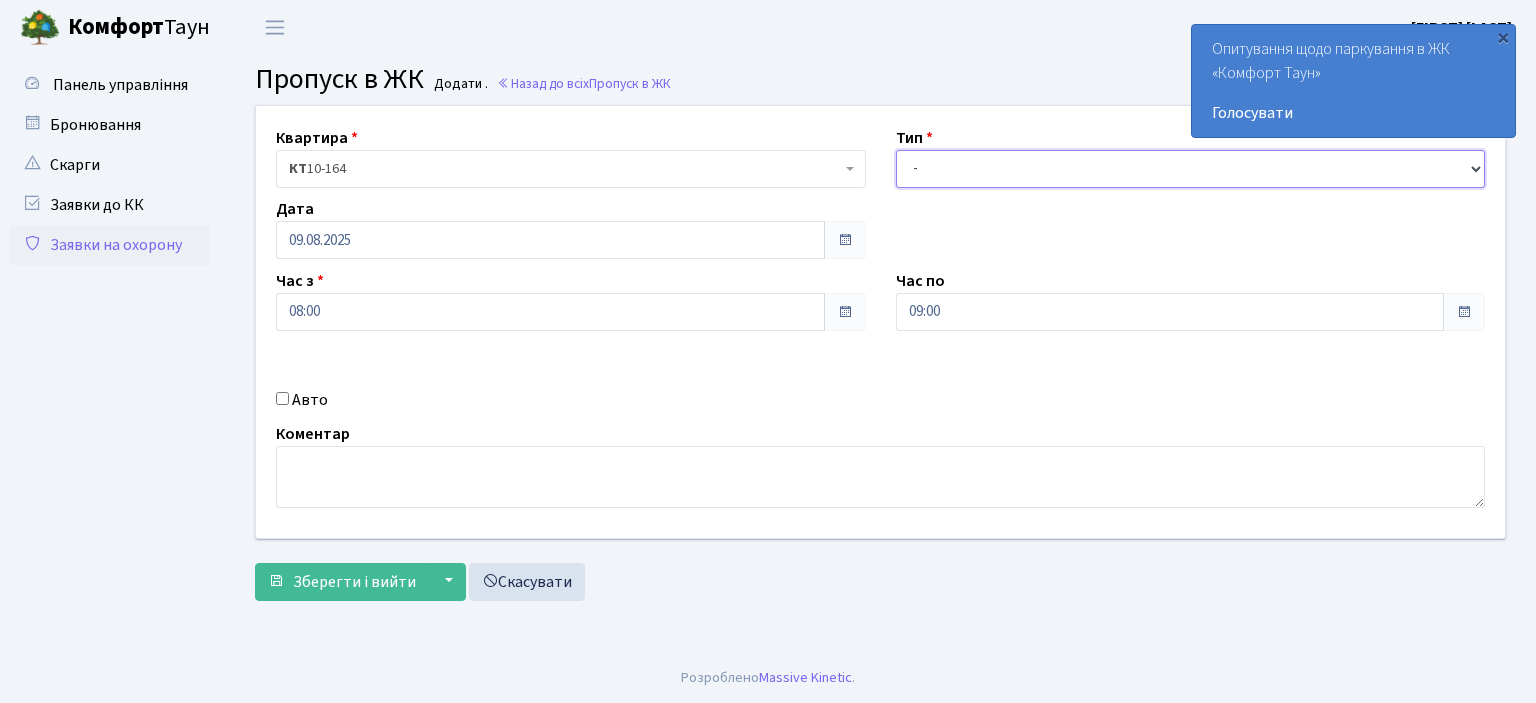 click on "-
Доставка
Таксі
Гості
Сервіс" at bounding box center (1191, 169) 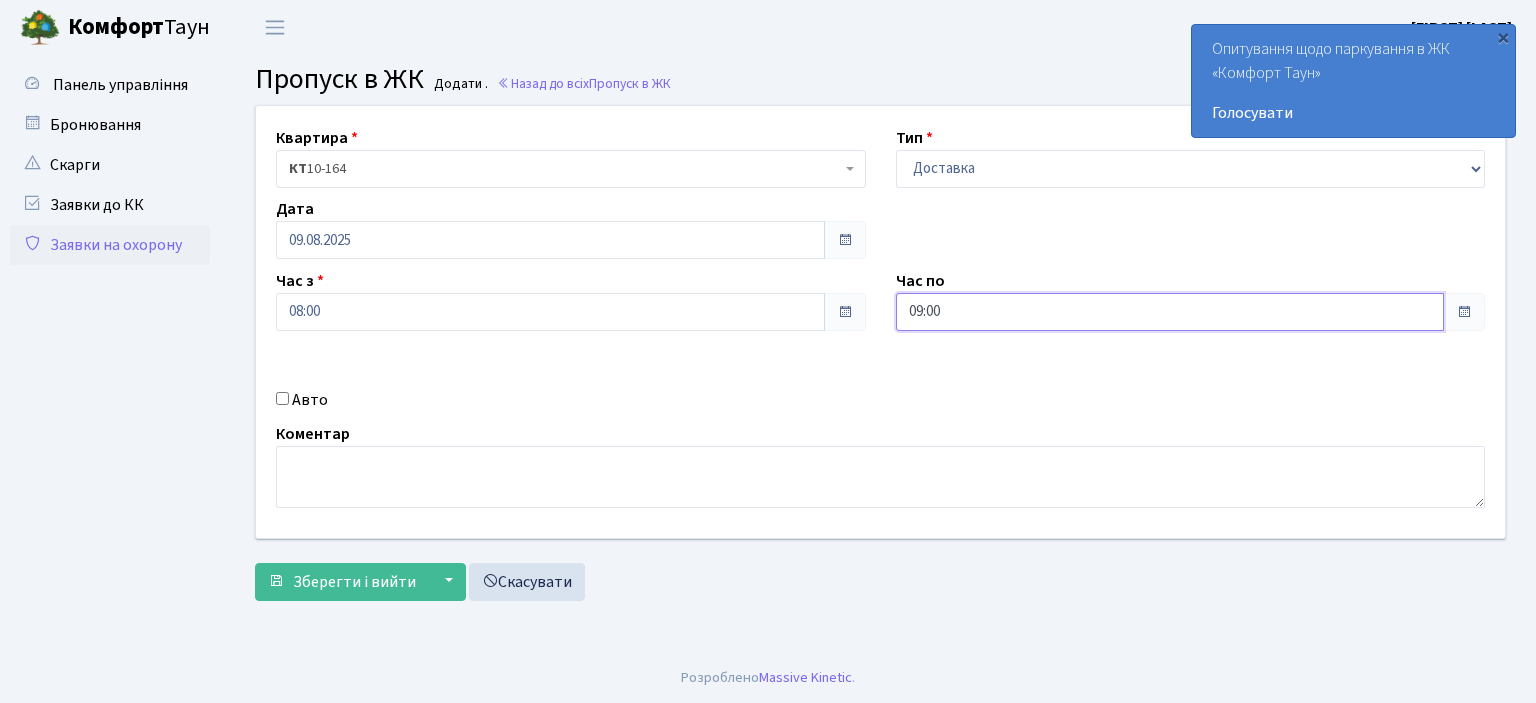 click on "09:00" at bounding box center (1170, 312) 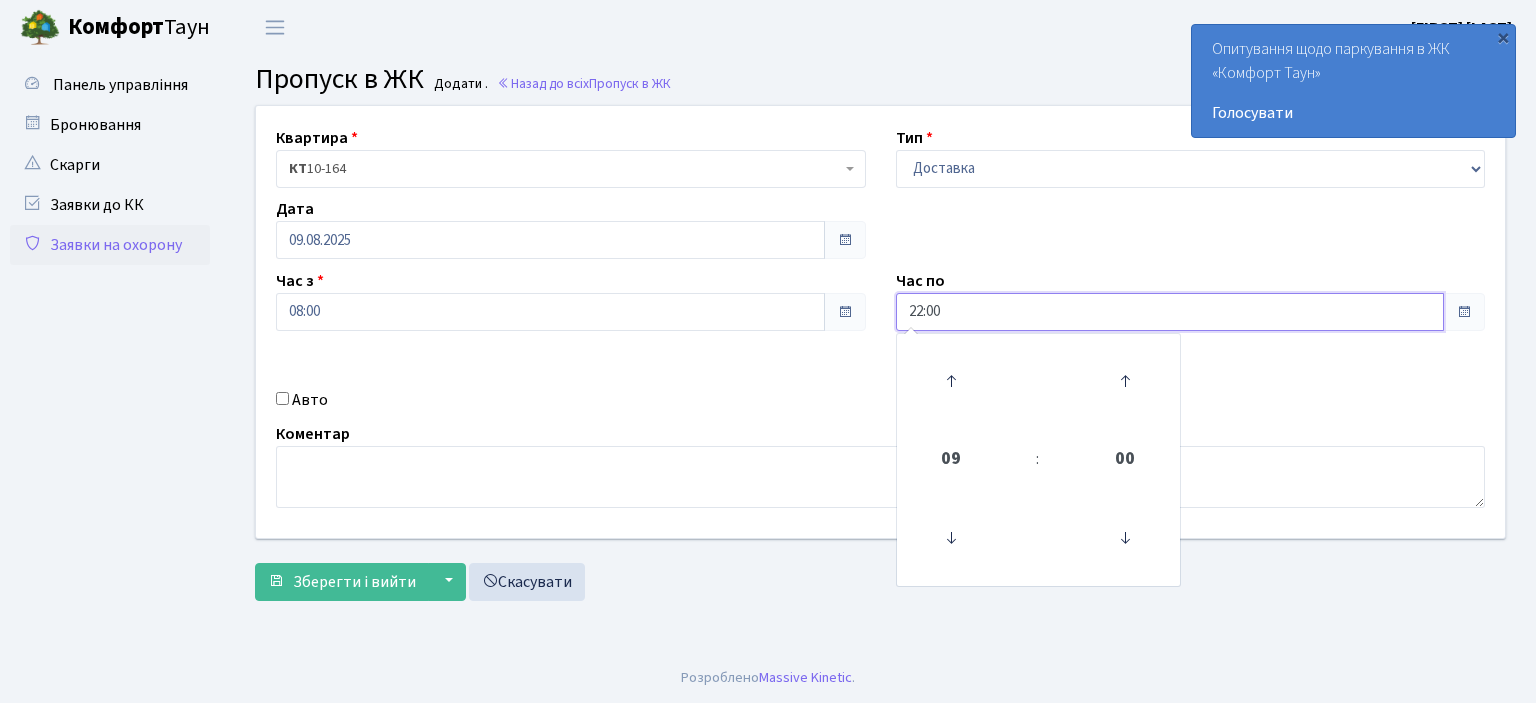type on "22:00" 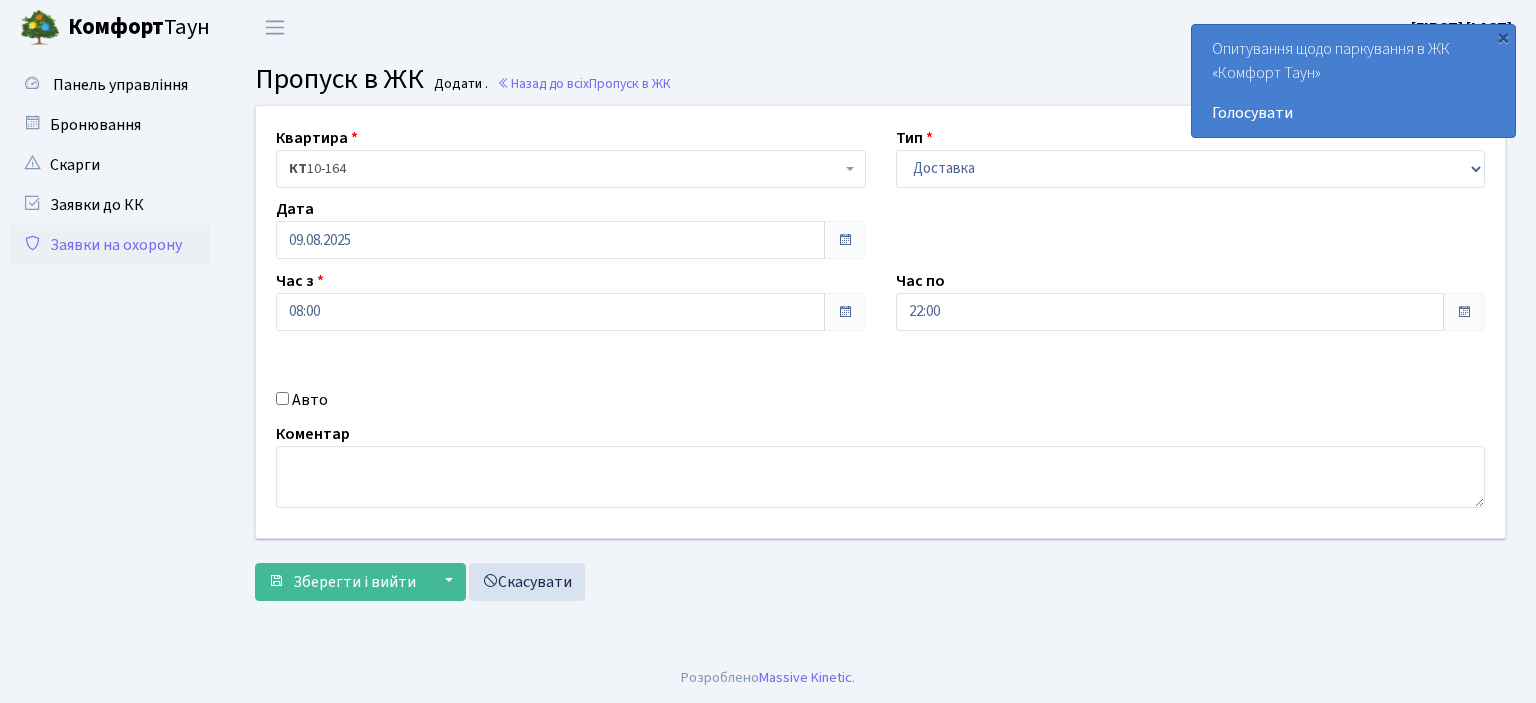 click on "Авто" at bounding box center (282, 398) 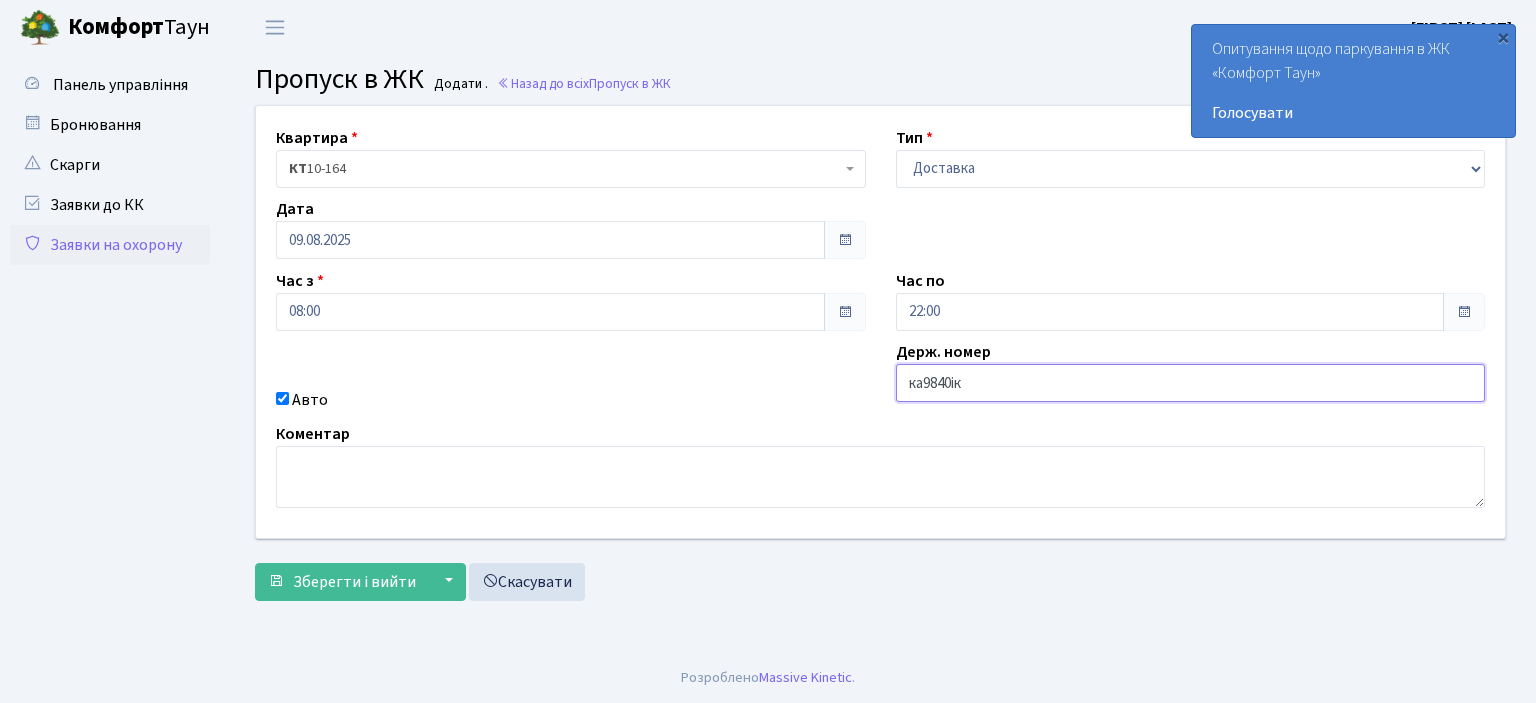 type on "ка9840ік" 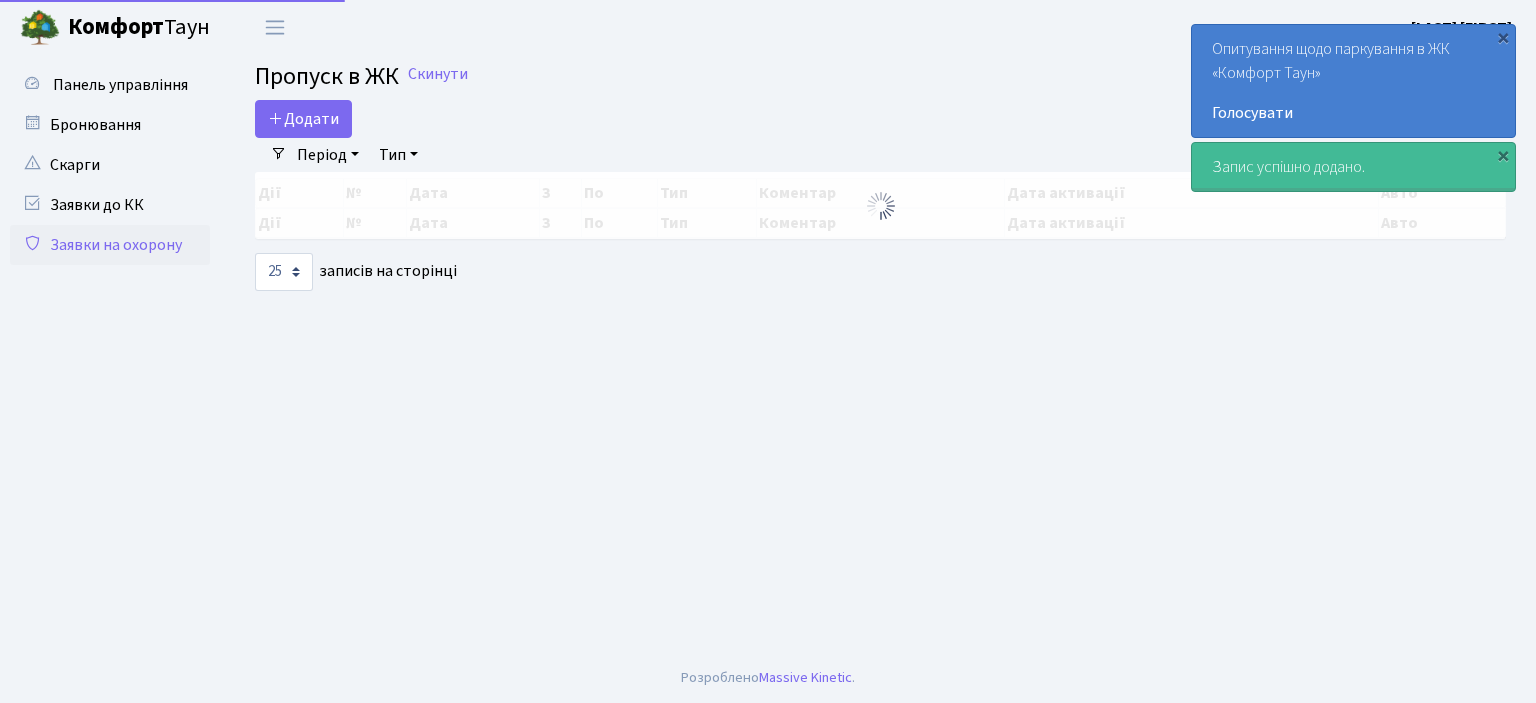 select on "25" 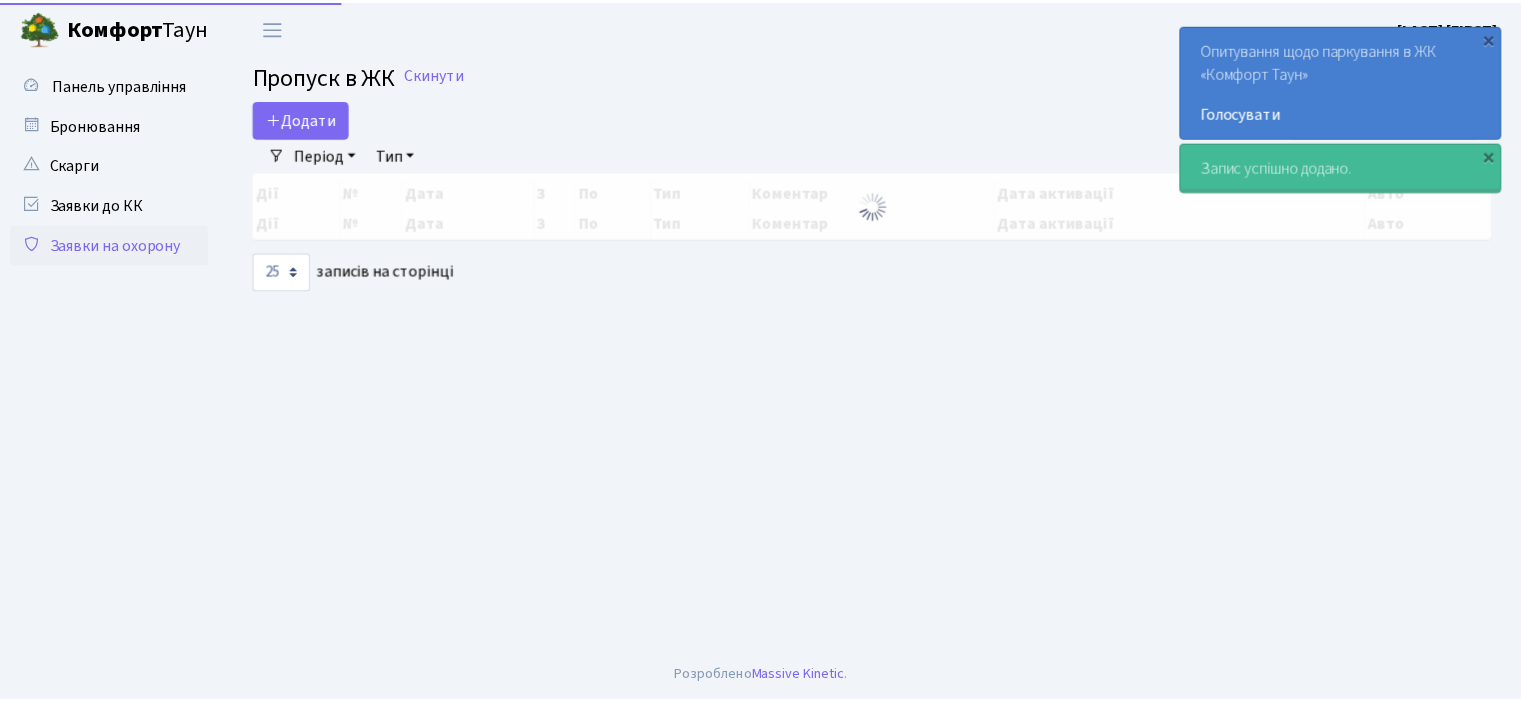 scroll, scrollTop: 0, scrollLeft: 0, axis: both 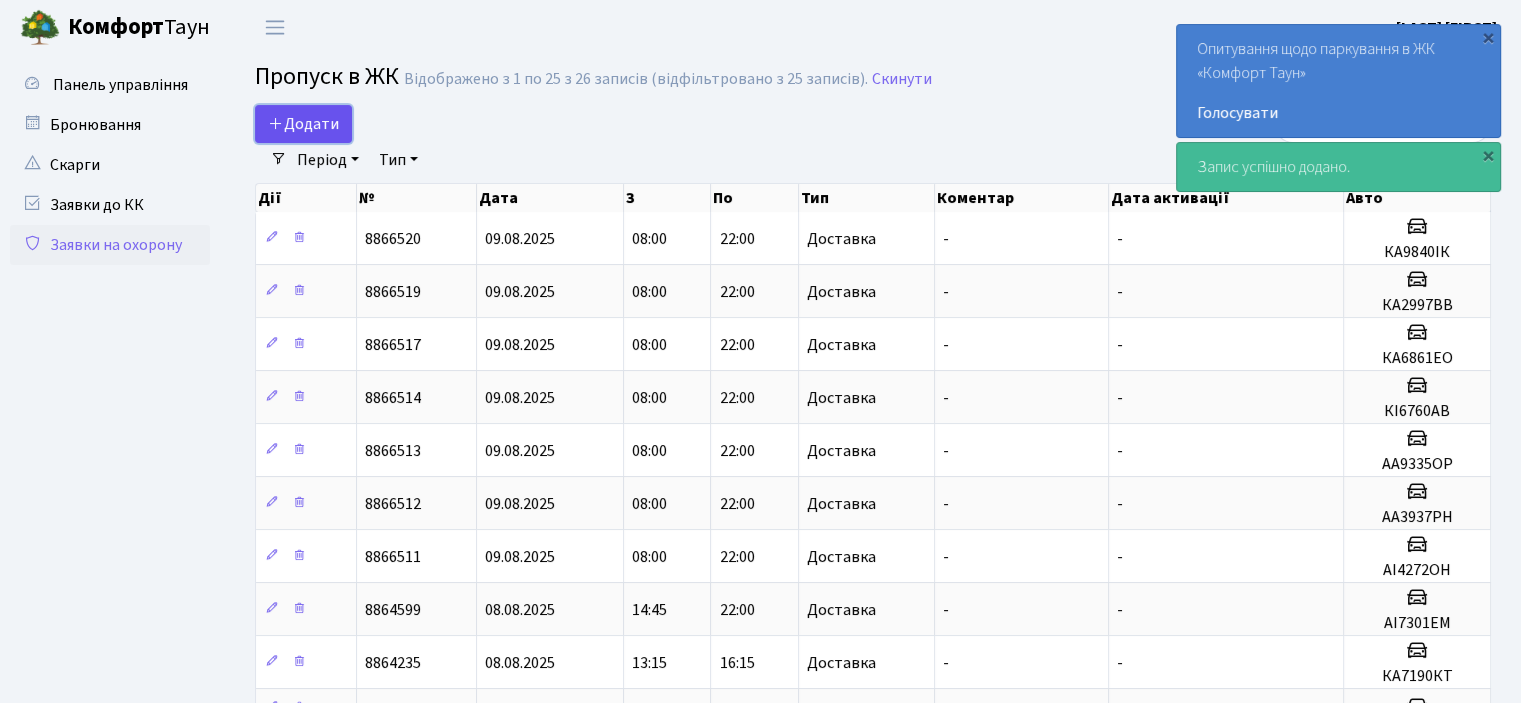 click on "Додати" at bounding box center [303, 124] 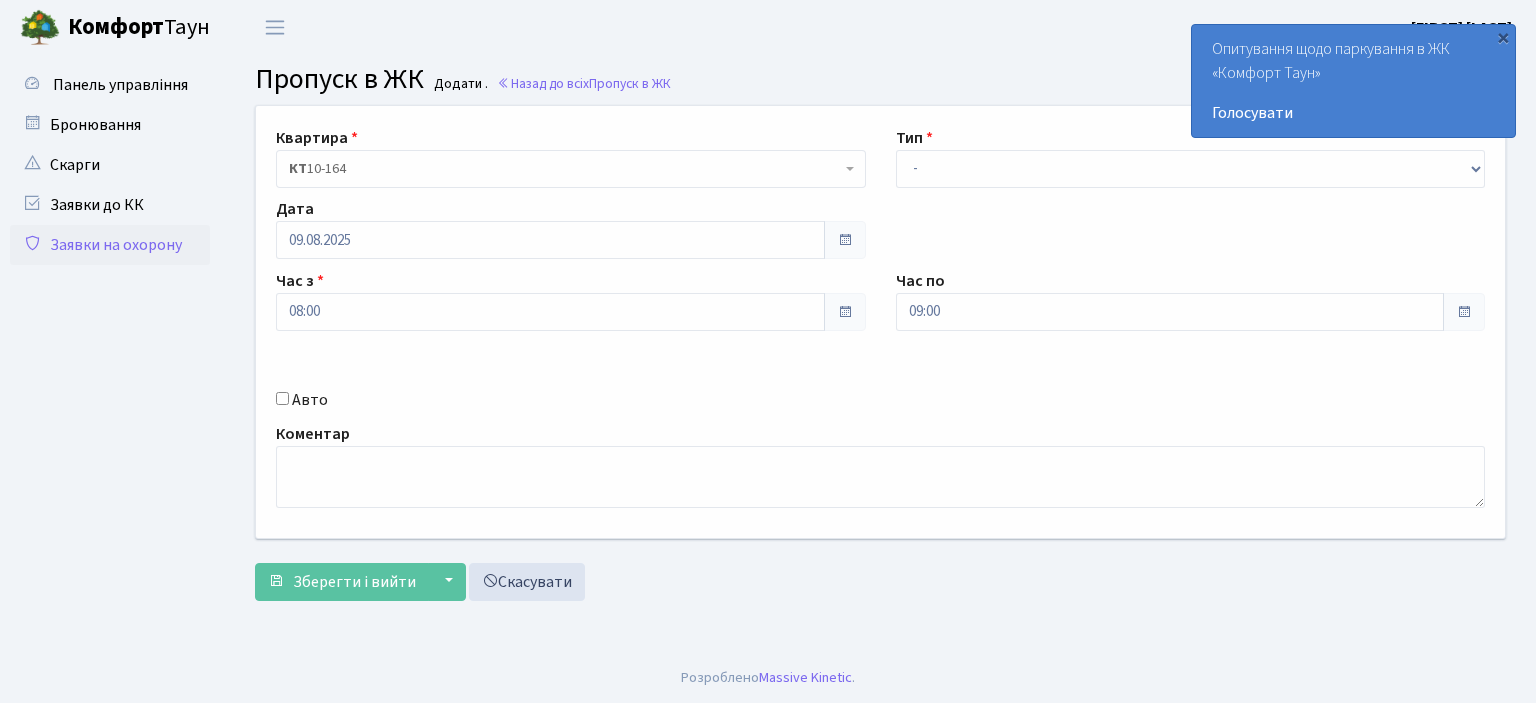 scroll, scrollTop: 0, scrollLeft: 0, axis: both 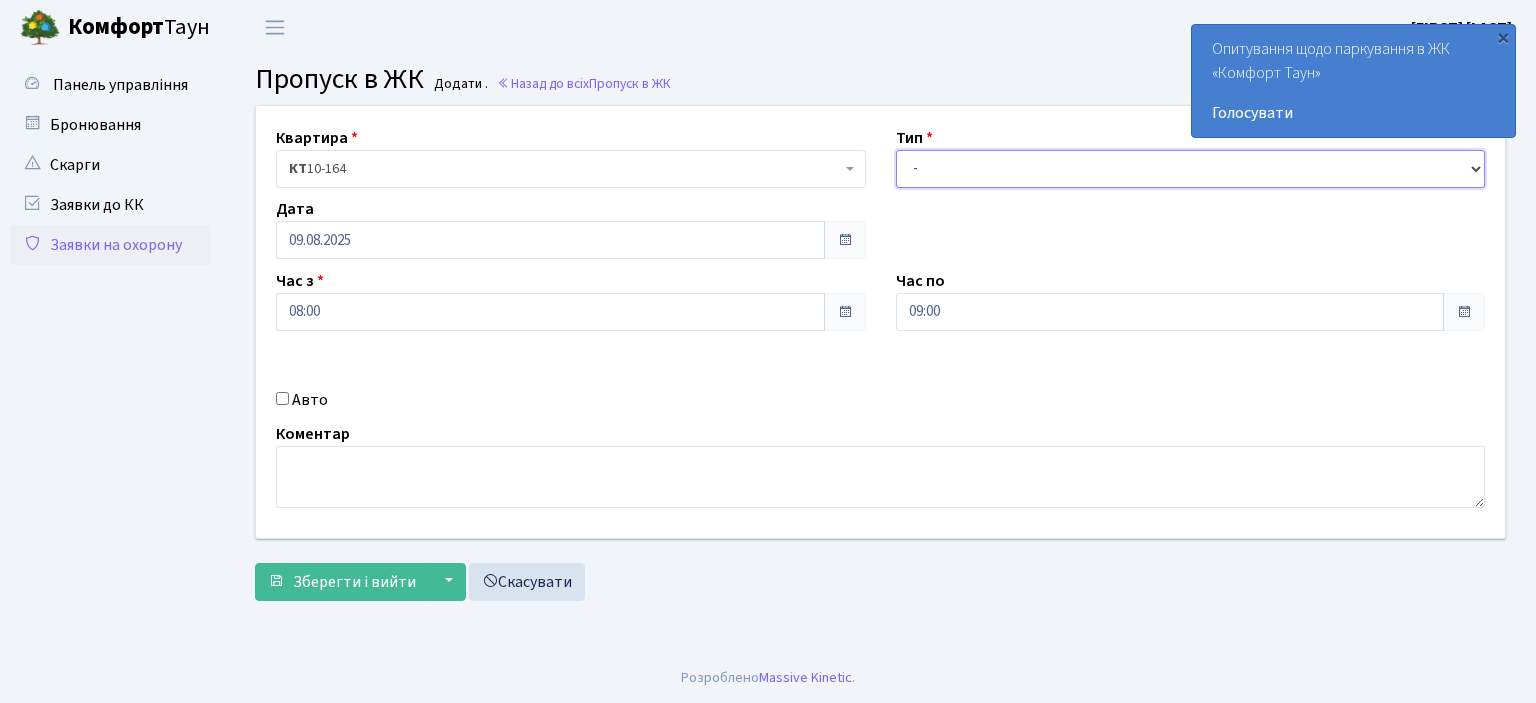 click on "-
Доставка
Таксі
Гості
Сервіс" at bounding box center (1191, 169) 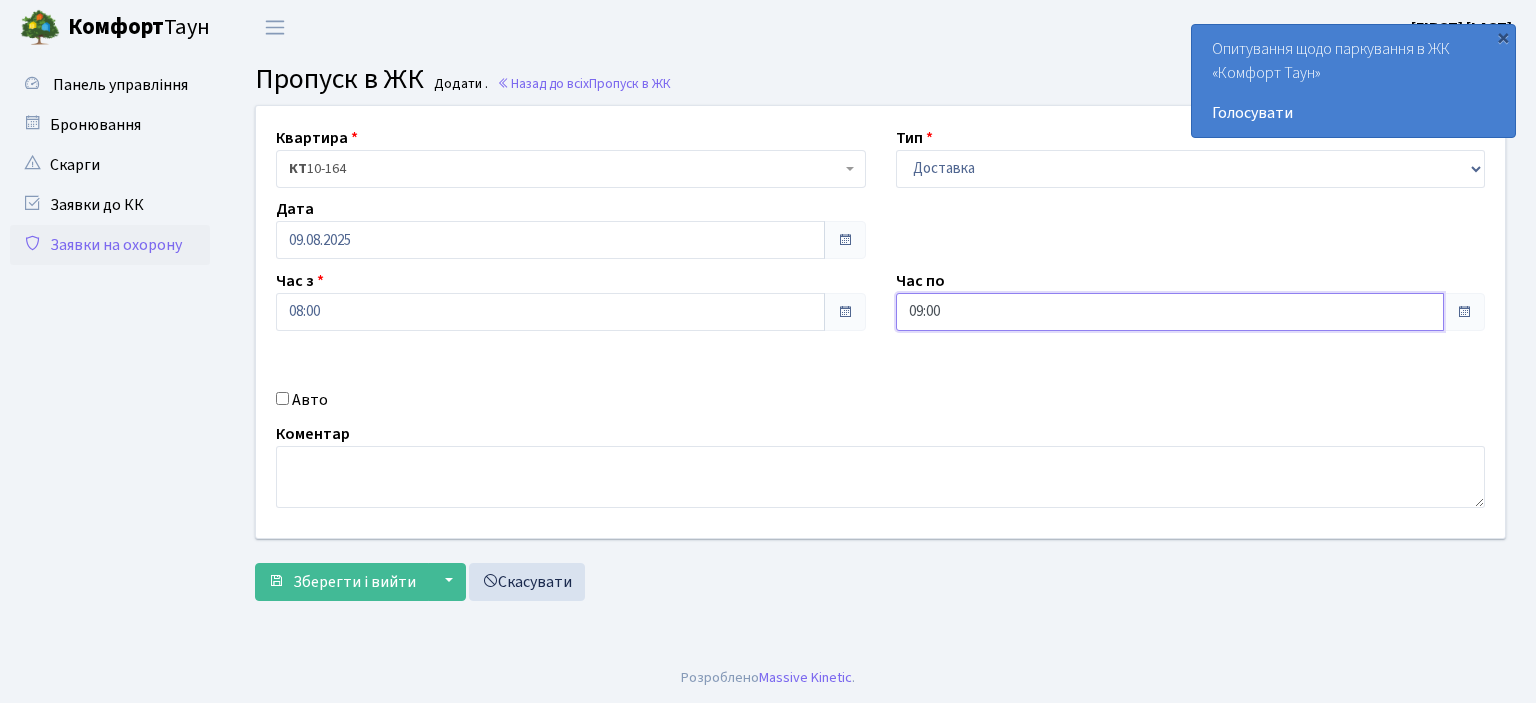 drag, startPoint x: 920, startPoint y: 319, endPoint x: 920, endPoint y: 330, distance: 11 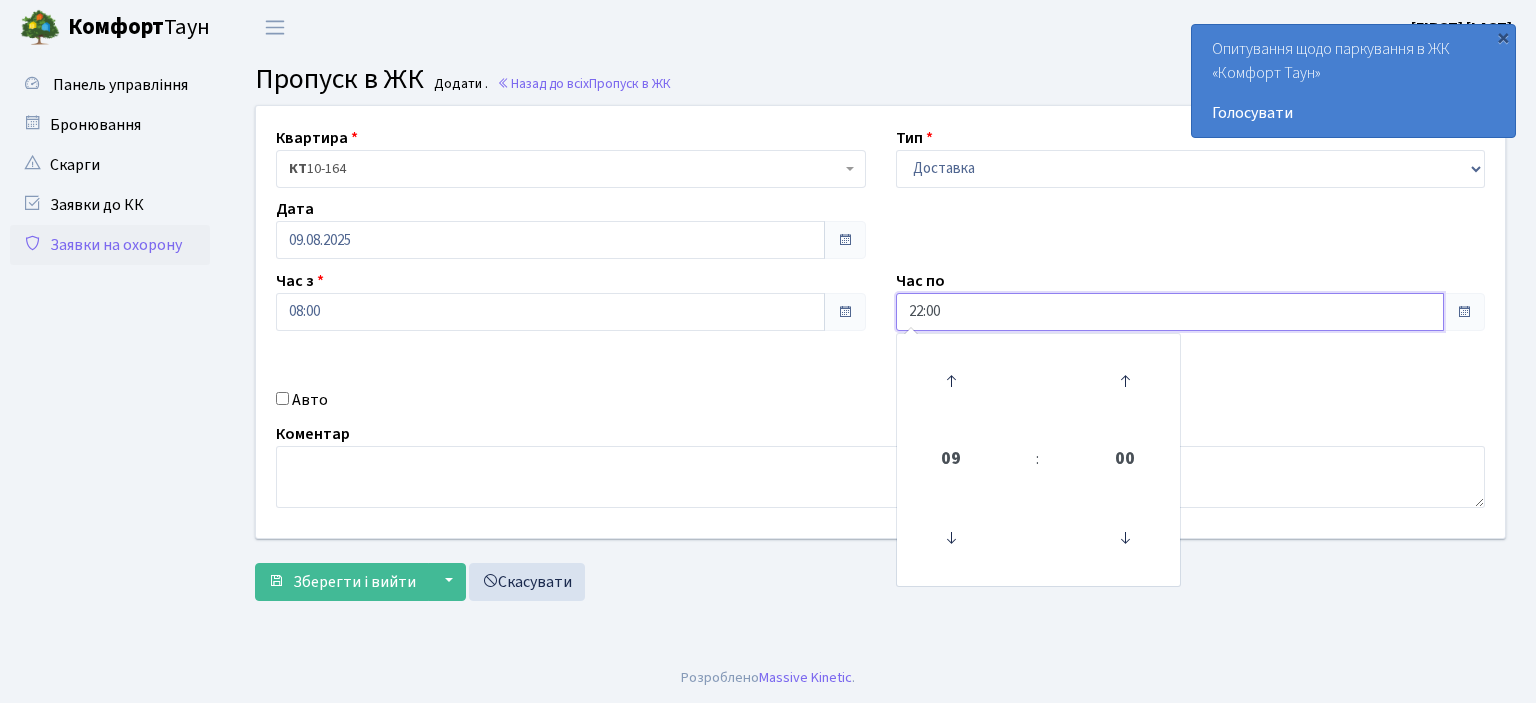 type on "22:00" 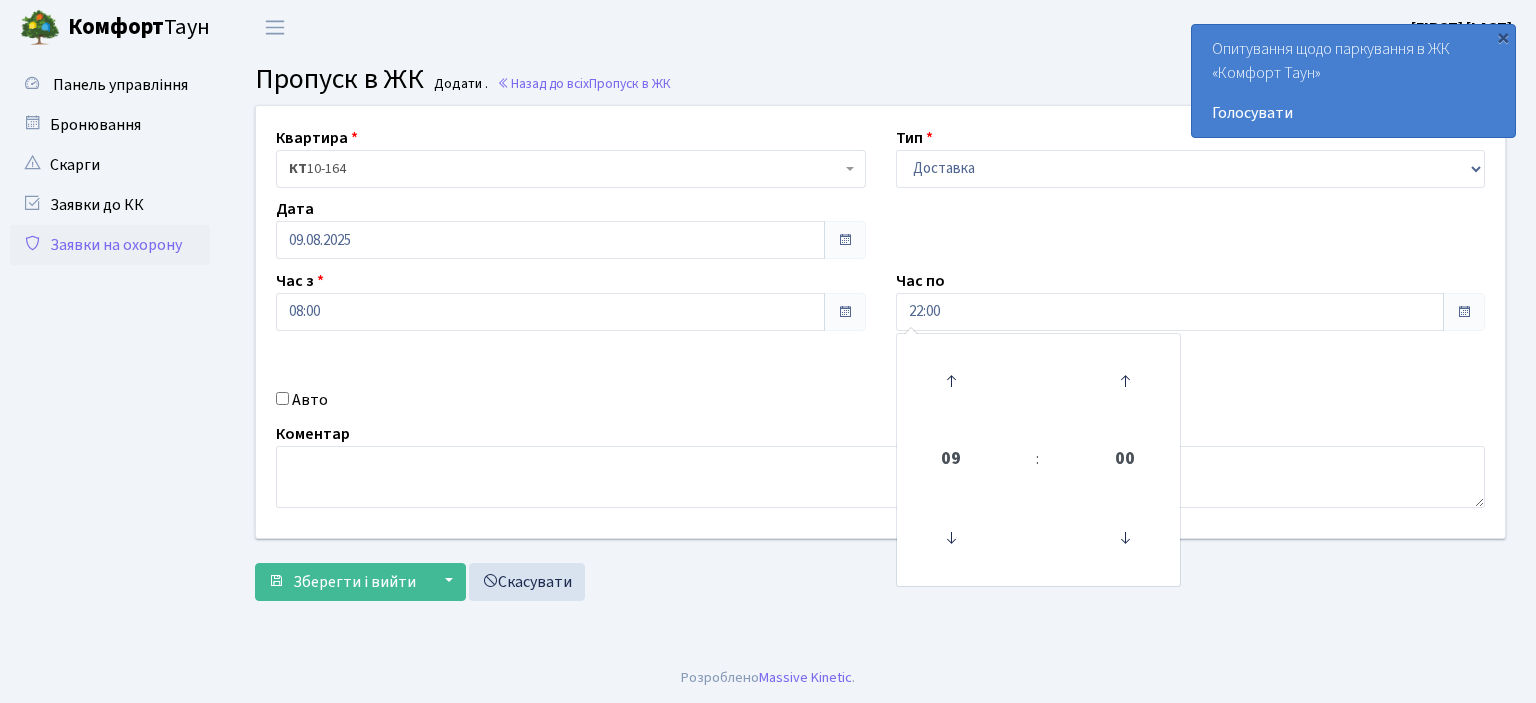 click on "Авто" at bounding box center [282, 398] 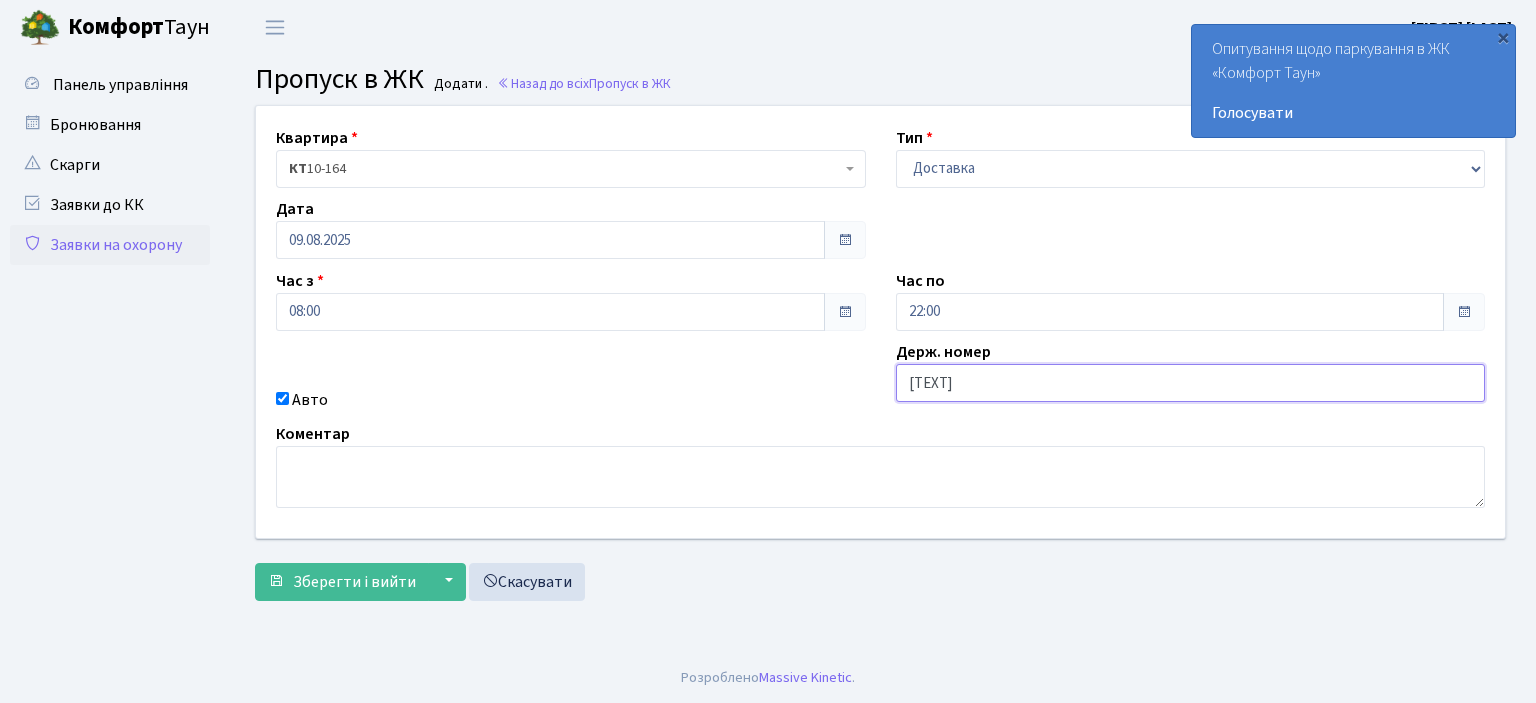 type on "аі6184мк" 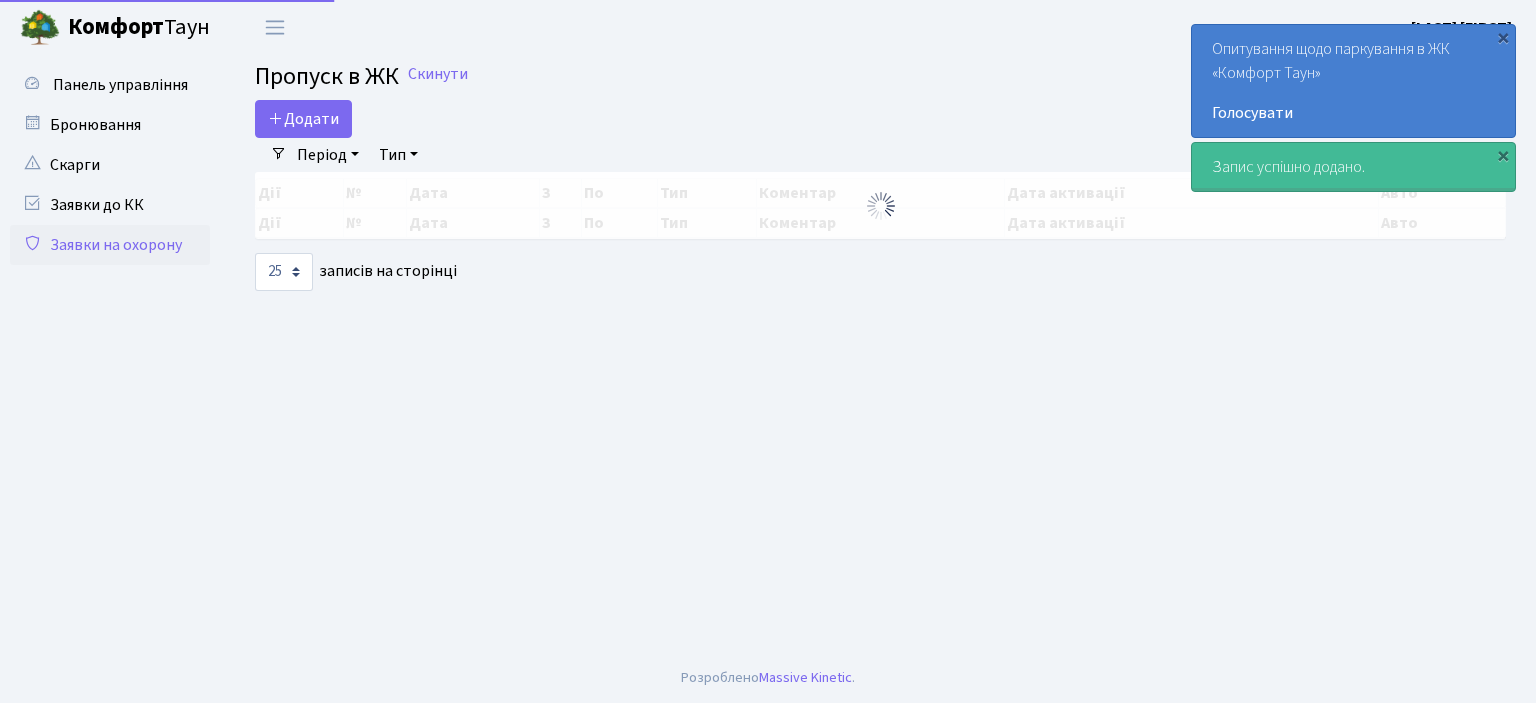select on "25" 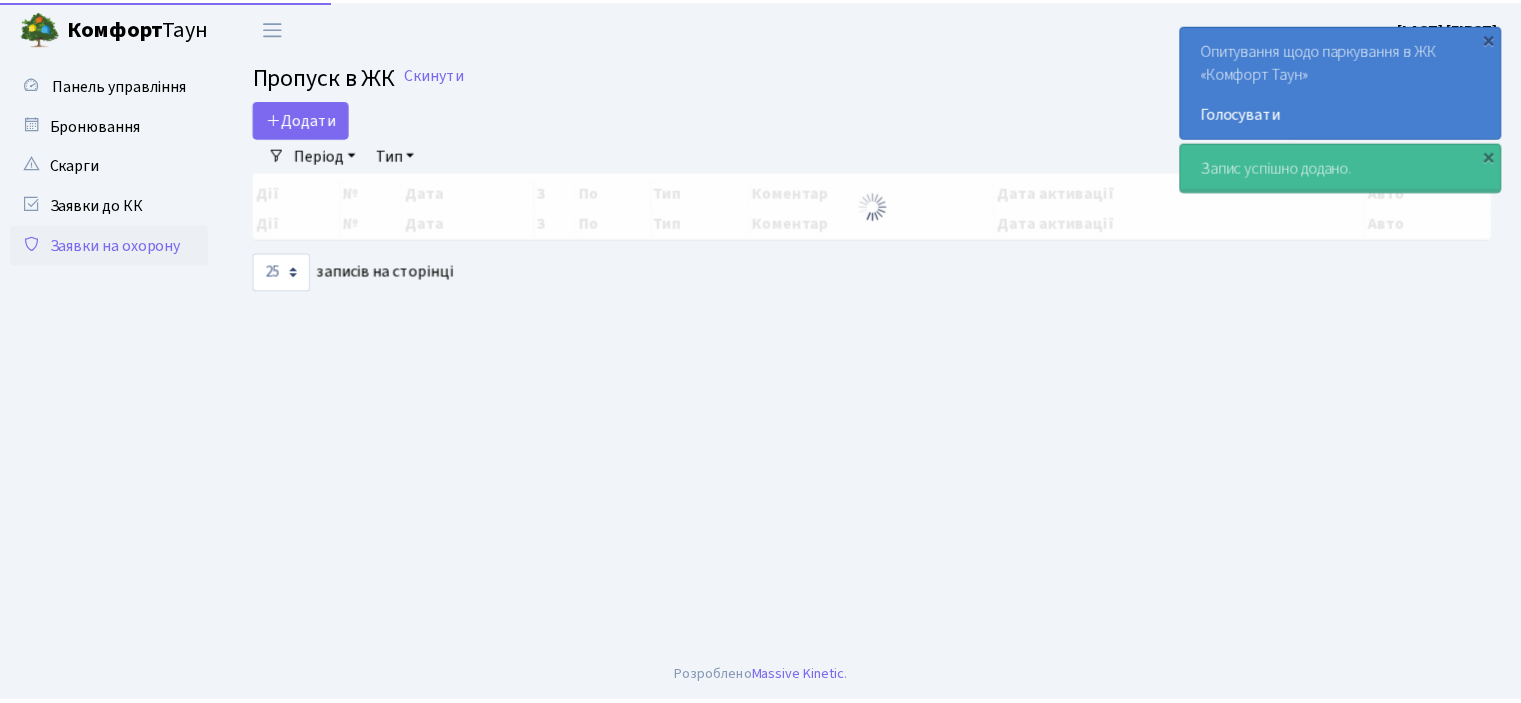 scroll, scrollTop: 0, scrollLeft: 0, axis: both 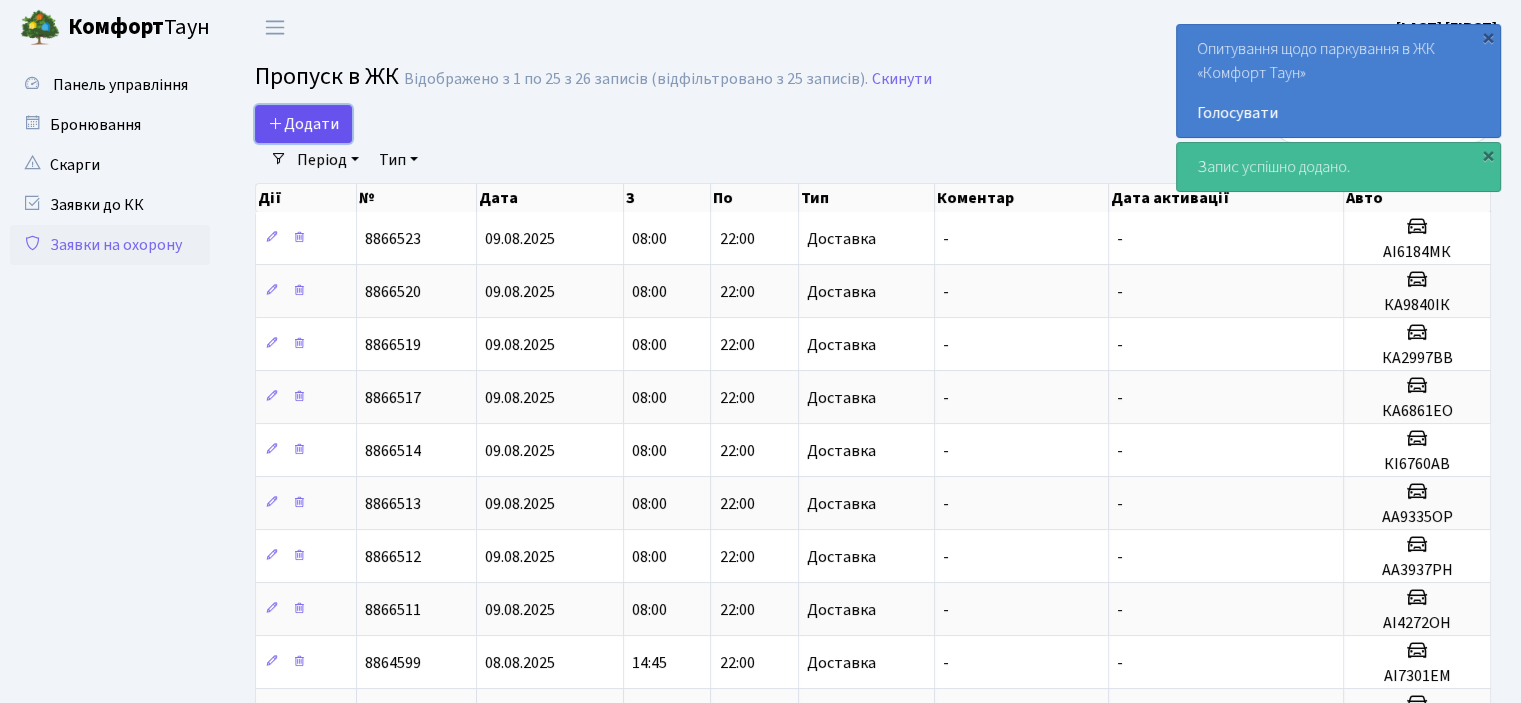 click on "Додати" at bounding box center [303, 124] 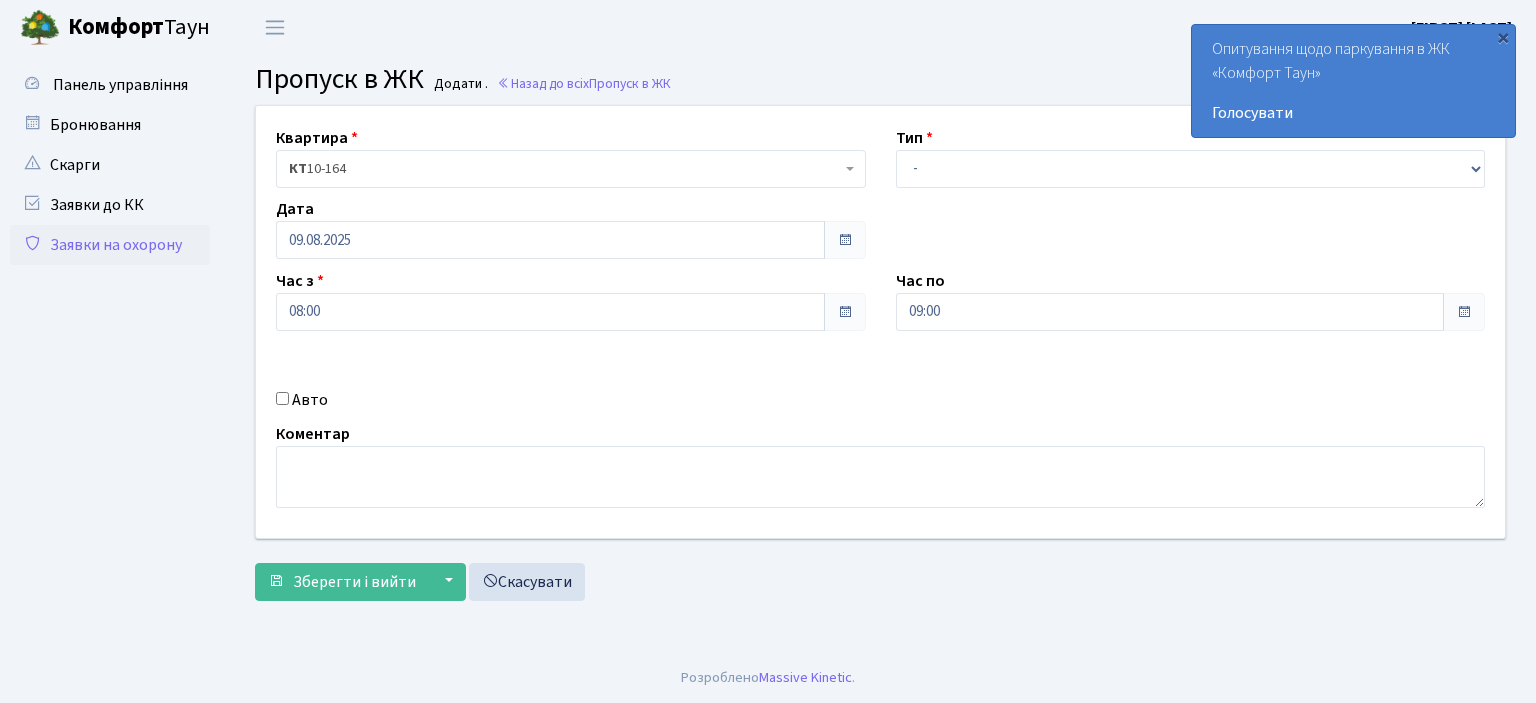 scroll, scrollTop: 0, scrollLeft: 0, axis: both 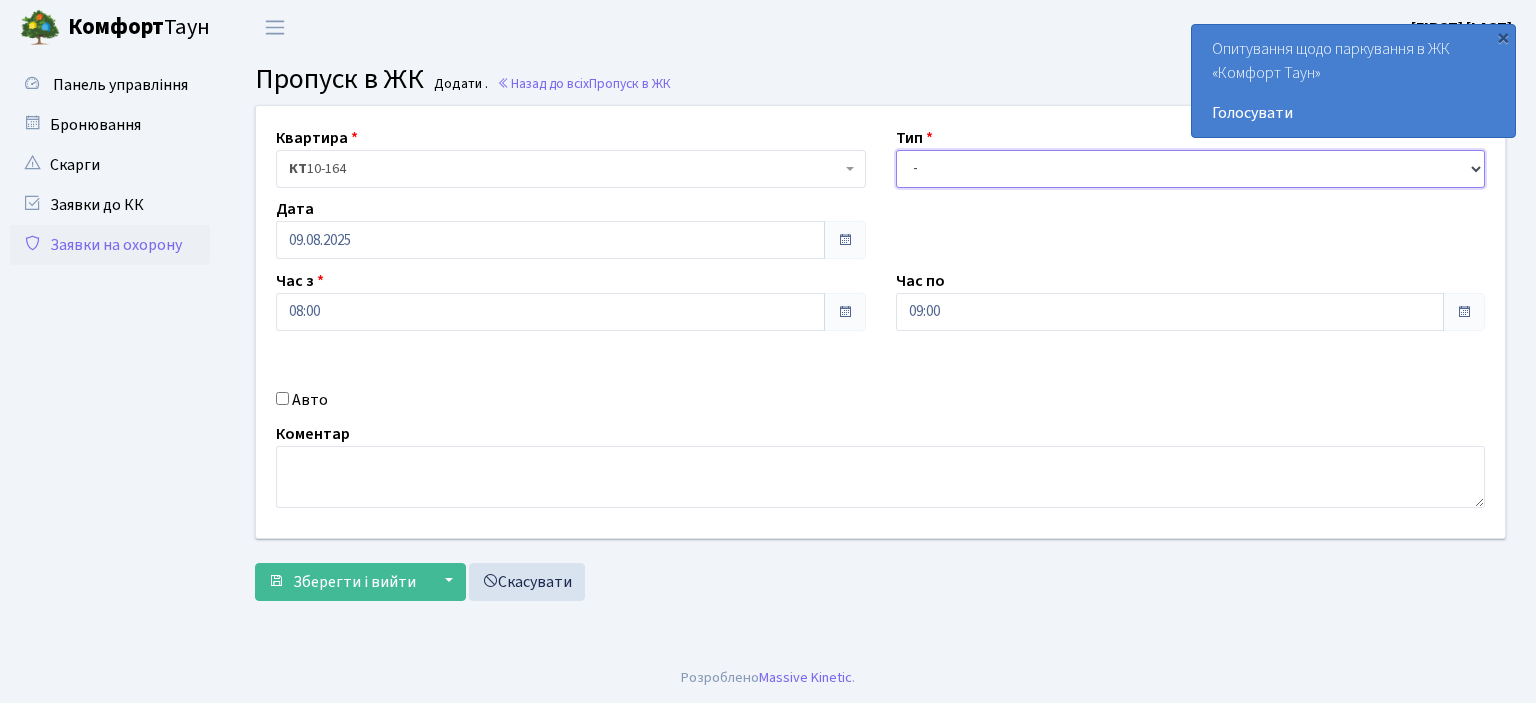 click on "-
Доставка
Таксі
Гості
Сервіс" at bounding box center (1191, 169) 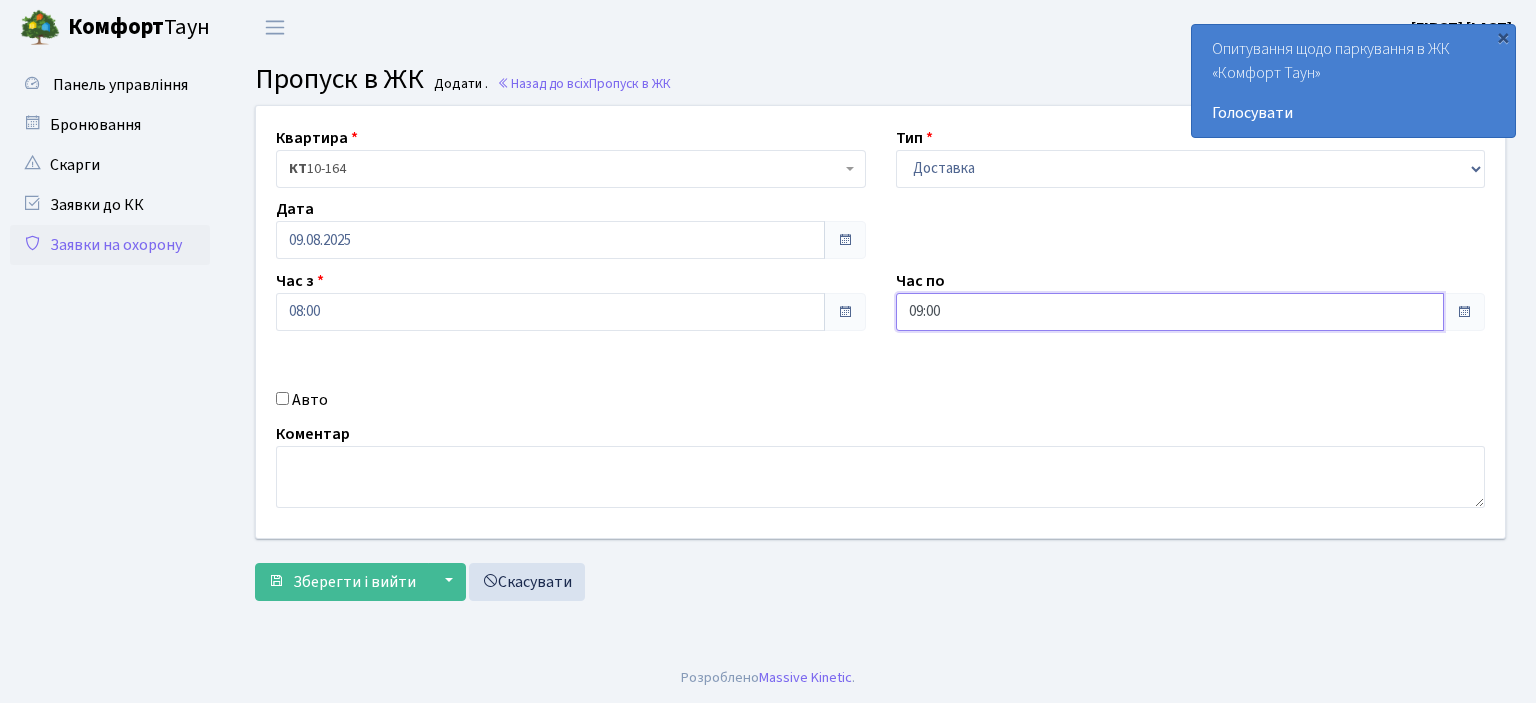 click on "09:00" at bounding box center (1170, 312) 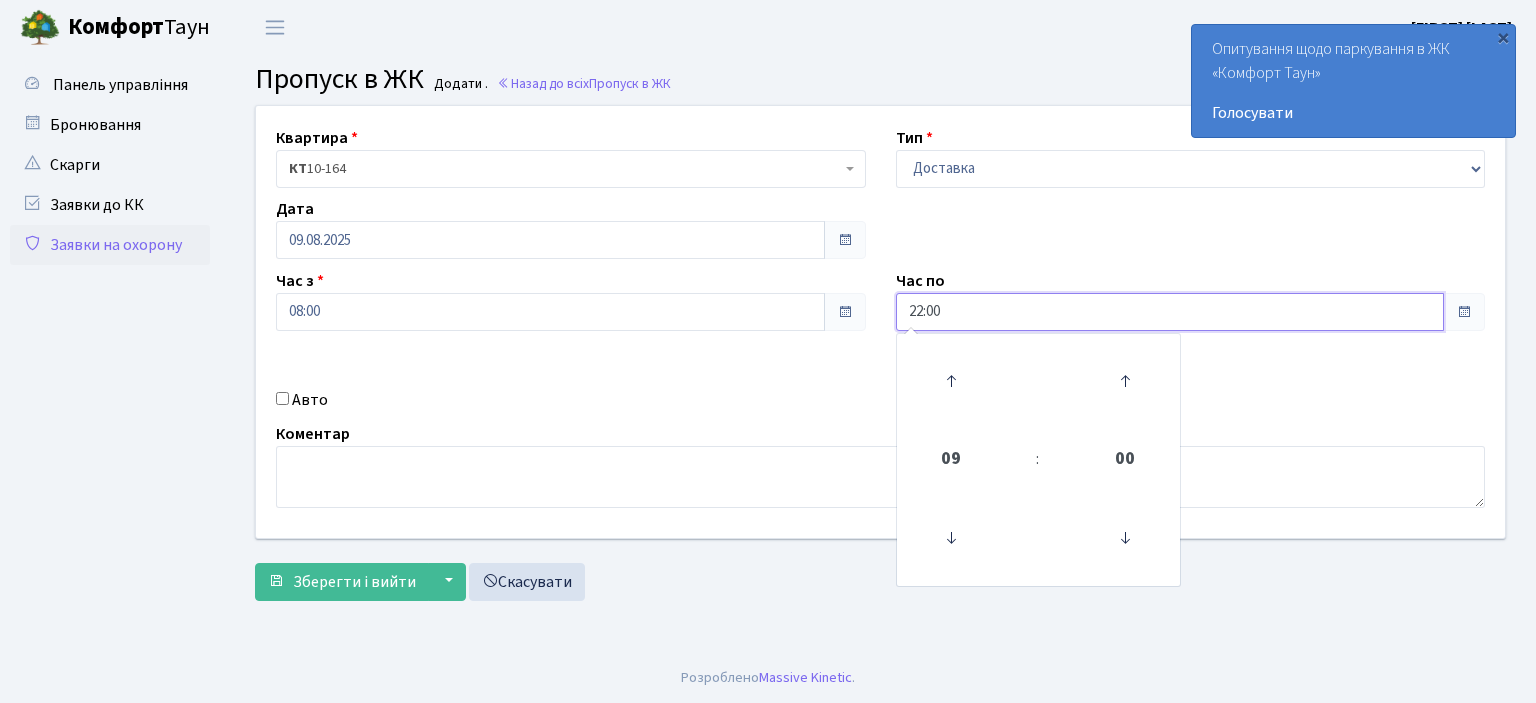 type on "22:00" 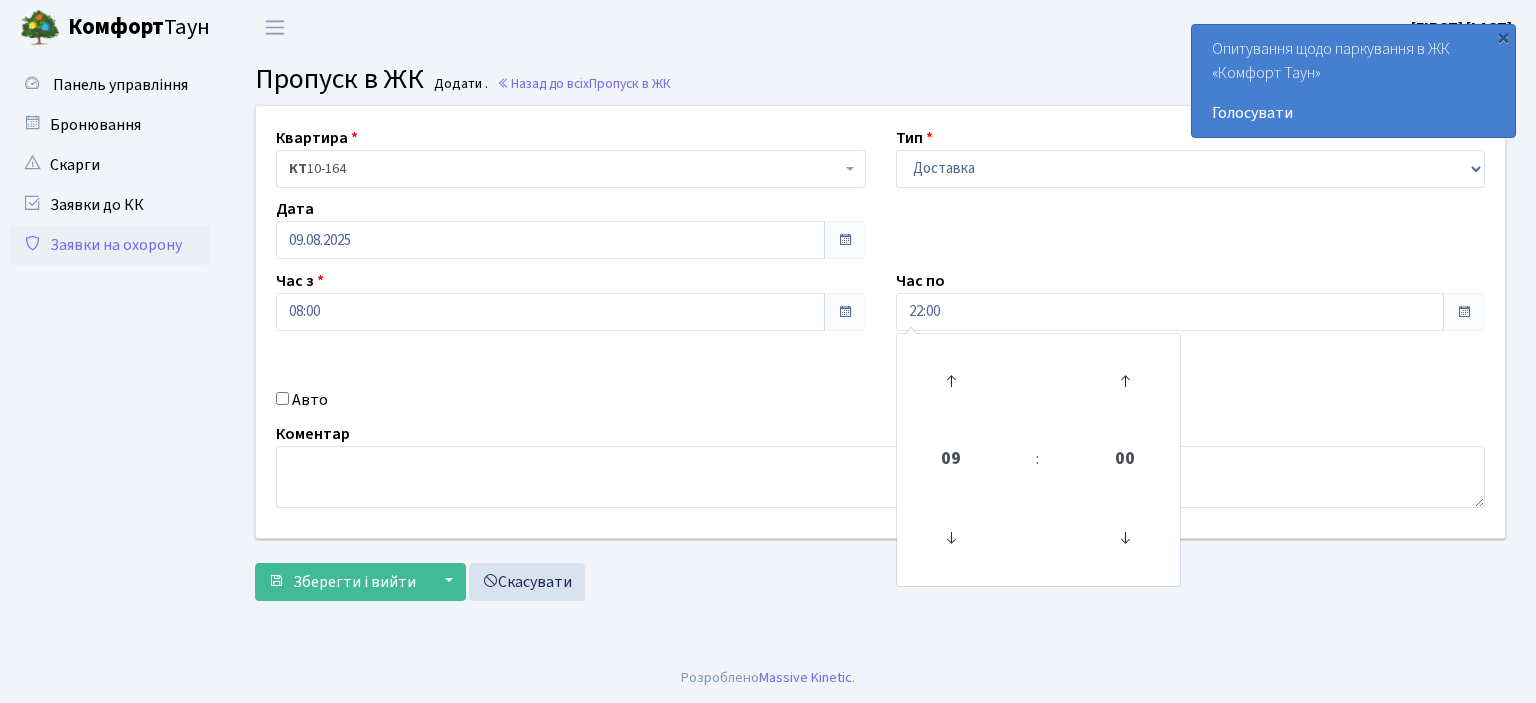 click on "Авто" at bounding box center [282, 398] 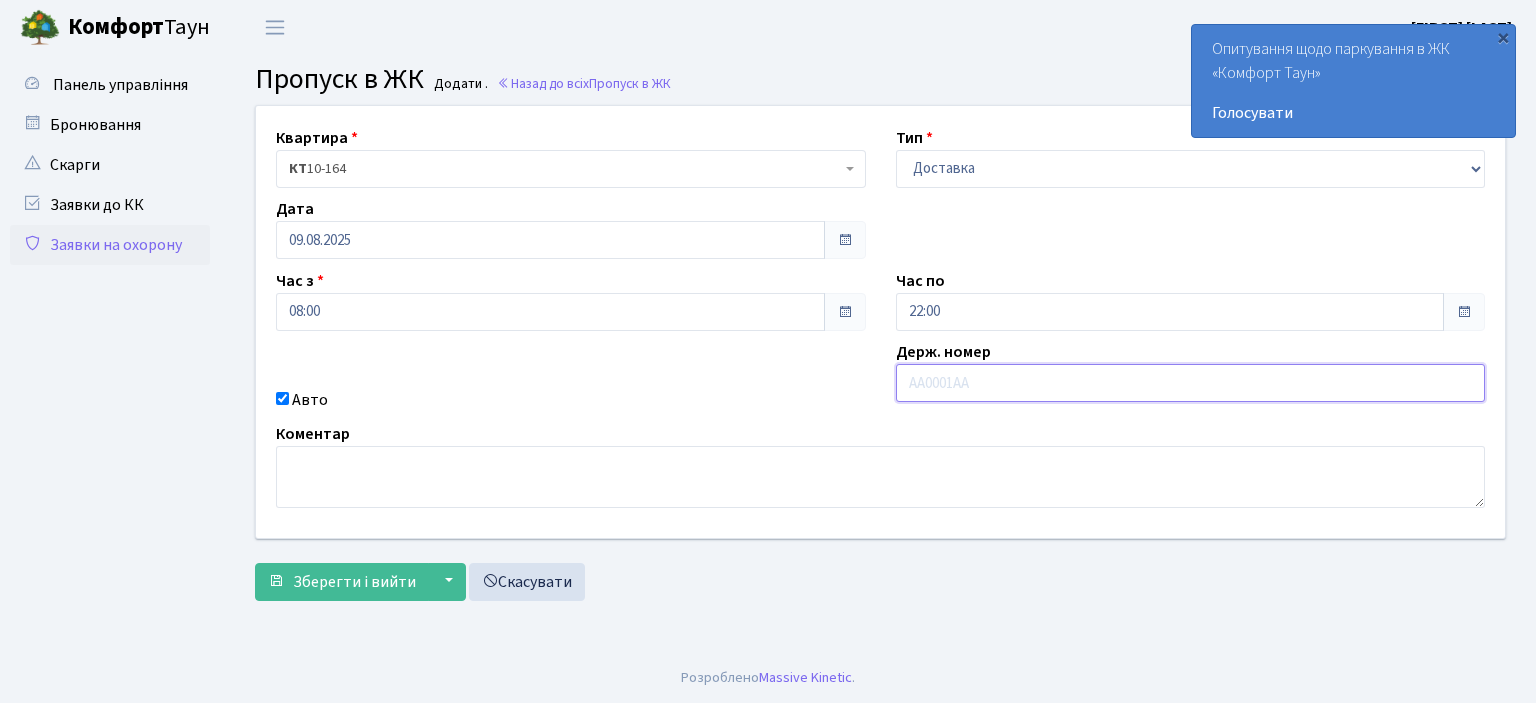 click at bounding box center (1191, 383) 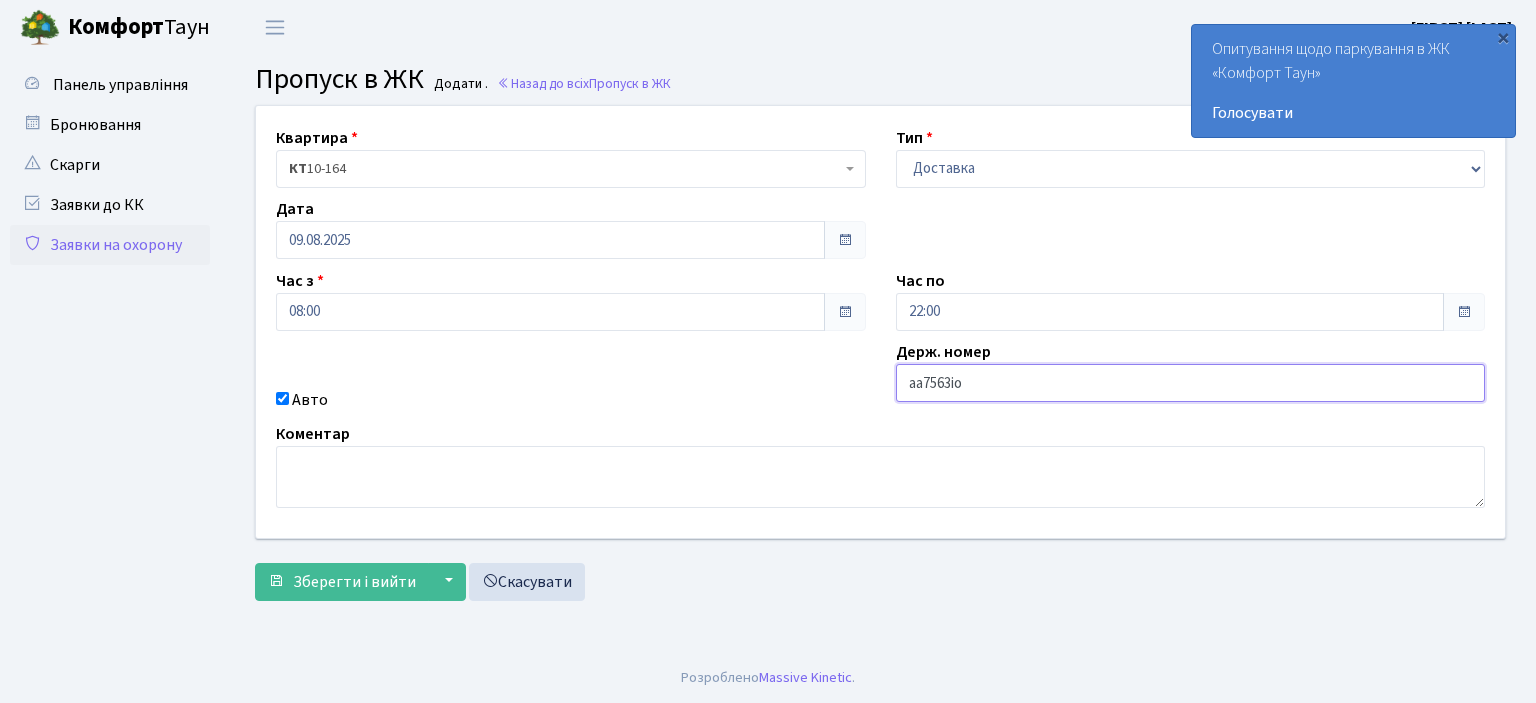 type on "аа7563іо" 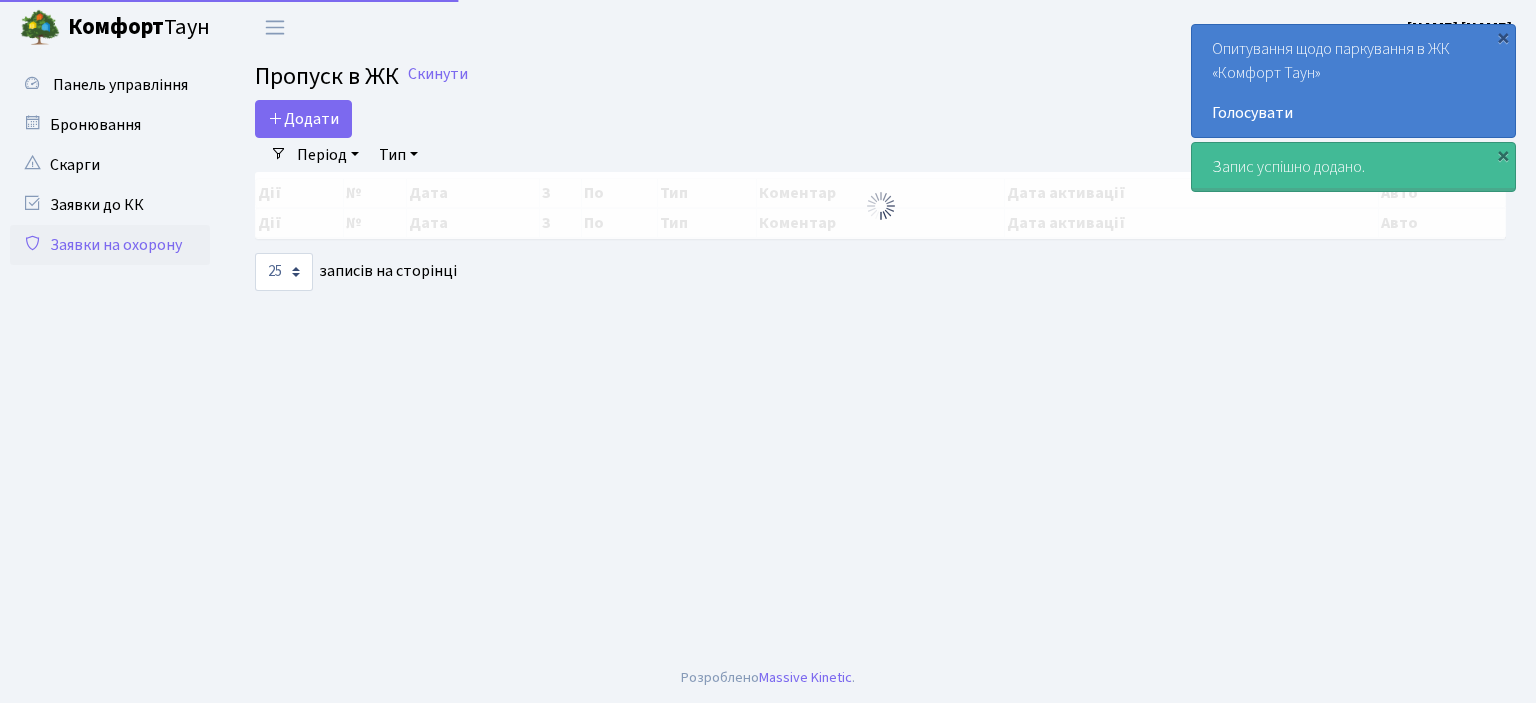 select on "25" 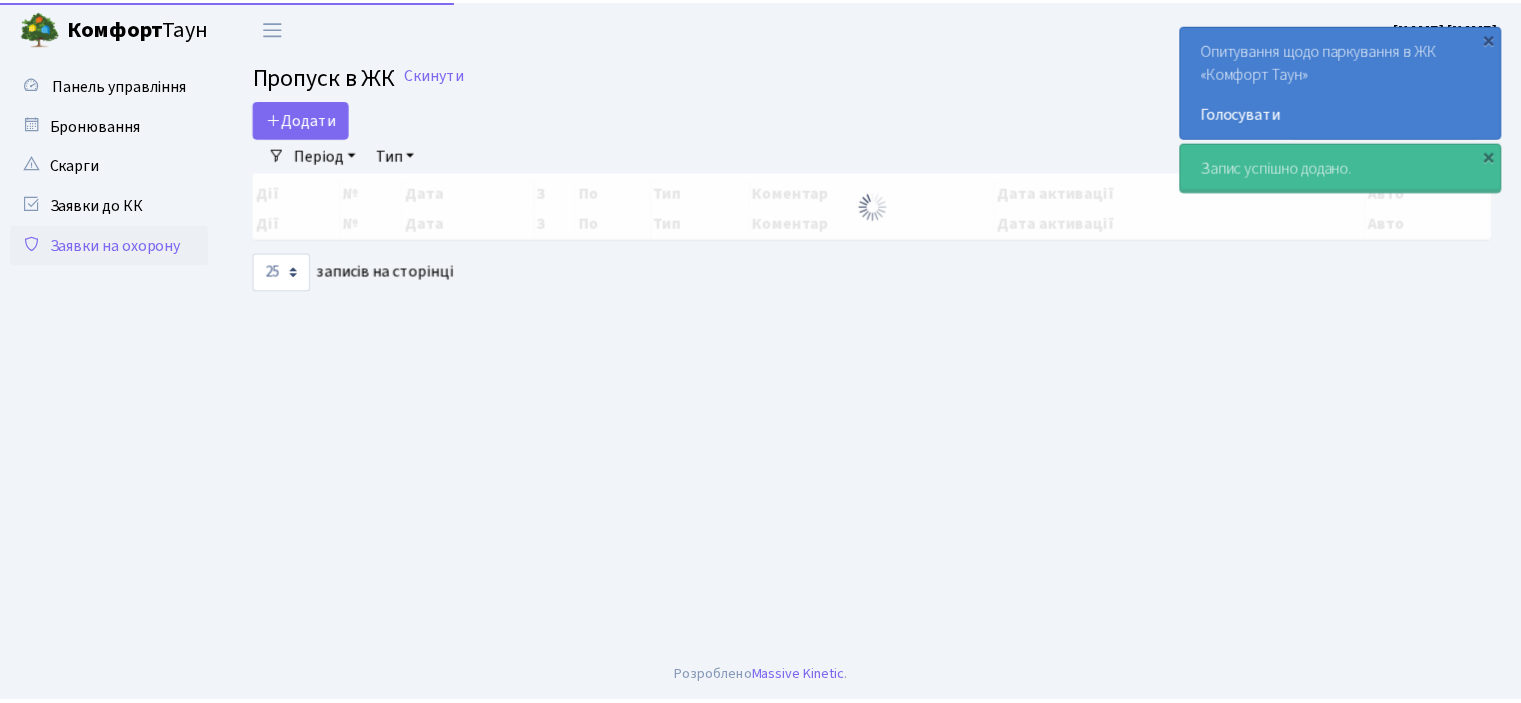 scroll, scrollTop: 0, scrollLeft: 0, axis: both 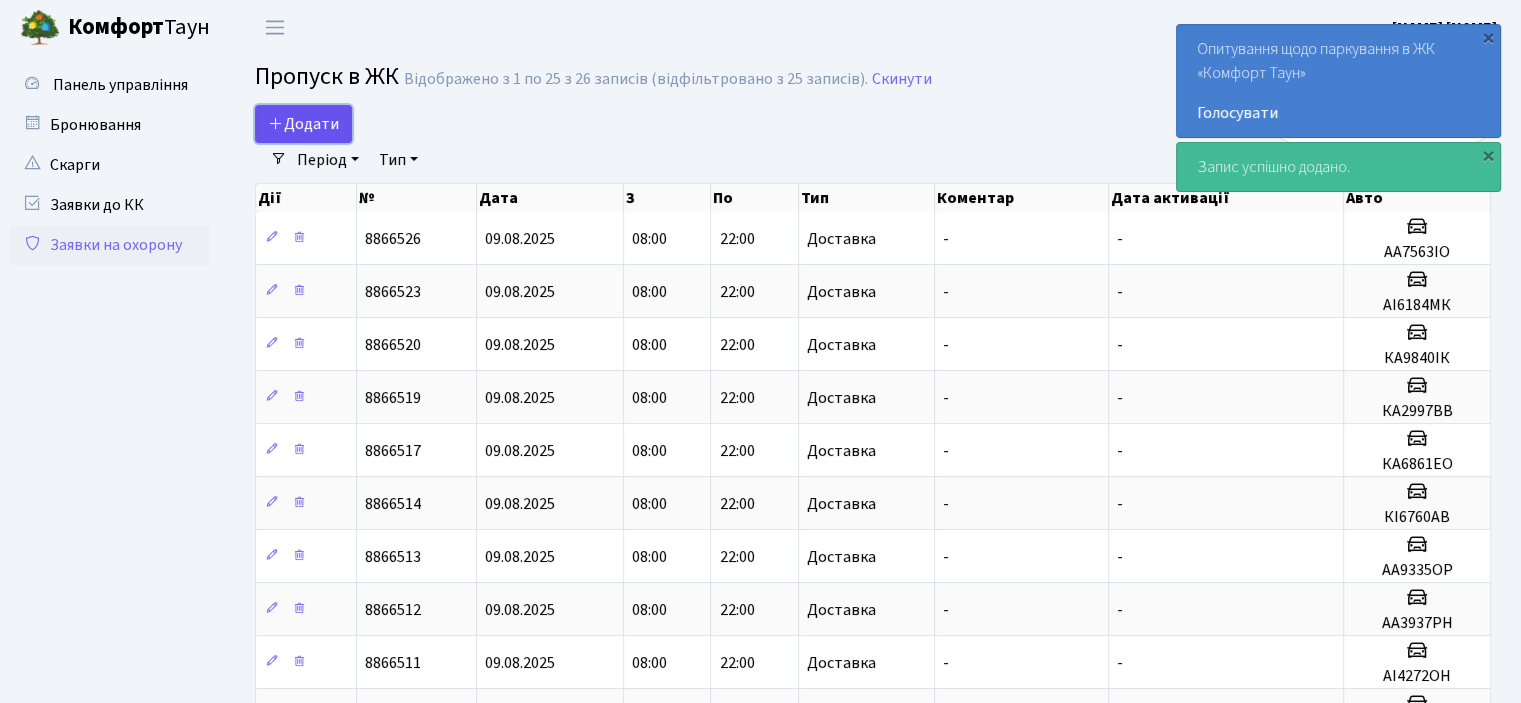 click on "Додати" at bounding box center (303, 124) 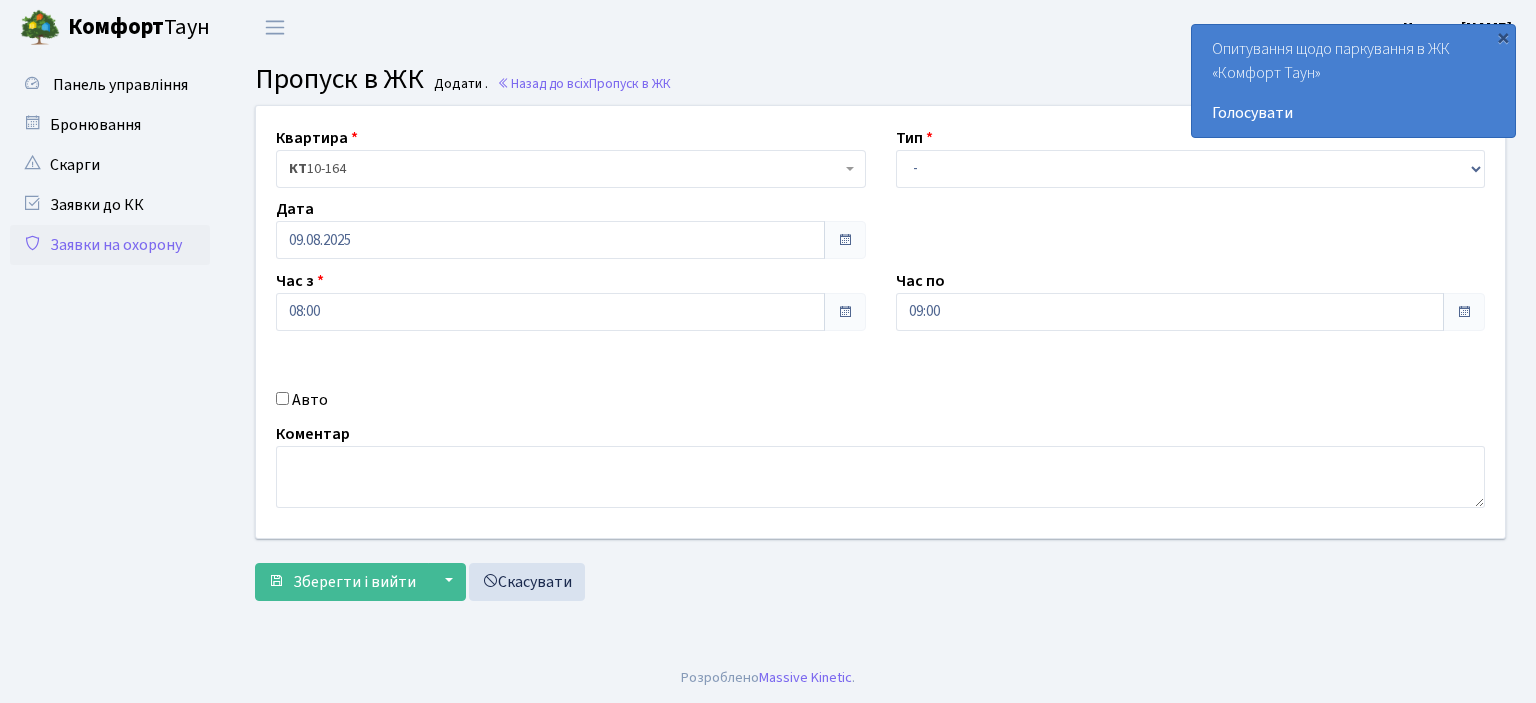 scroll, scrollTop: 0, scrollLeft: 0, axis: both 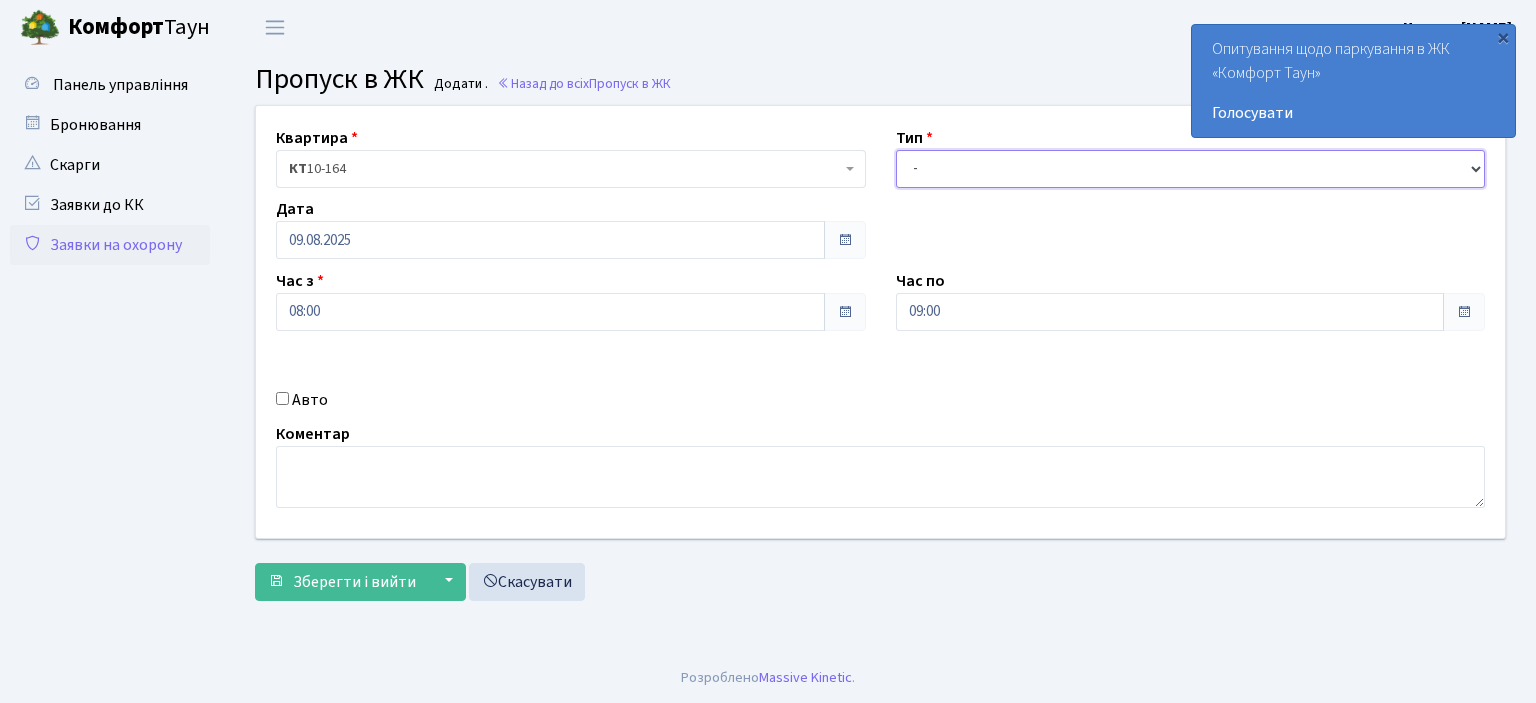 click on "-
Доставка
Таксі
Гості
Сервіс" at bounding box center (1191, 169) 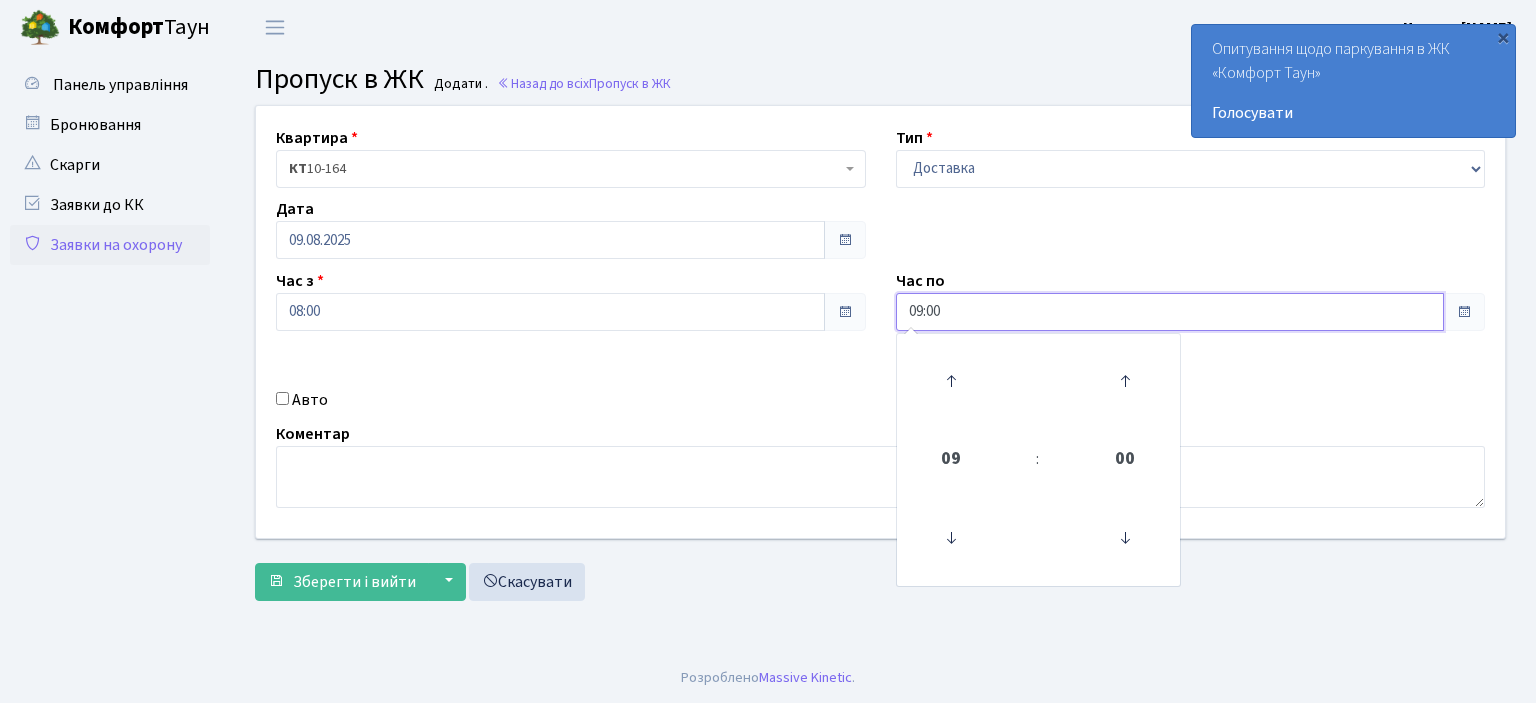 drag, startPoint x: 923, startPoint y: 316, endPoint x: 904, endPoint y: 417, distance: 102.77159 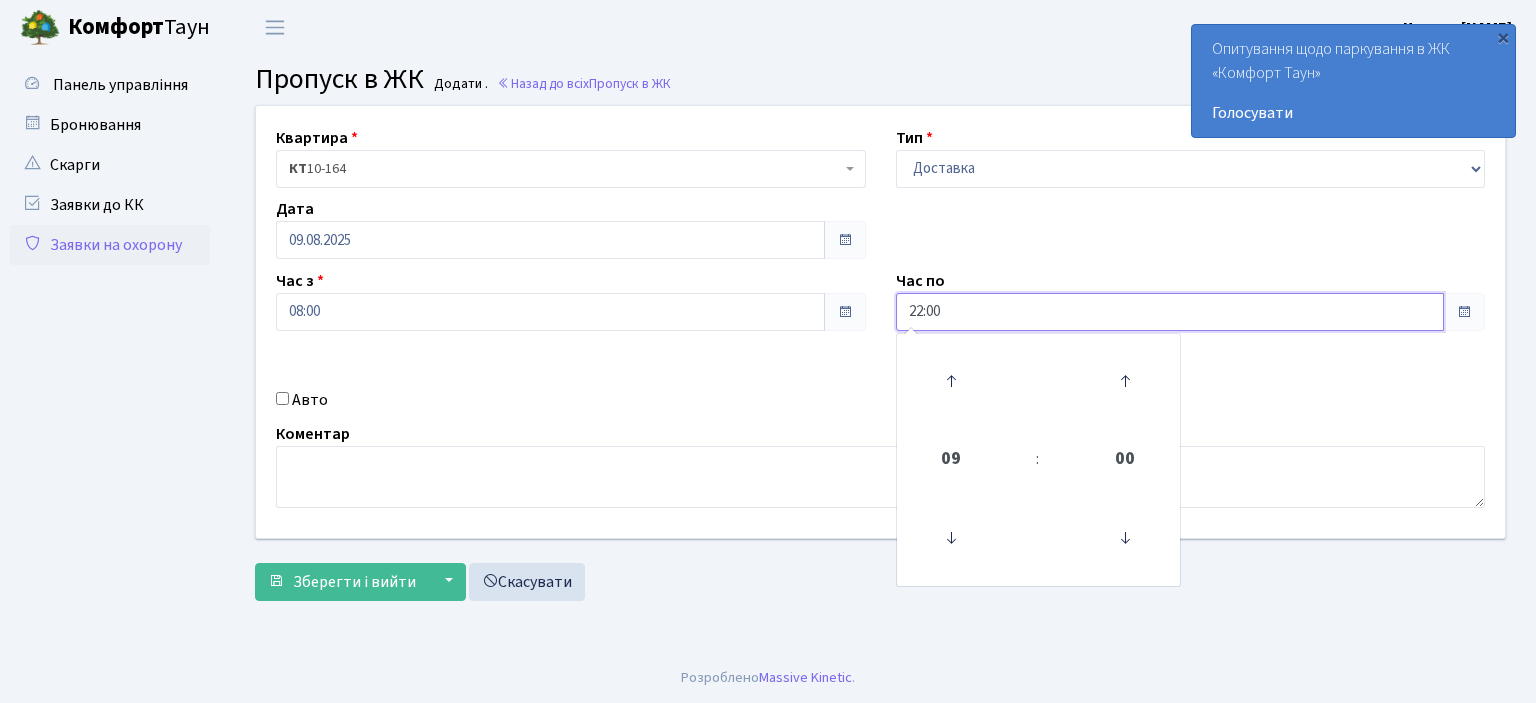 type on "22:00" 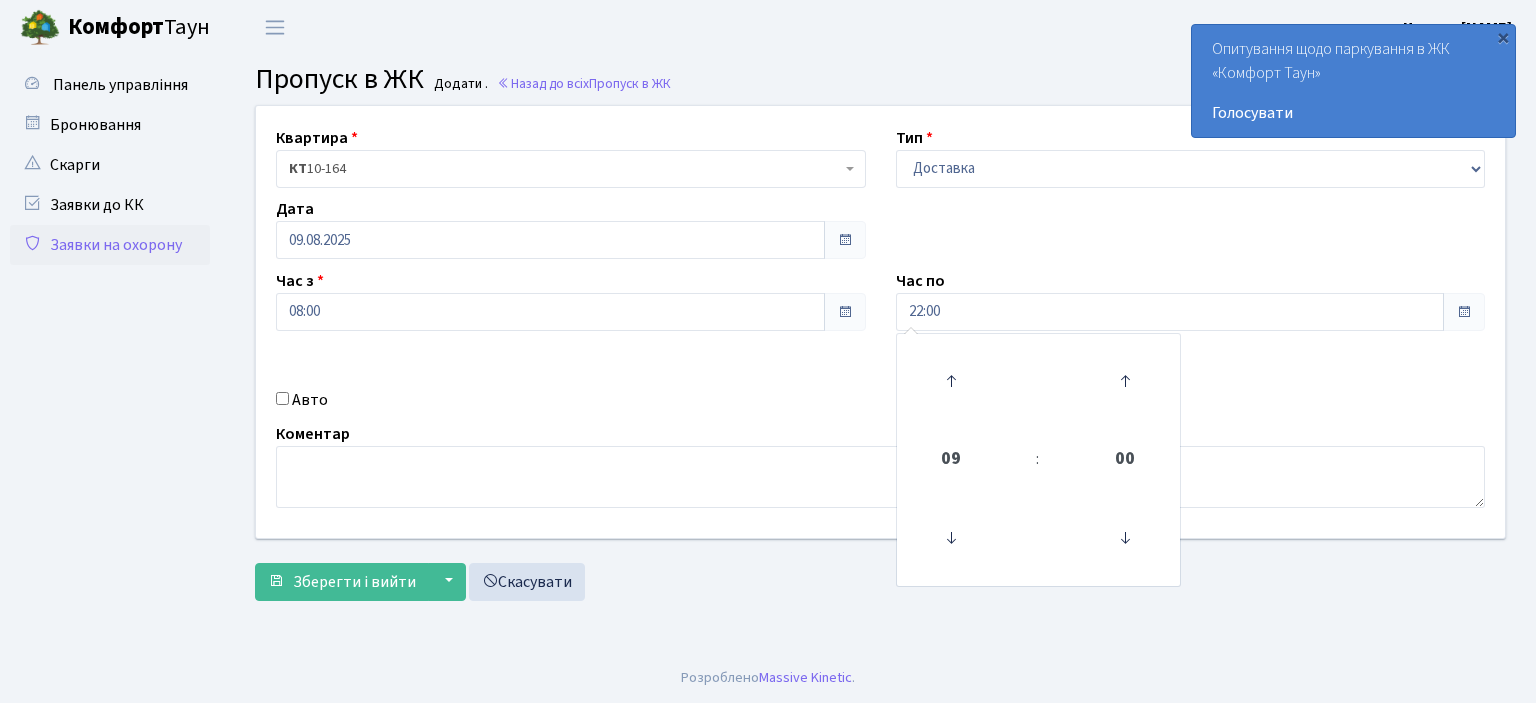 click on "Авто" at bounding box center [282, 398] 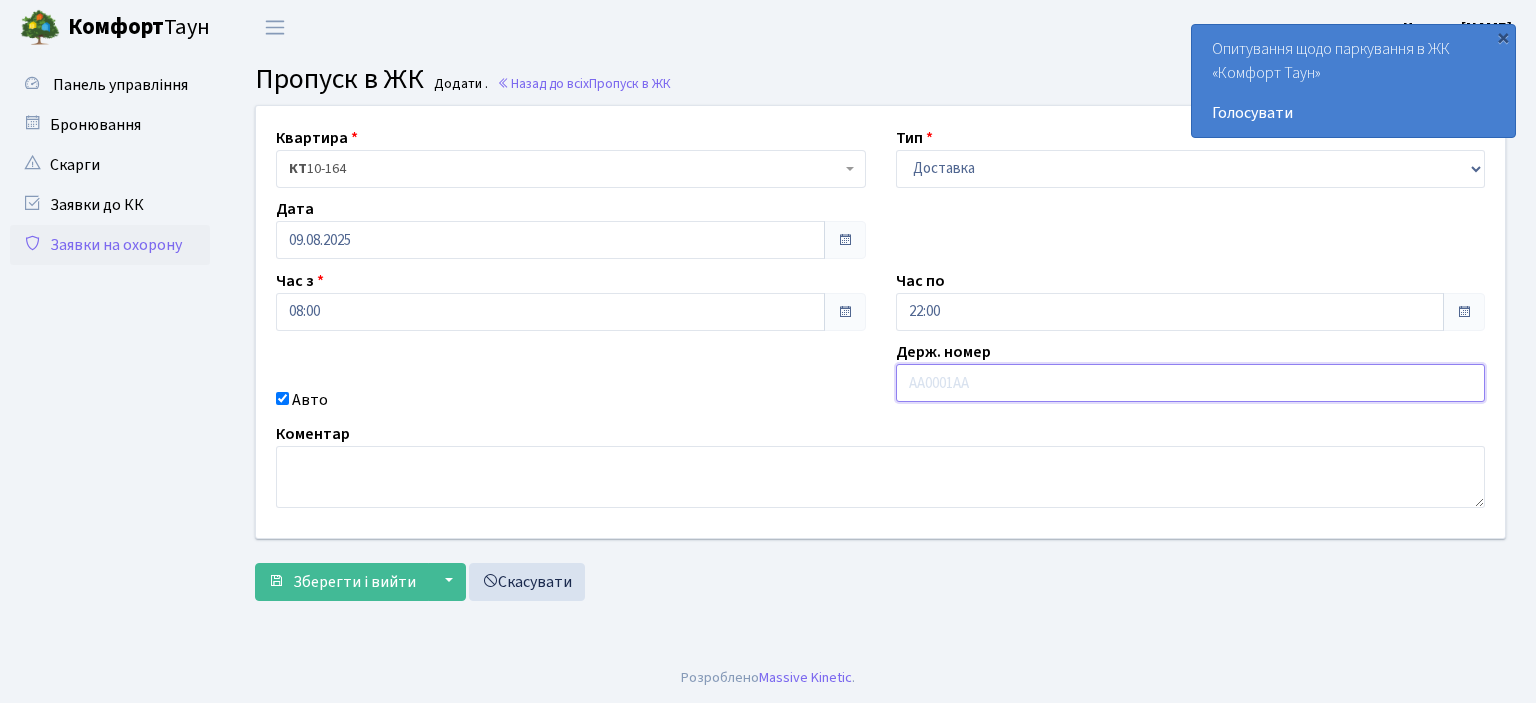click at bounding box center [1191, 383] 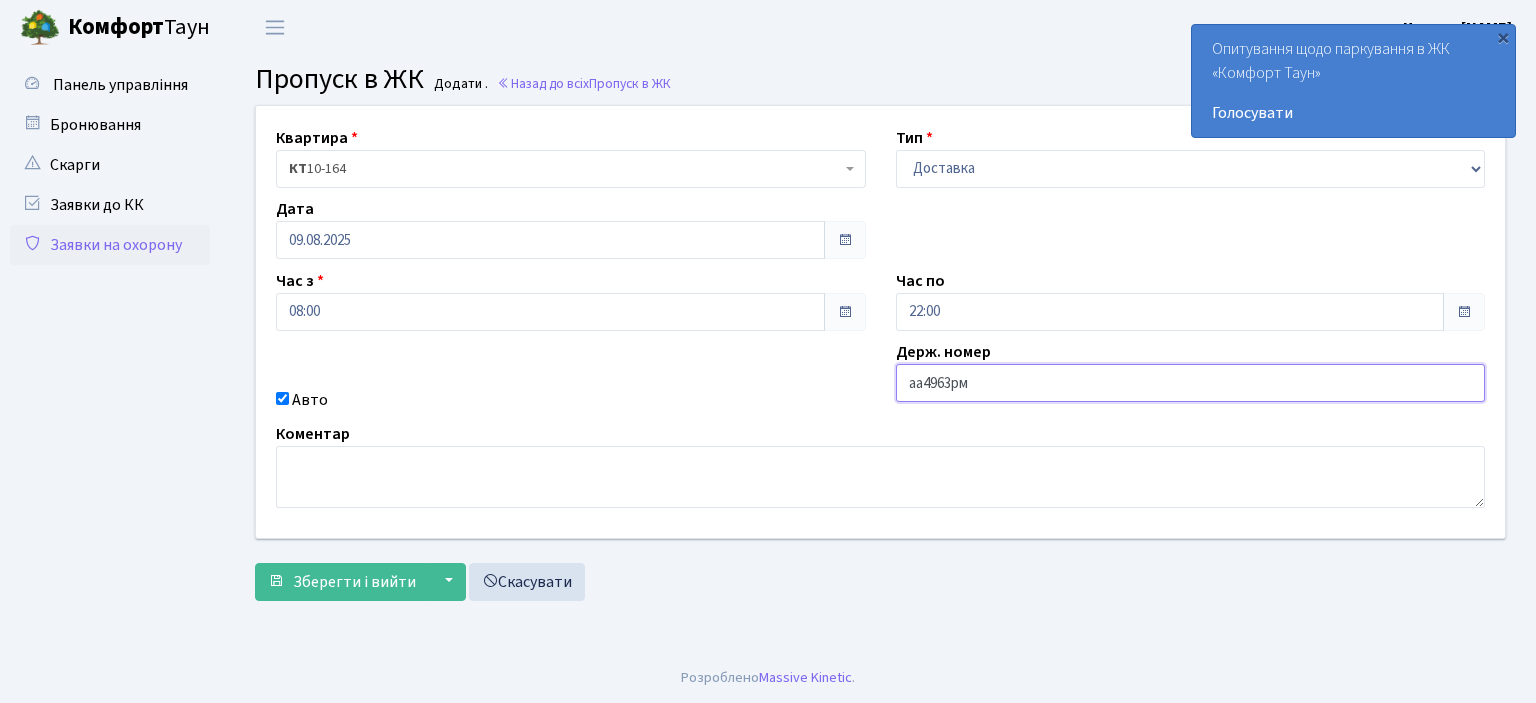 type on "аа4963рм" 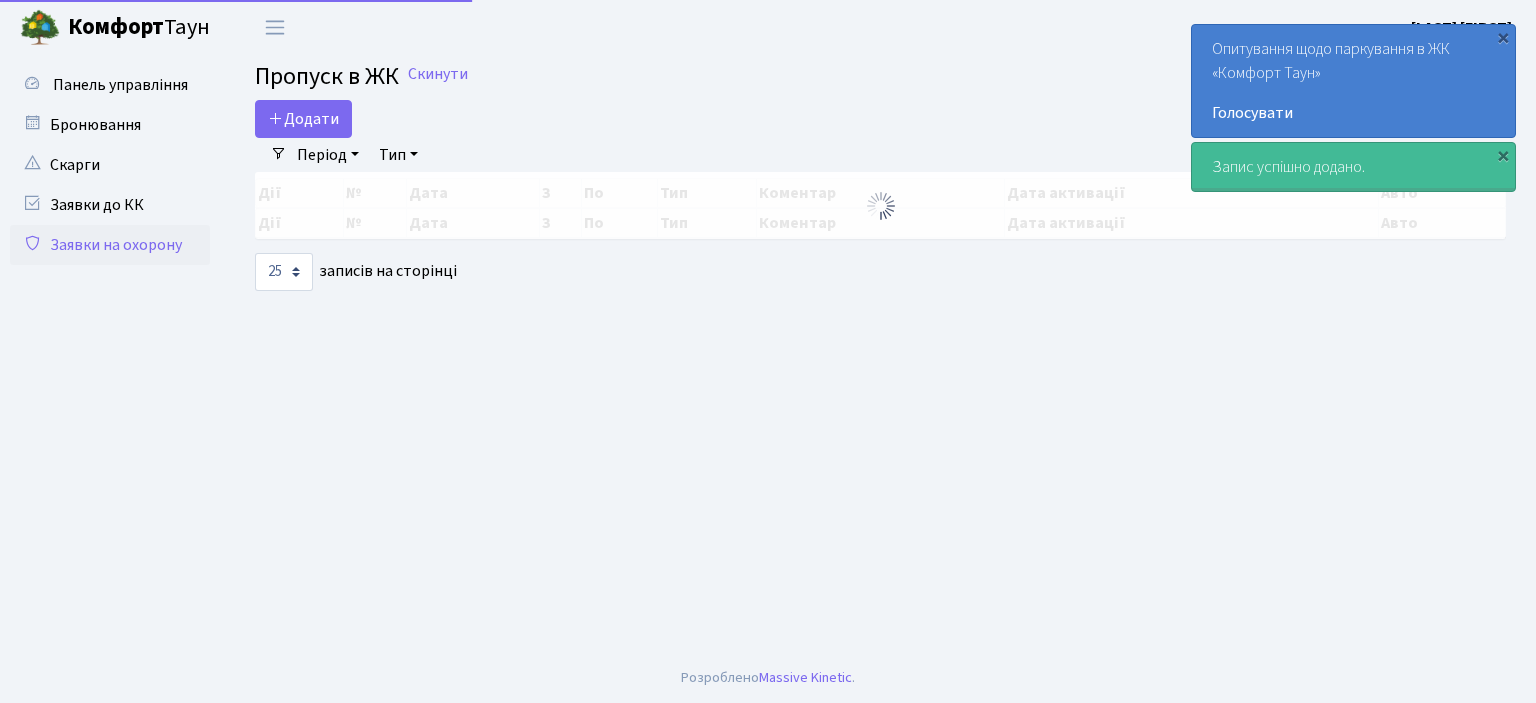 select on "25" 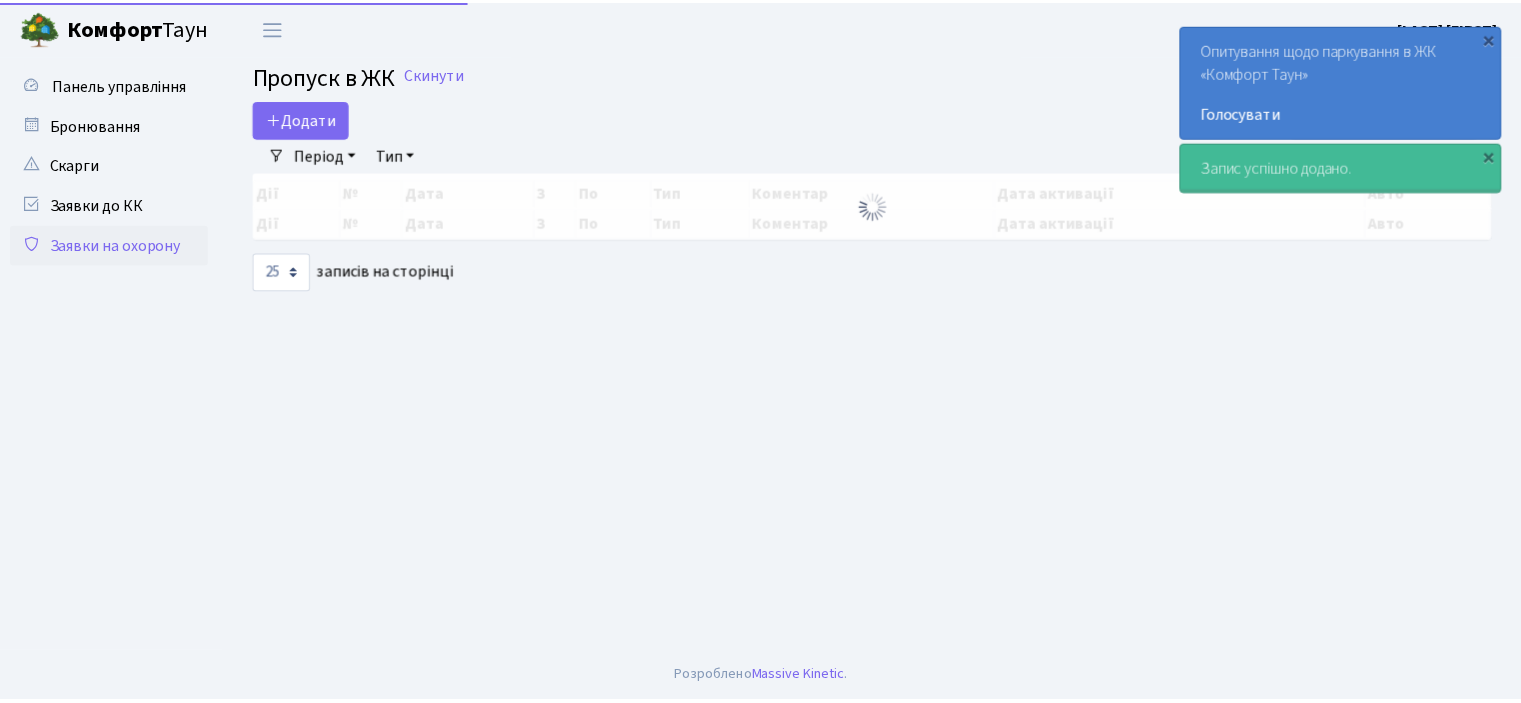 scroll, scrollTop: 0, scrollLeft: 0, axis: both 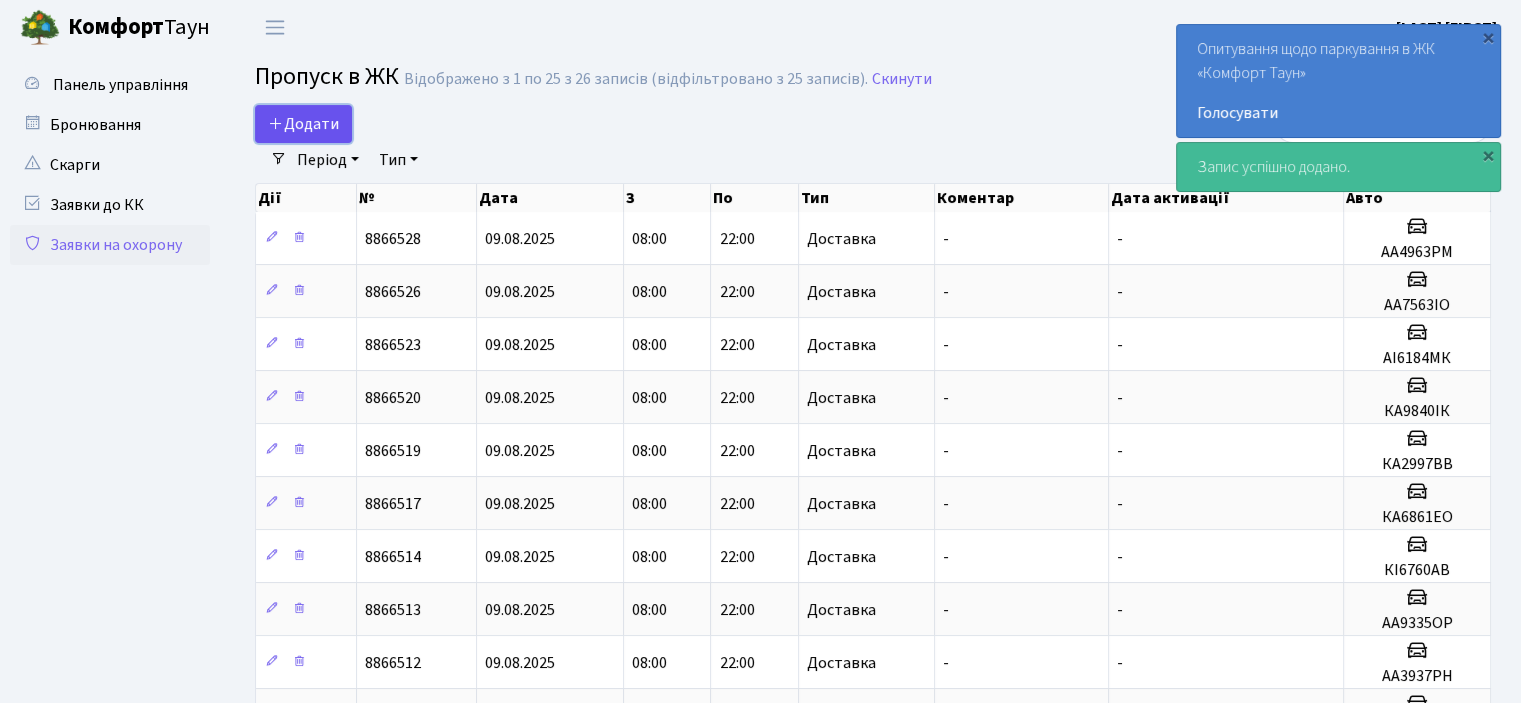 click on "Додати" at bounding box center [303, 124] 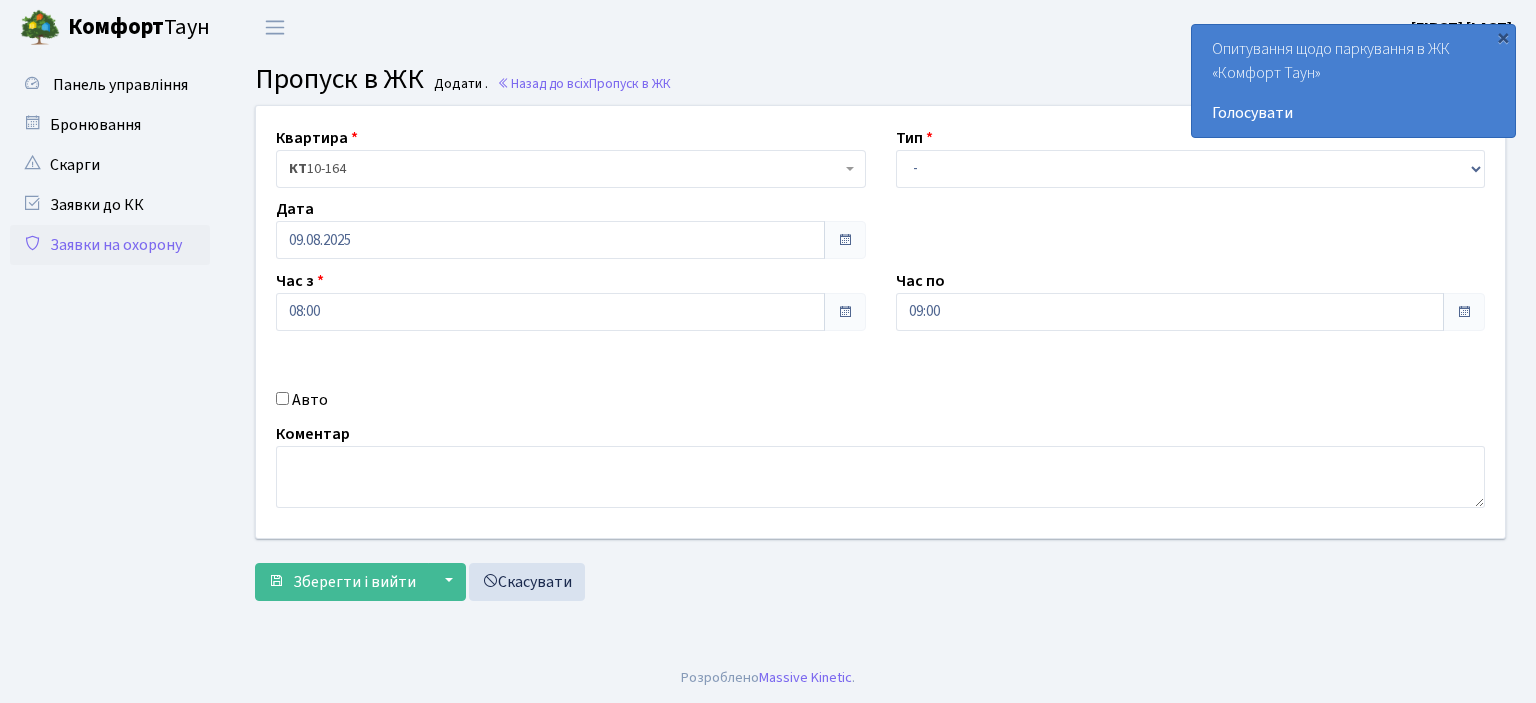 scroll, scrollTop: 0, scrollLeft: 0, axis: both 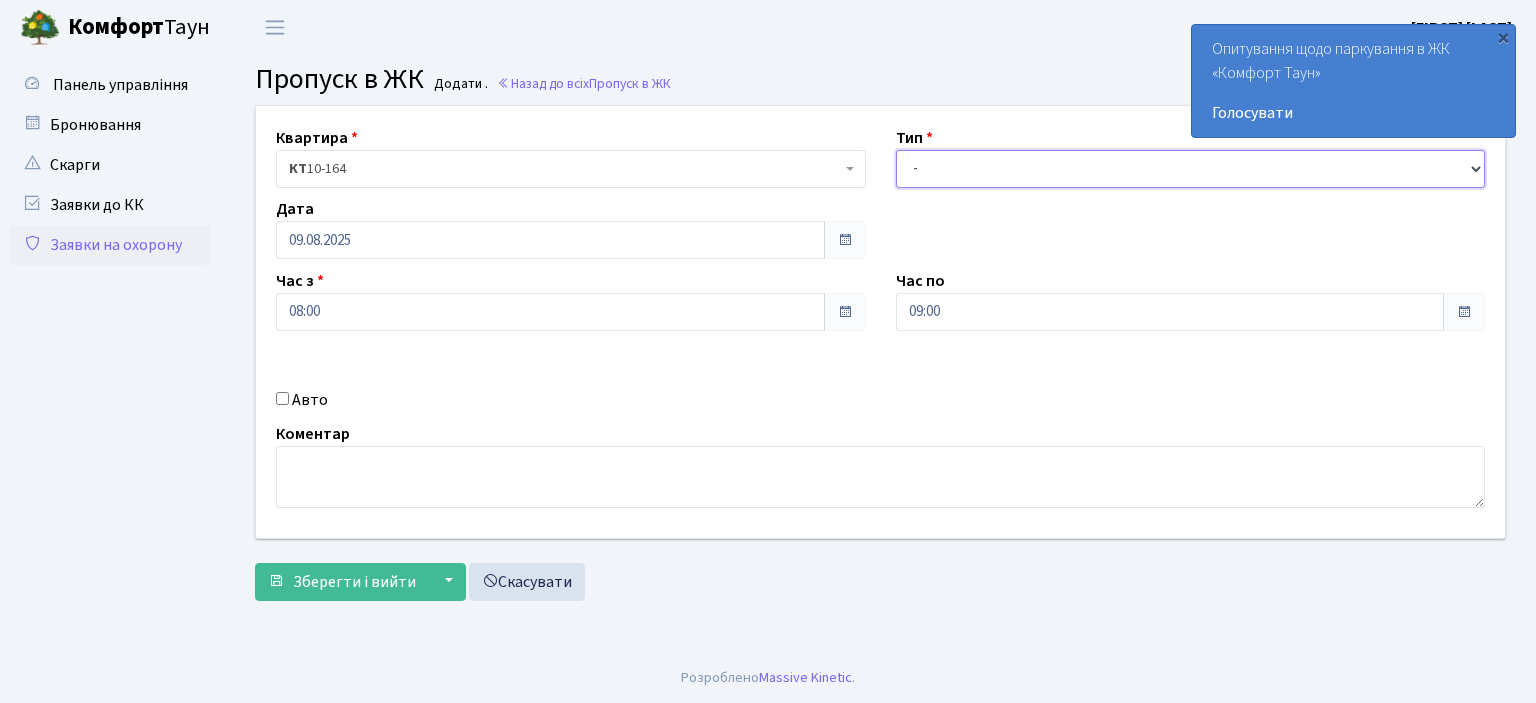 click on "-
Доставка
Таксі
Гості
Сервіс" at bounding box center [1191, 169] 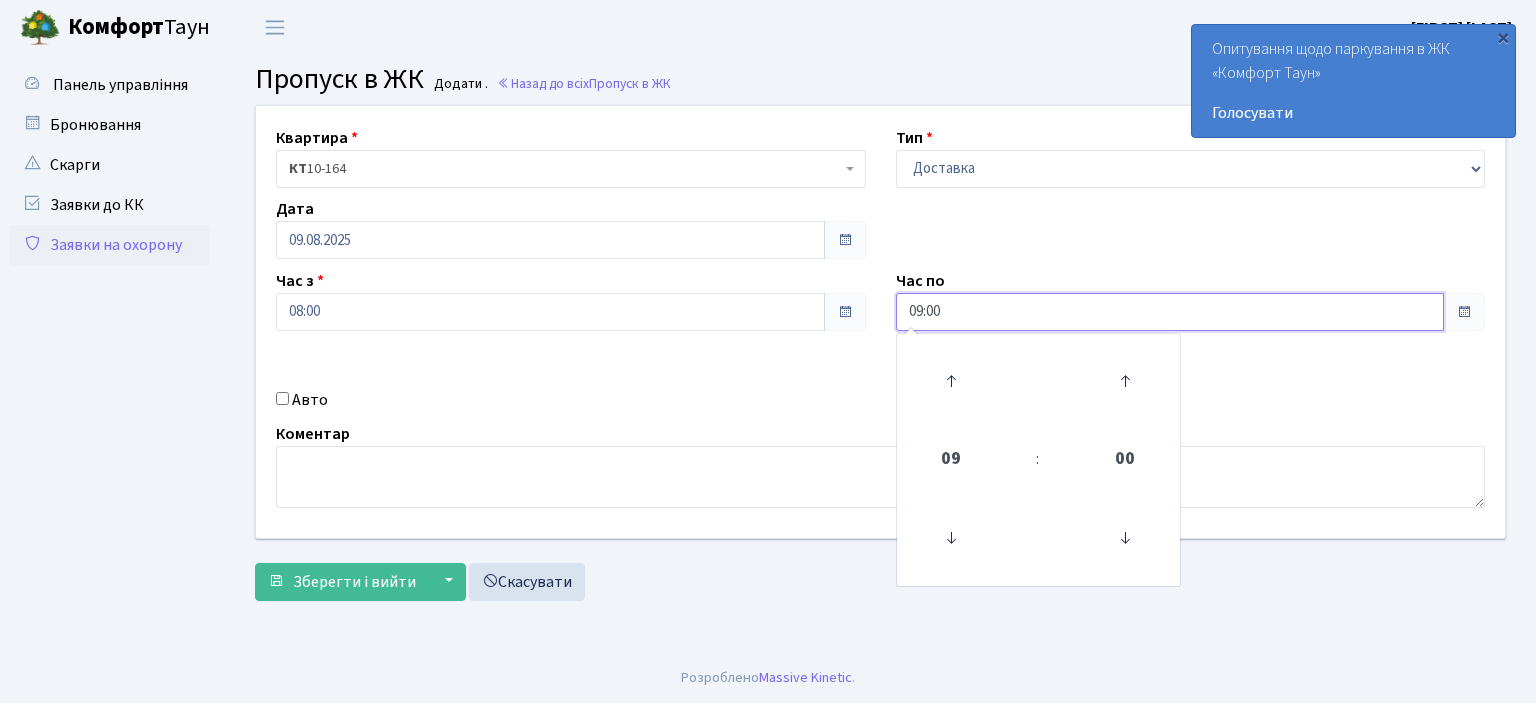 click on "09:00" at bounding box center [1170, 312] 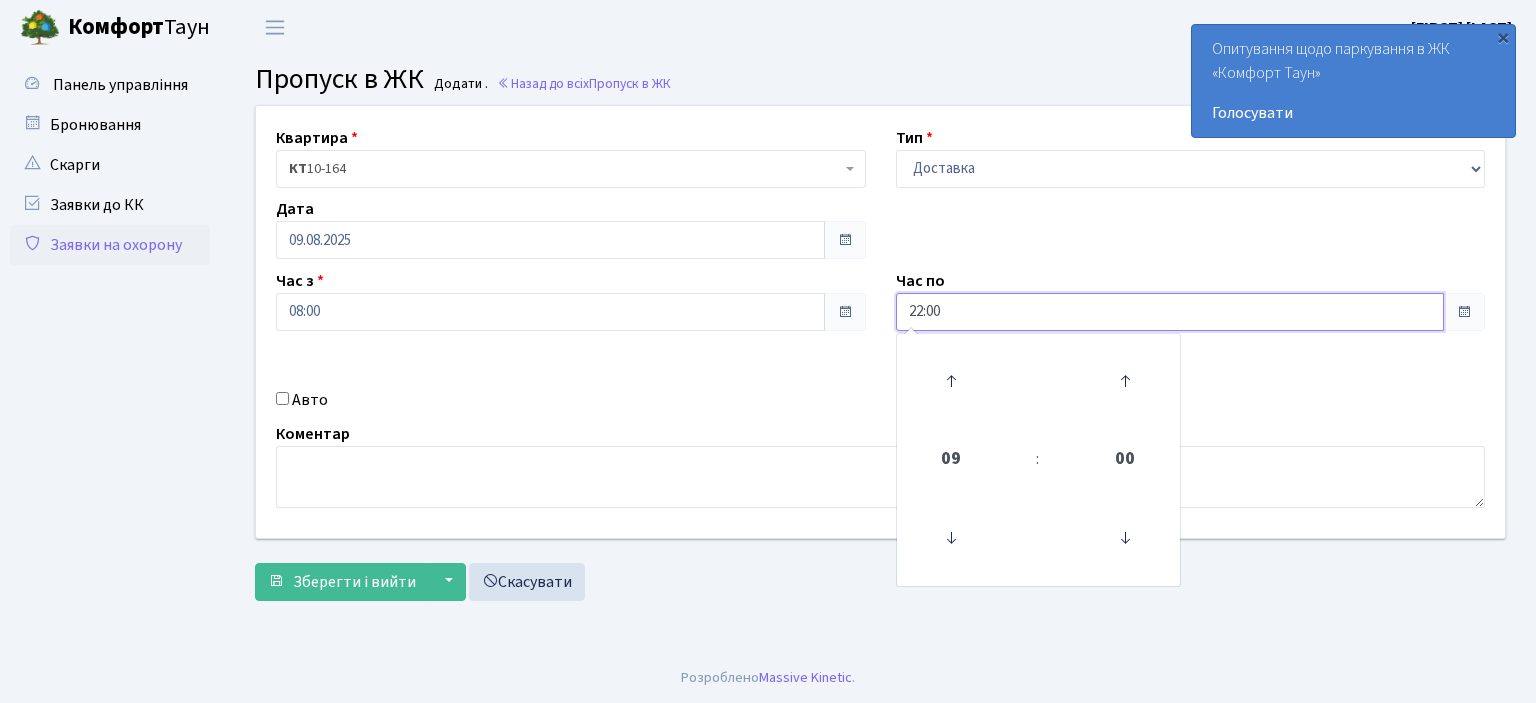 type on "22:00" 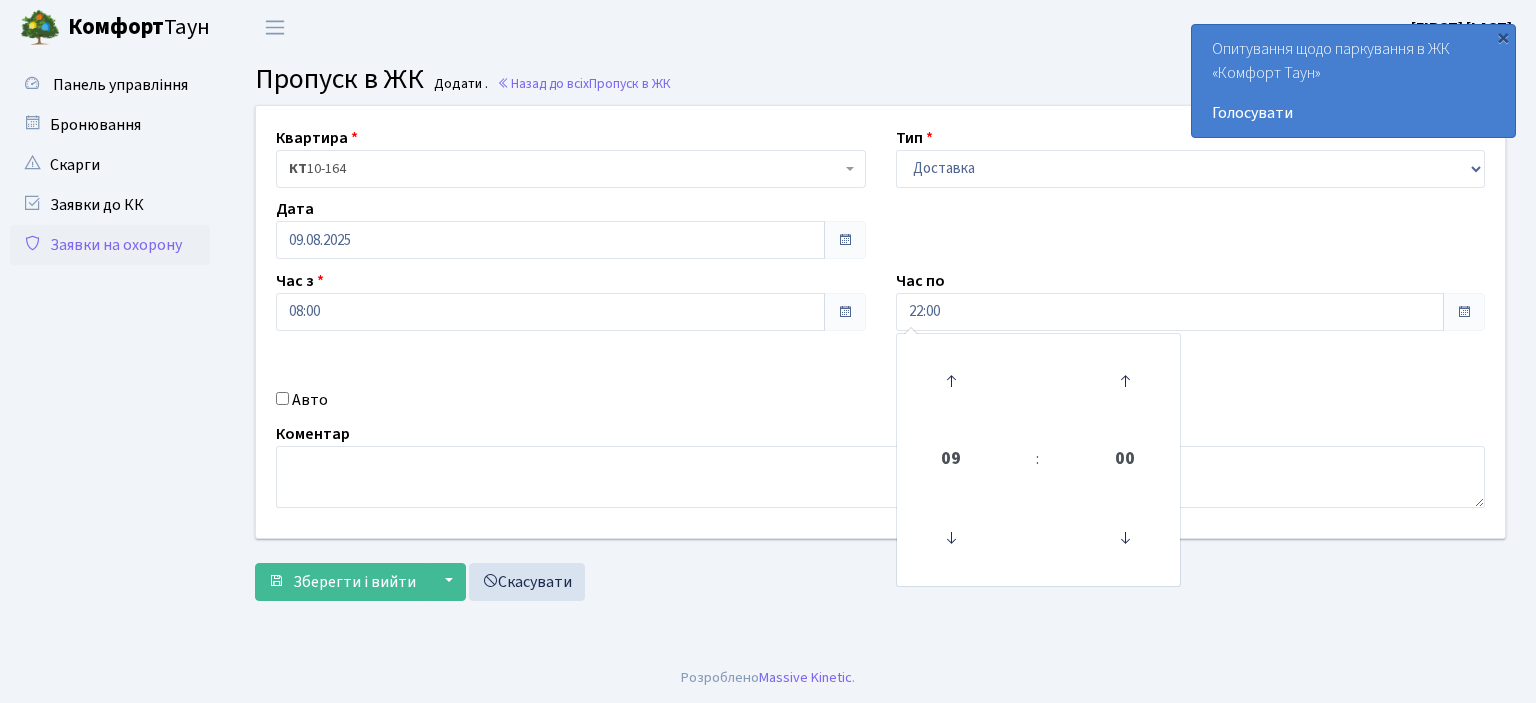 click on "Авто" at bounding box center (282, 398) 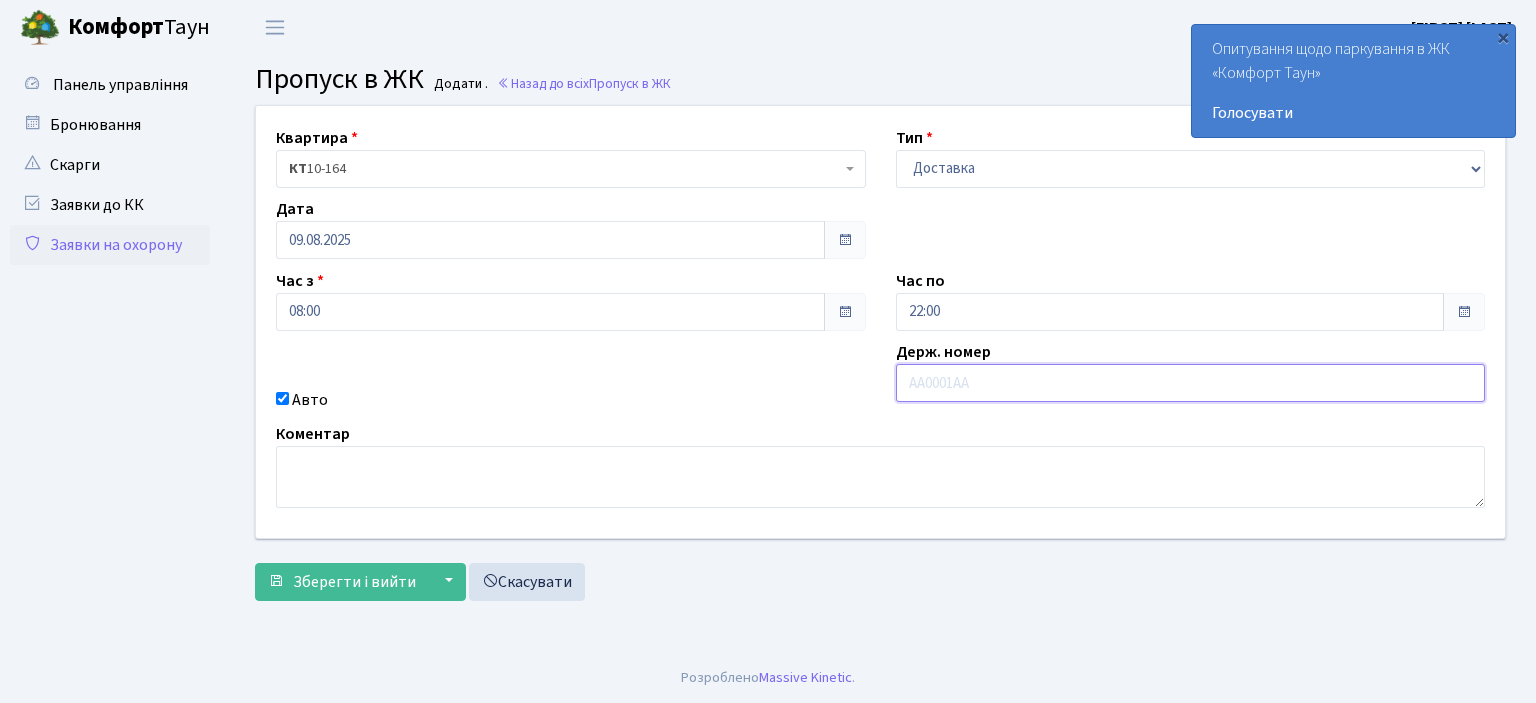 click at bounding box center (1191, 383) 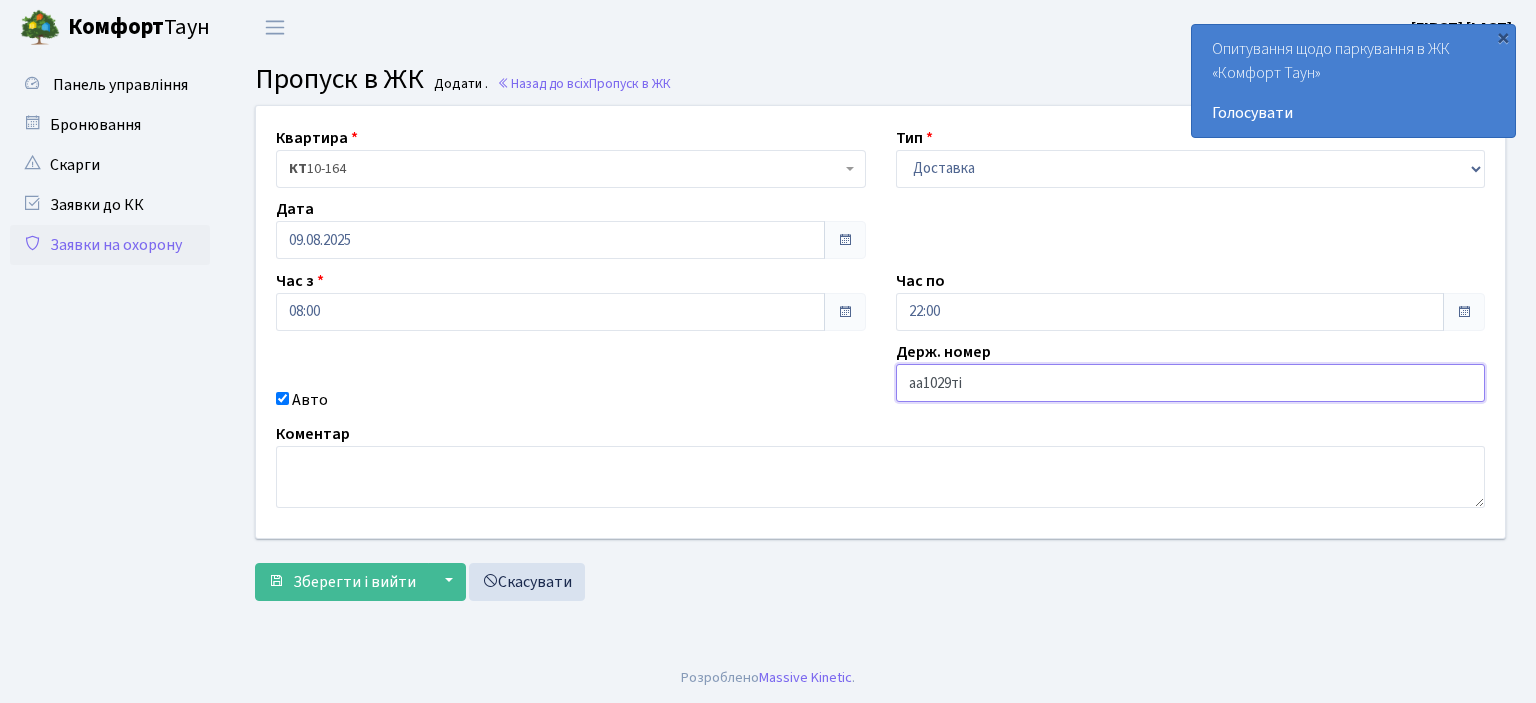 type on "аа1029ті" 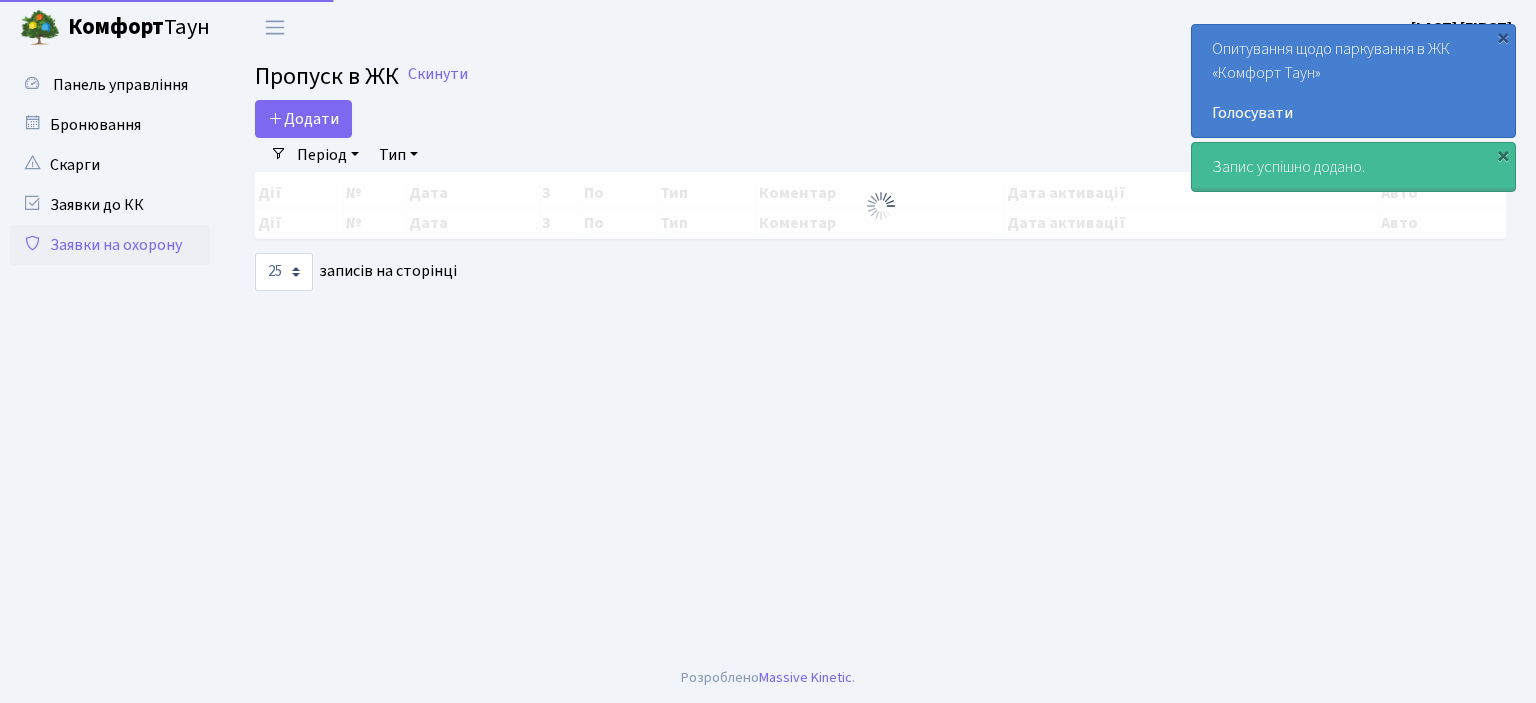 select on "25" 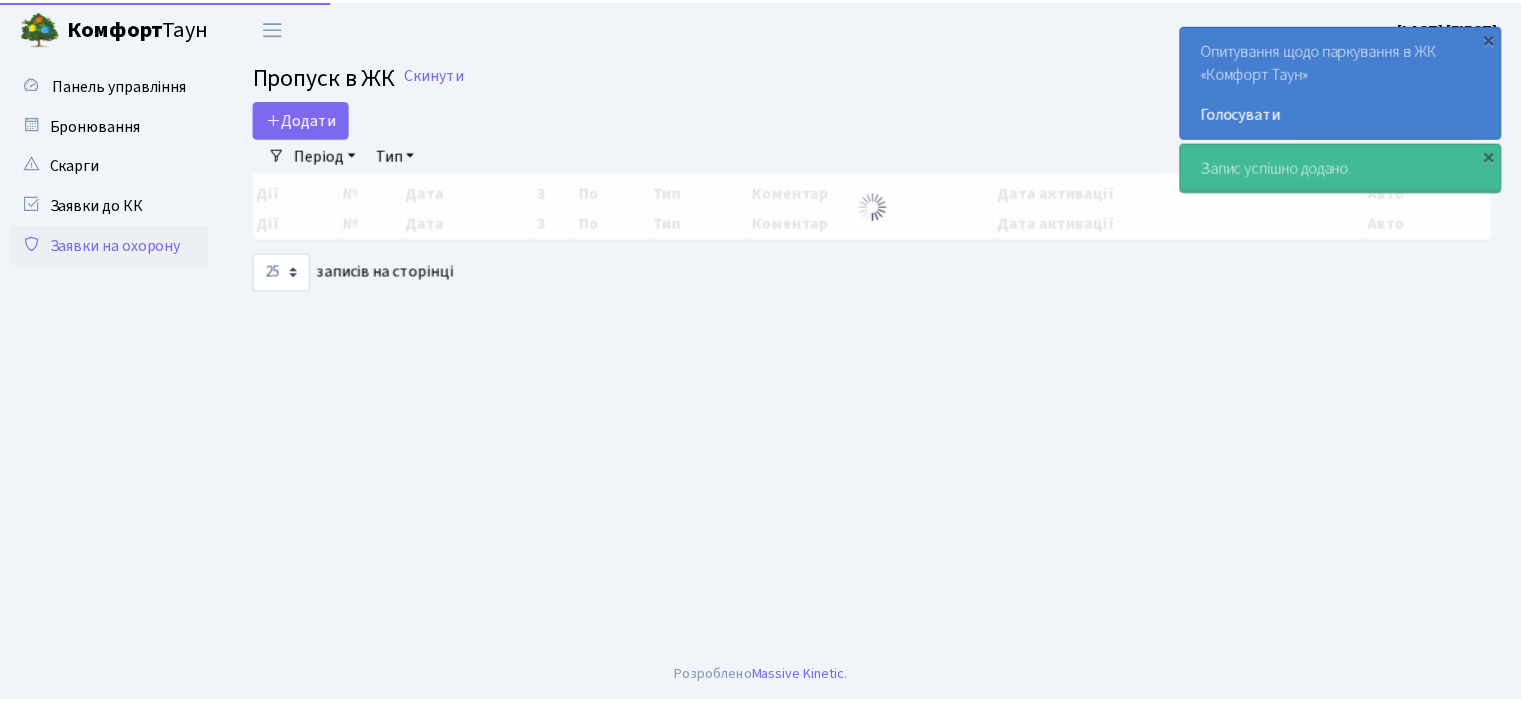 scroll, scrollTop: 0, scrollLeft: 0, axis: both 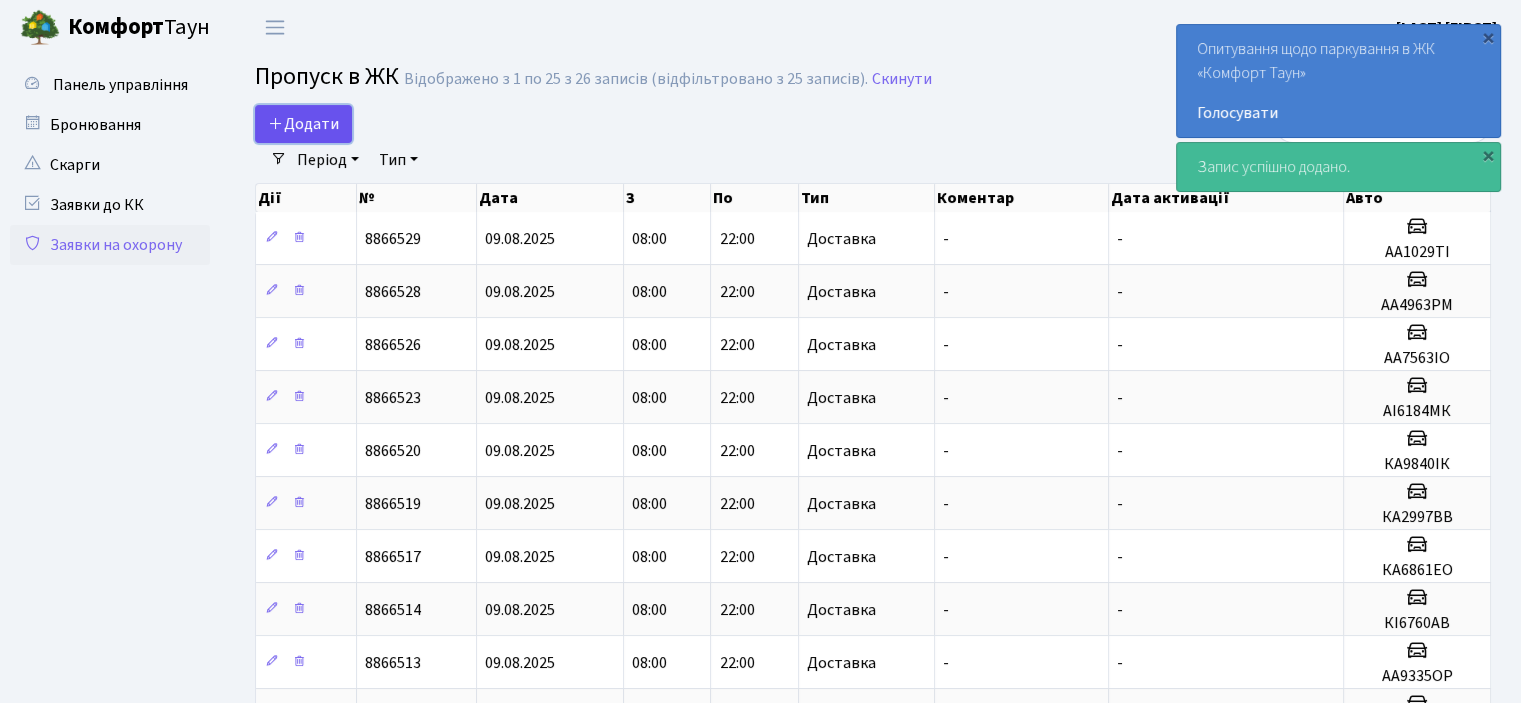 click on "Додати" at bounding box center [303, 124] 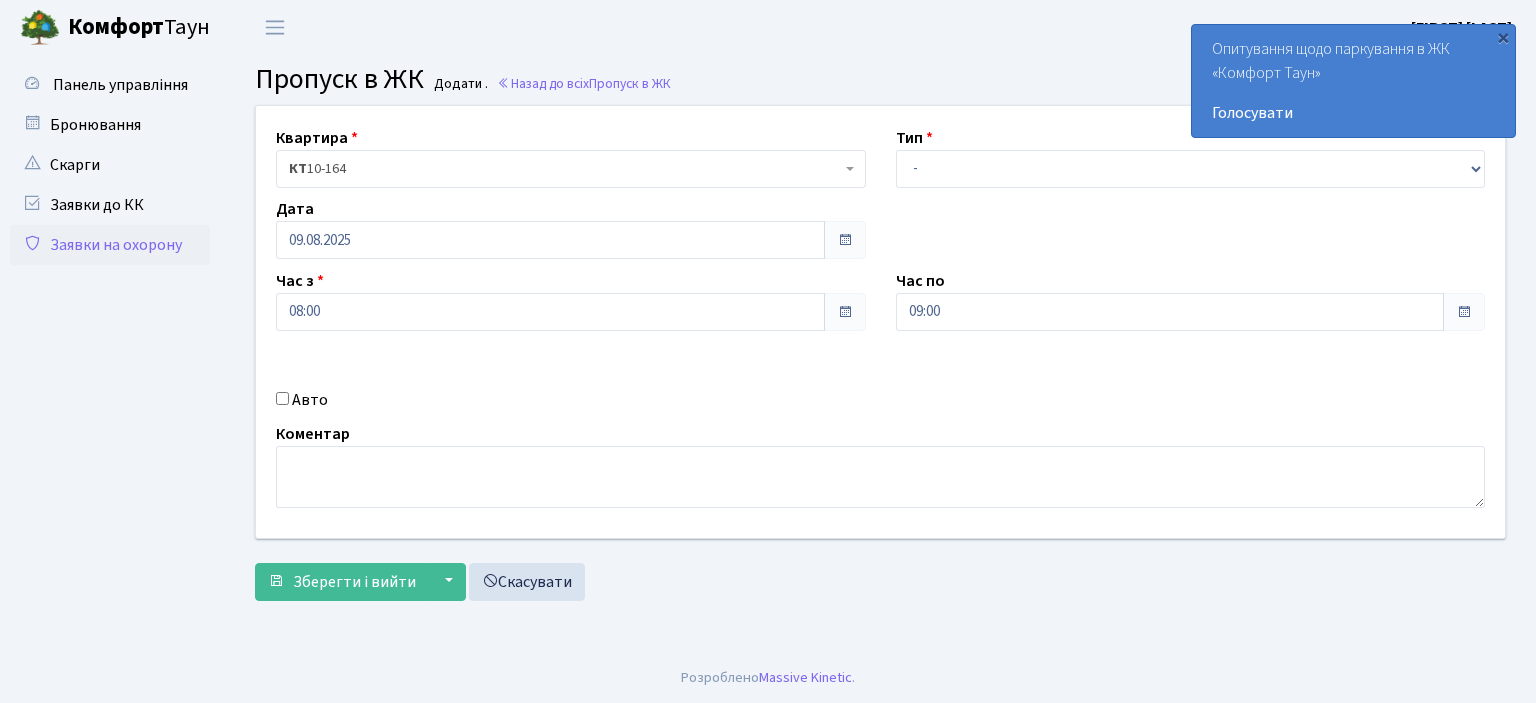 scroll, scrollTop: 0, scrollLeft: 0, axis: both 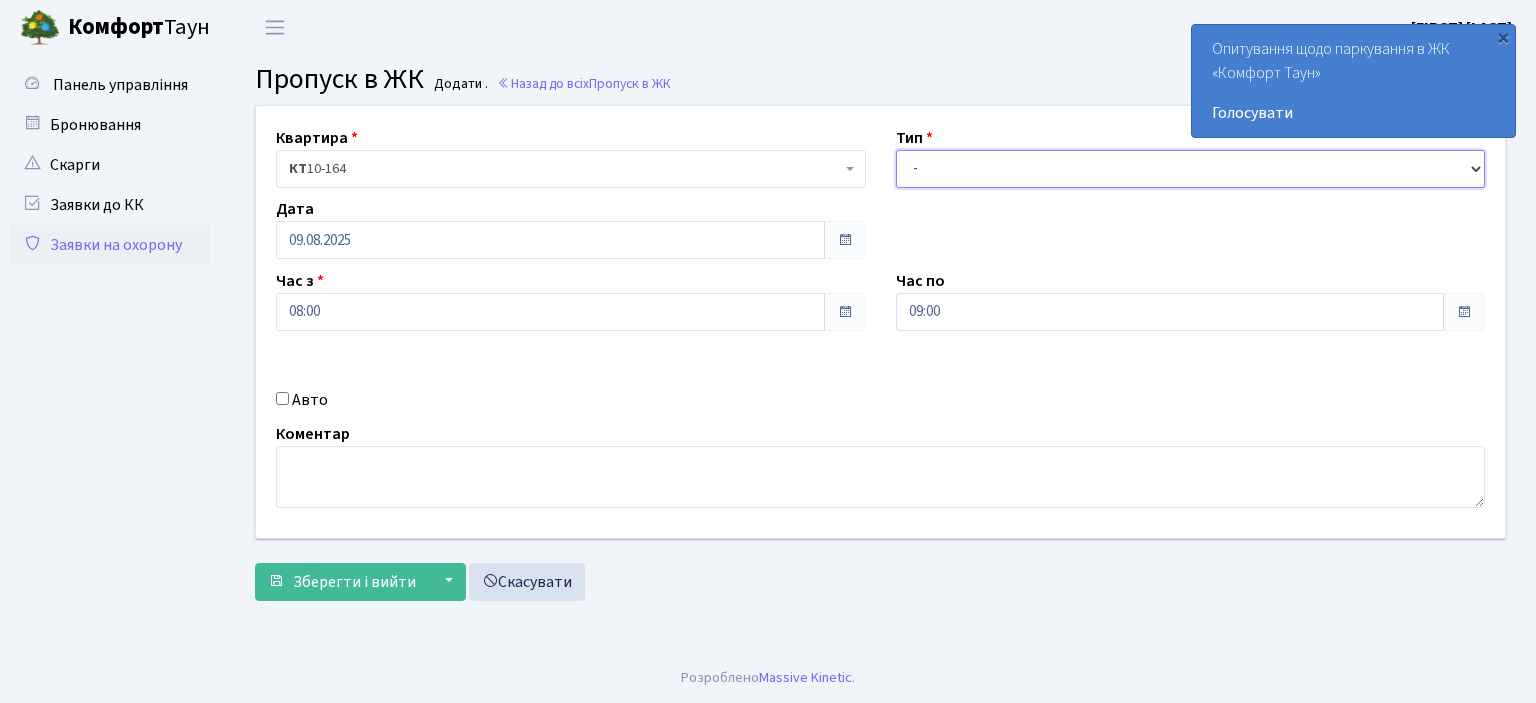 drag, startPoint x: 963, startPoint y: 166, endPoint x: 960, endPoint y: 185, distance: 19.235384 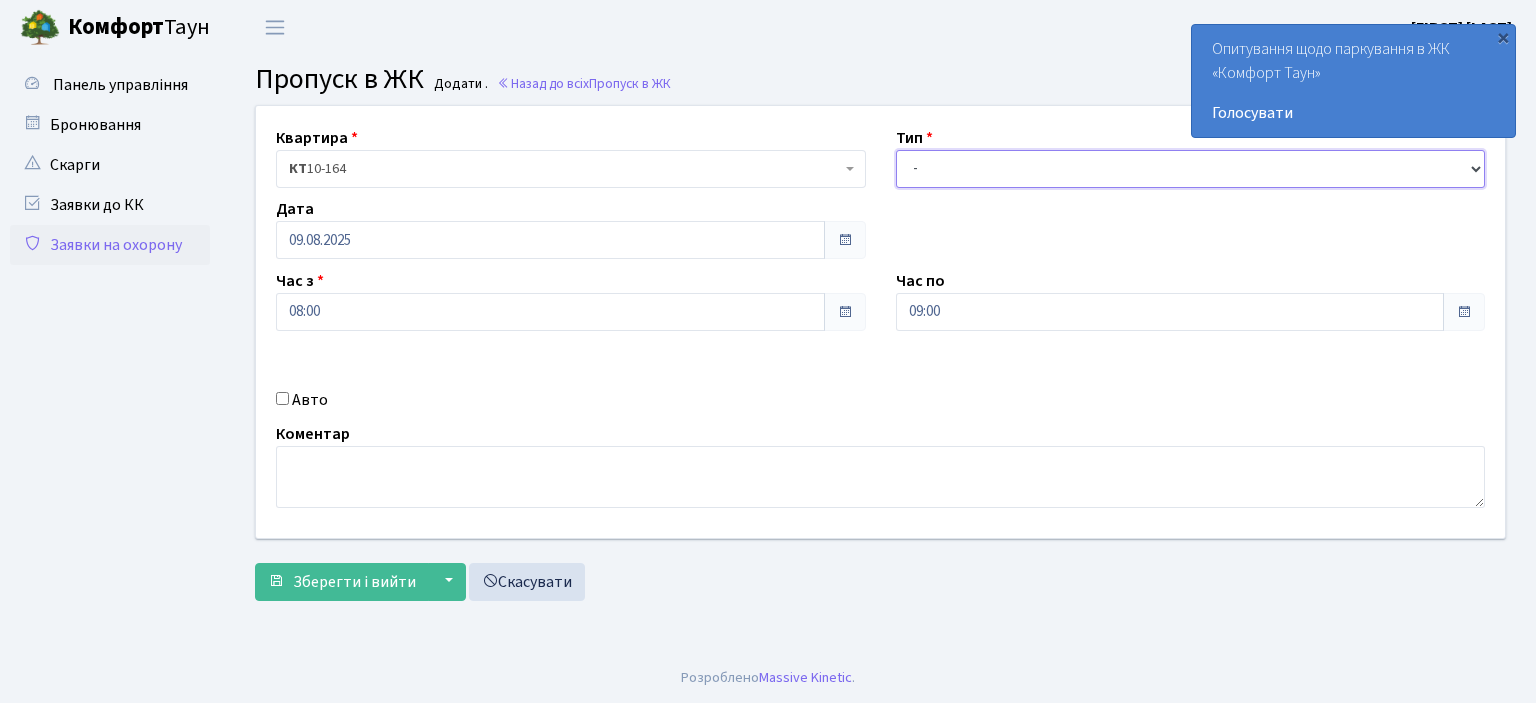 click on "-
Доставка
Таксі
Гості
Сервіс" at bounding box center (1191, 169) 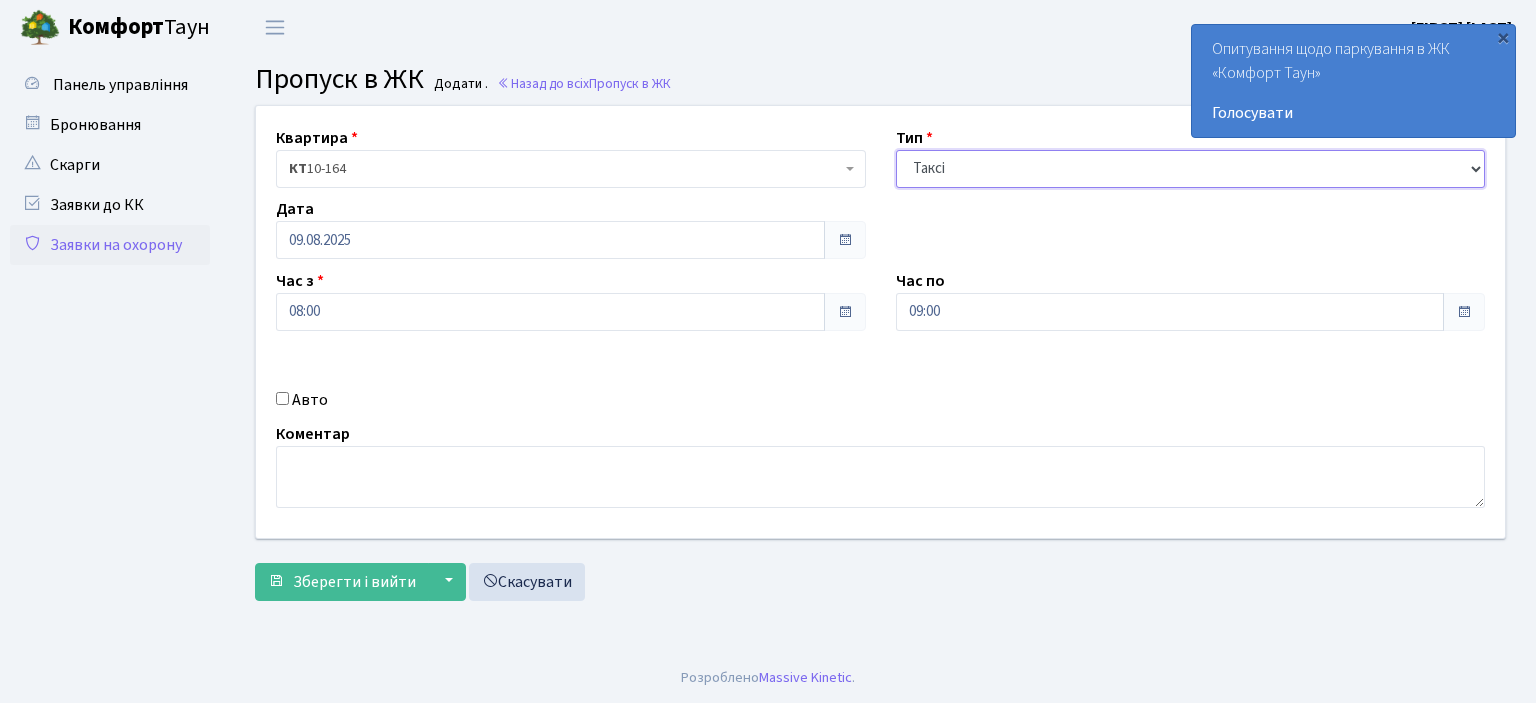 click on "-
Доставка
Таксі
Гості
Сервіс" at bounding box center [1191, 169] 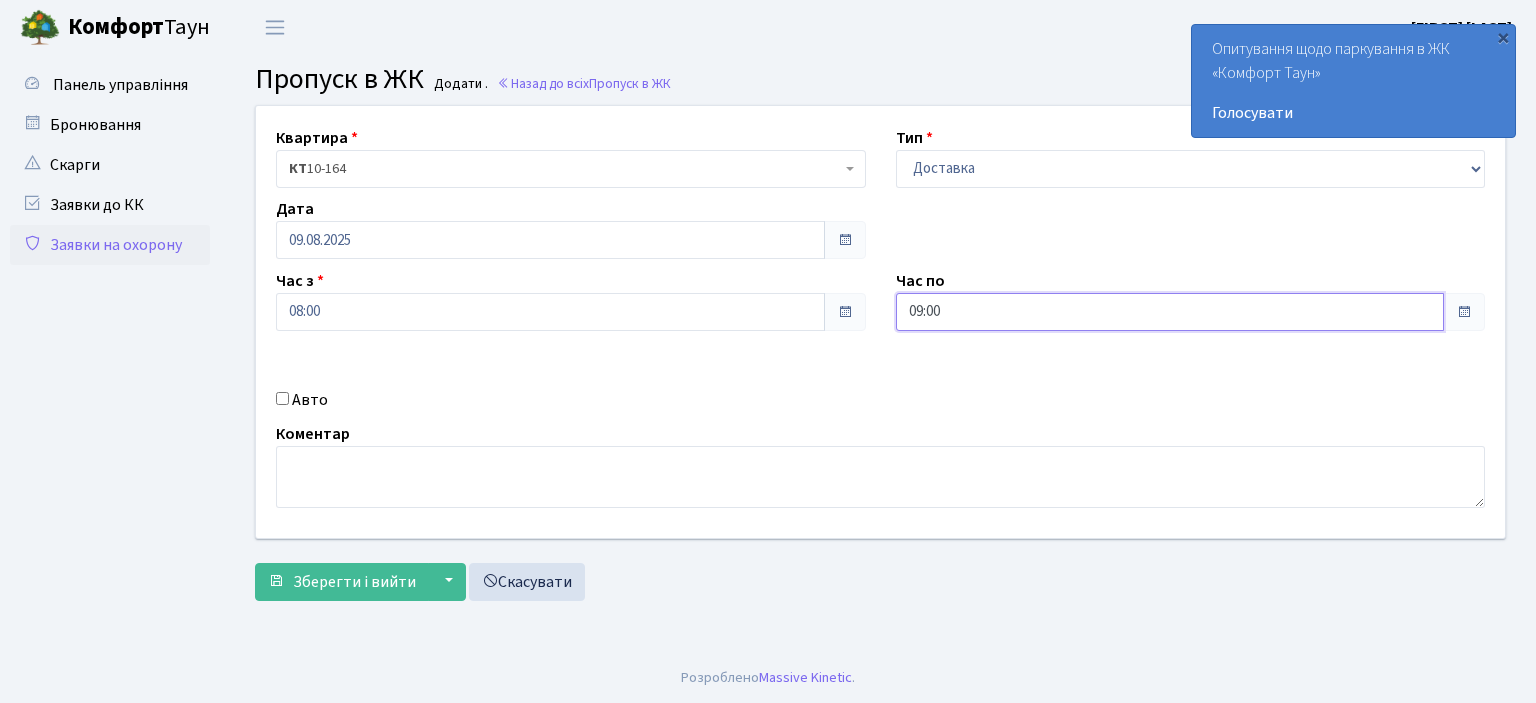 click on "09:00" at bounding box center (1170, 312) 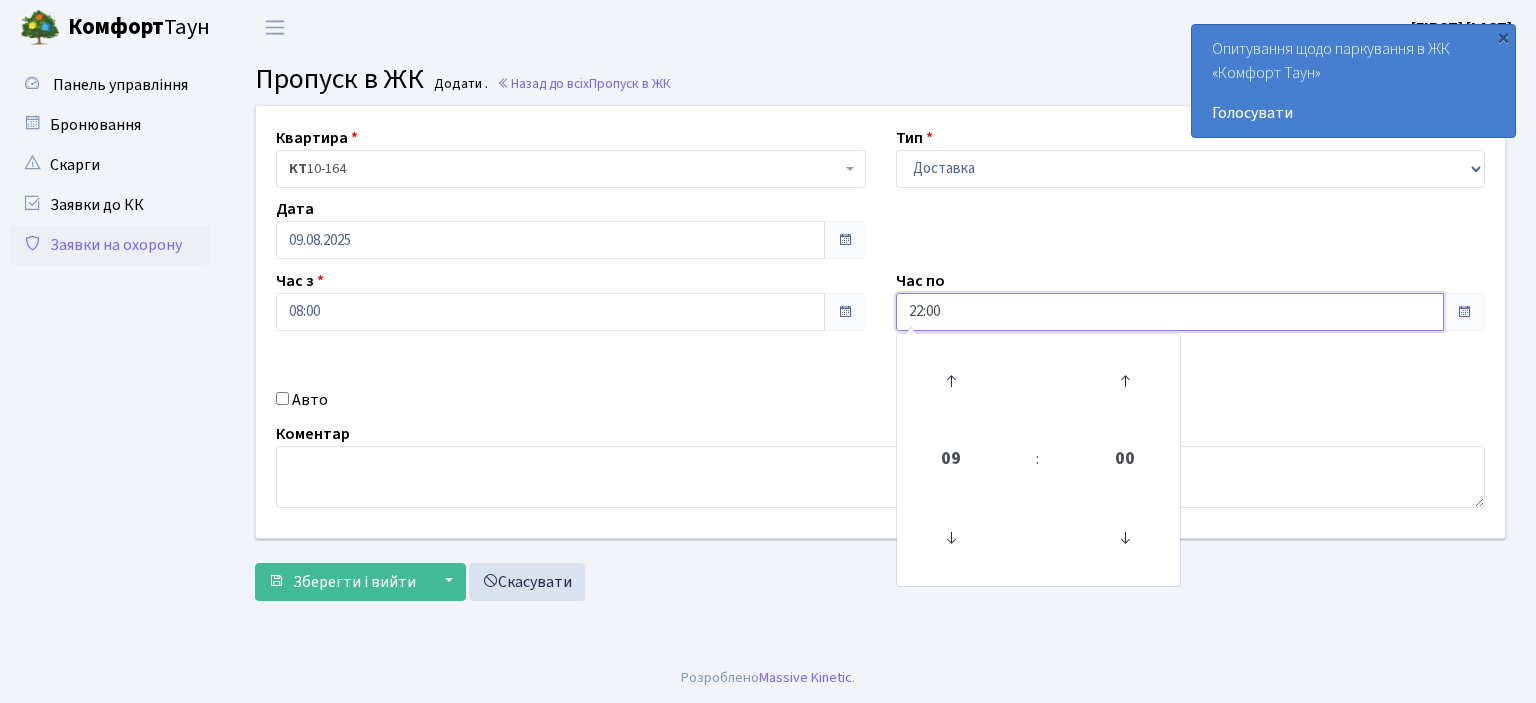 type on "22:00" 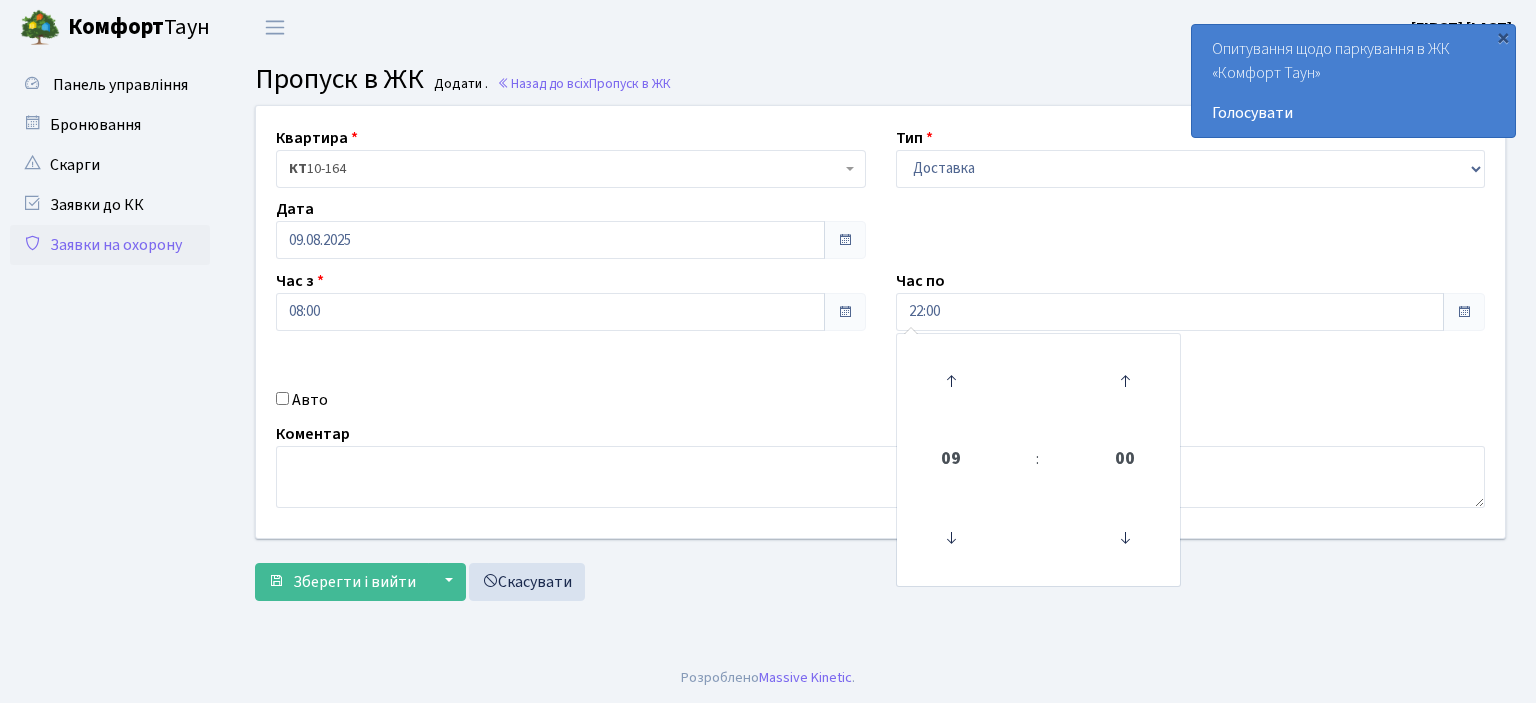 click on "Авто" at bounding box center (282, 398) 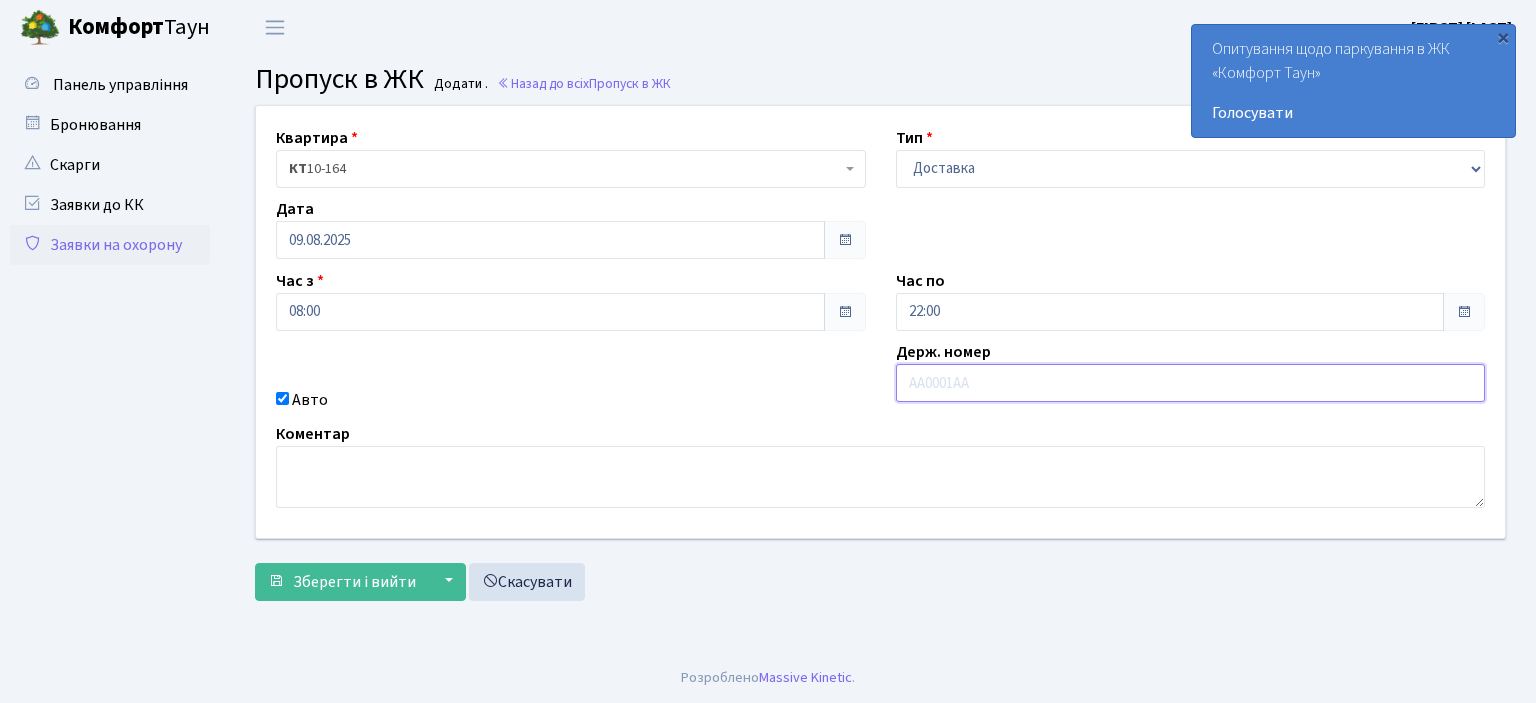 click at bounding box center [1191, 383] 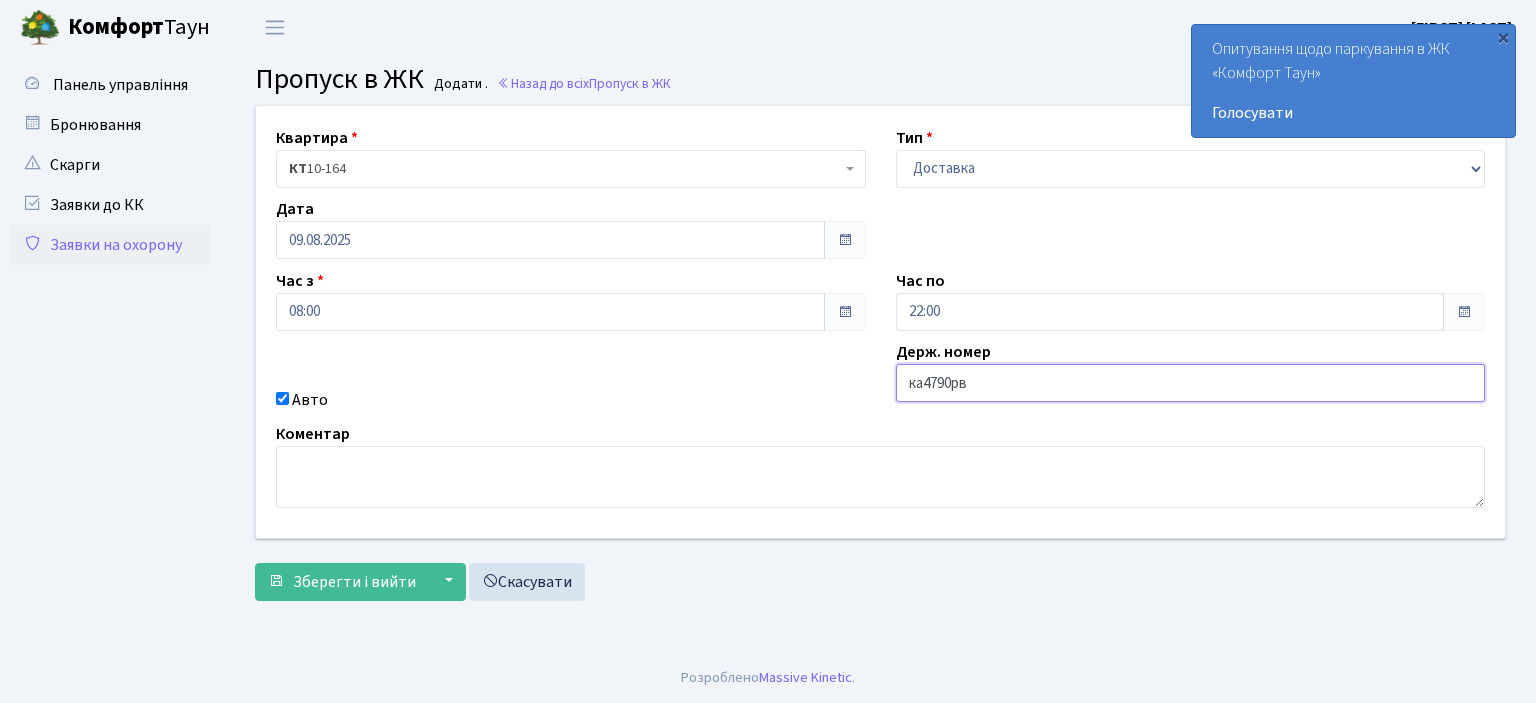 type on "ка4790рв" 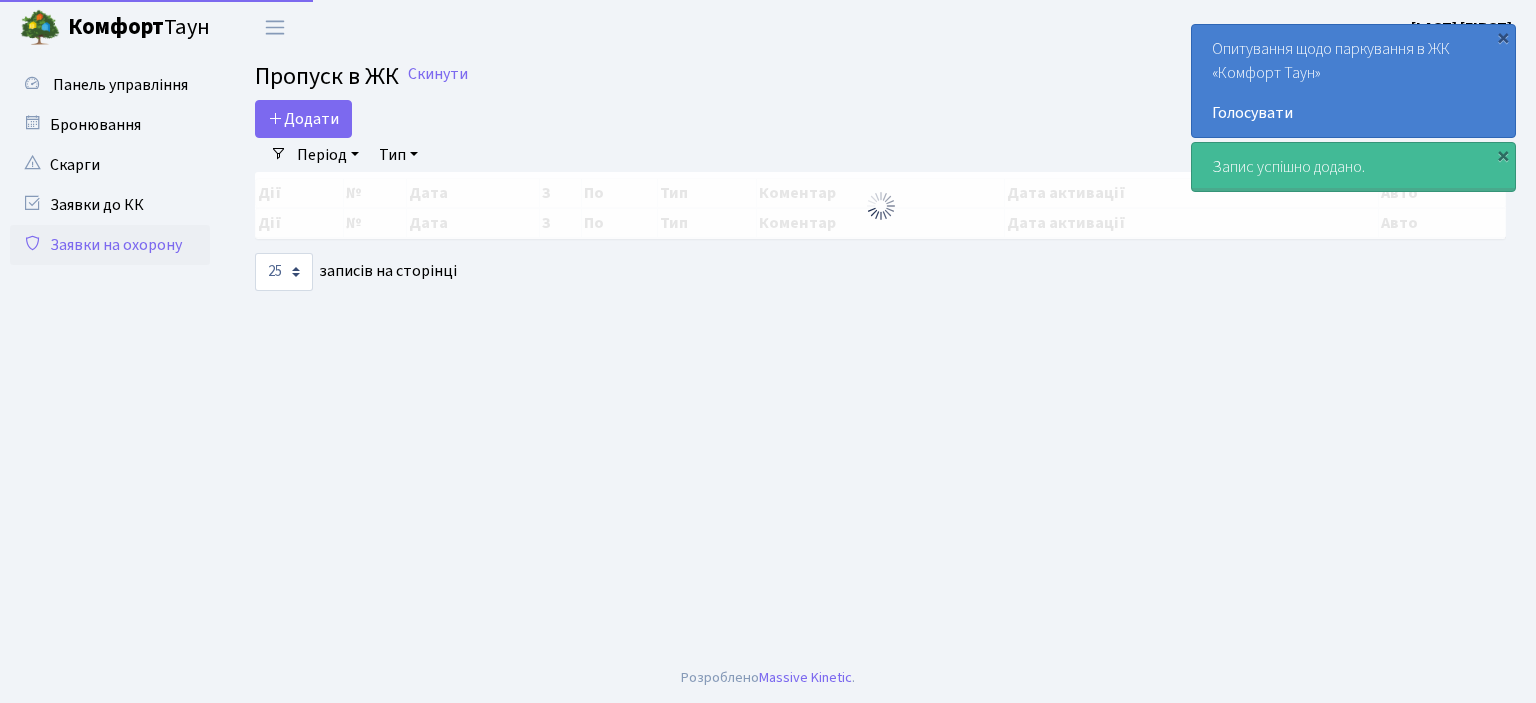 select on "25" 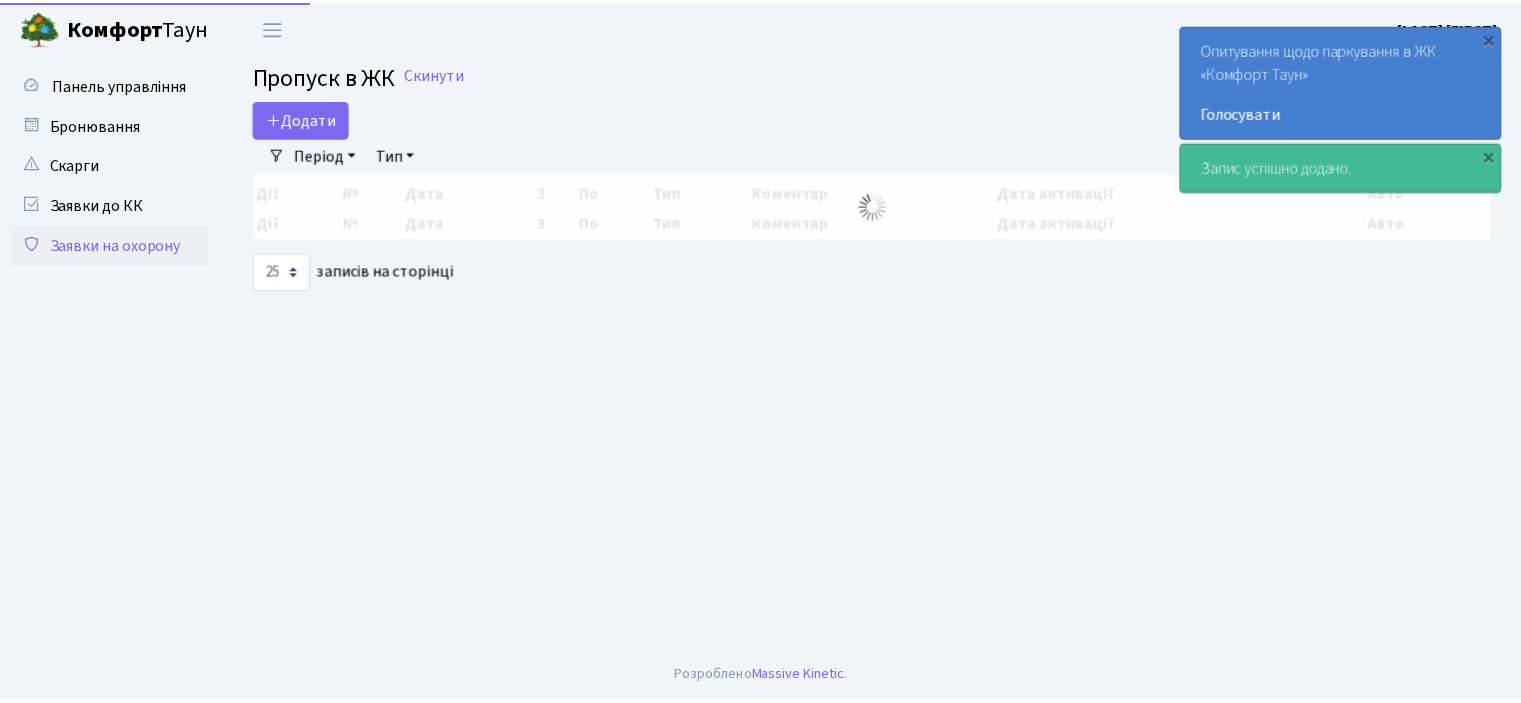 scroll, scrollTop: 0, scrollLeft: 0, axis: both 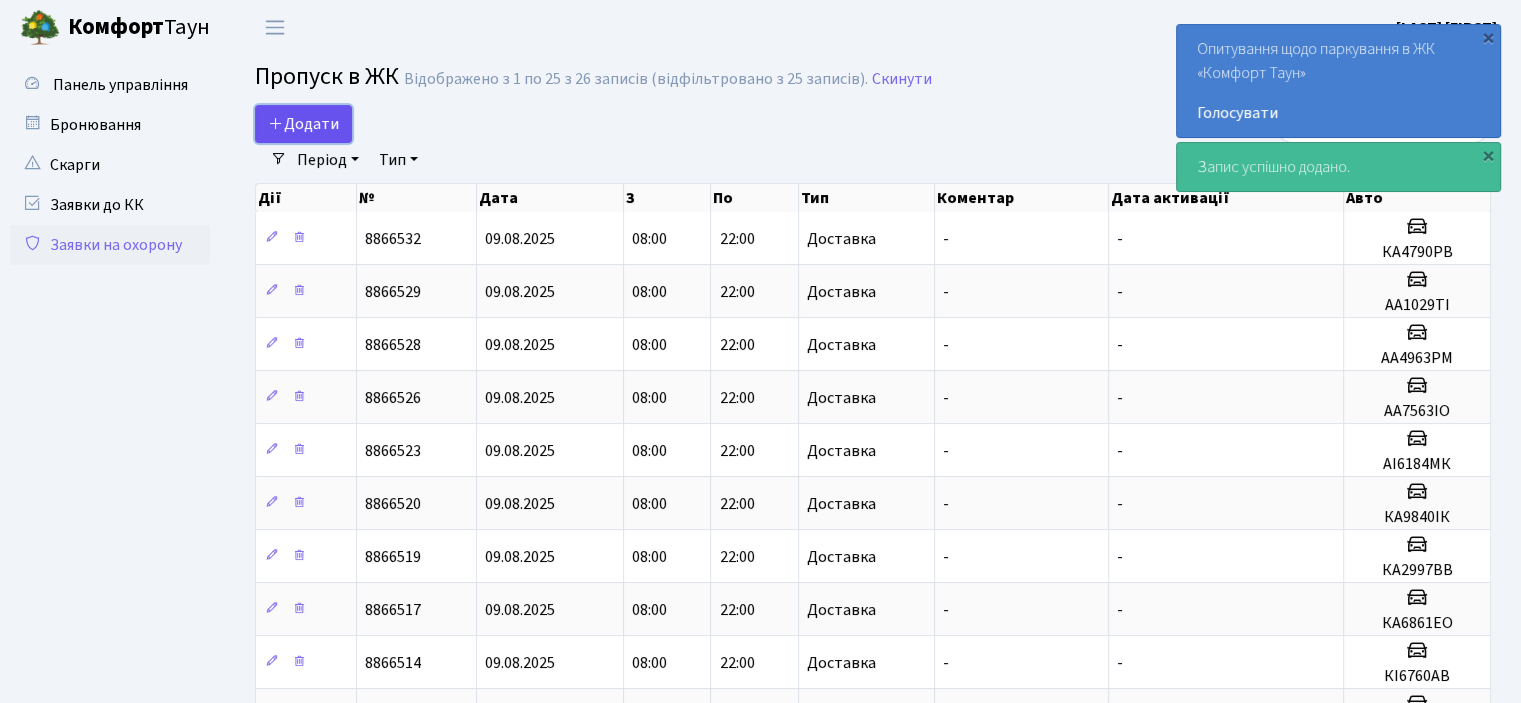 click on "Додати" at bounding box center (303, 124) 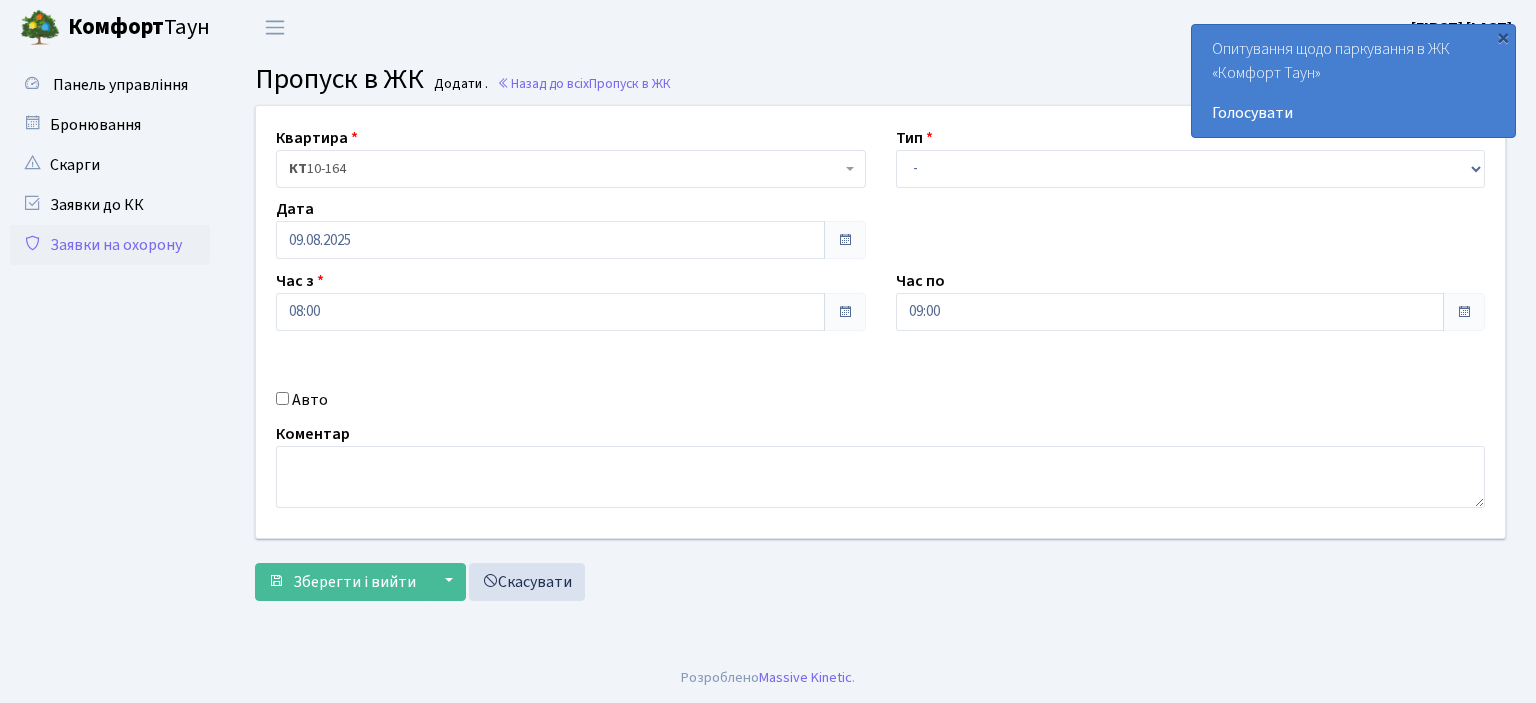 scroll, scrollTop: 0, scrollLeft: 0, axis: both 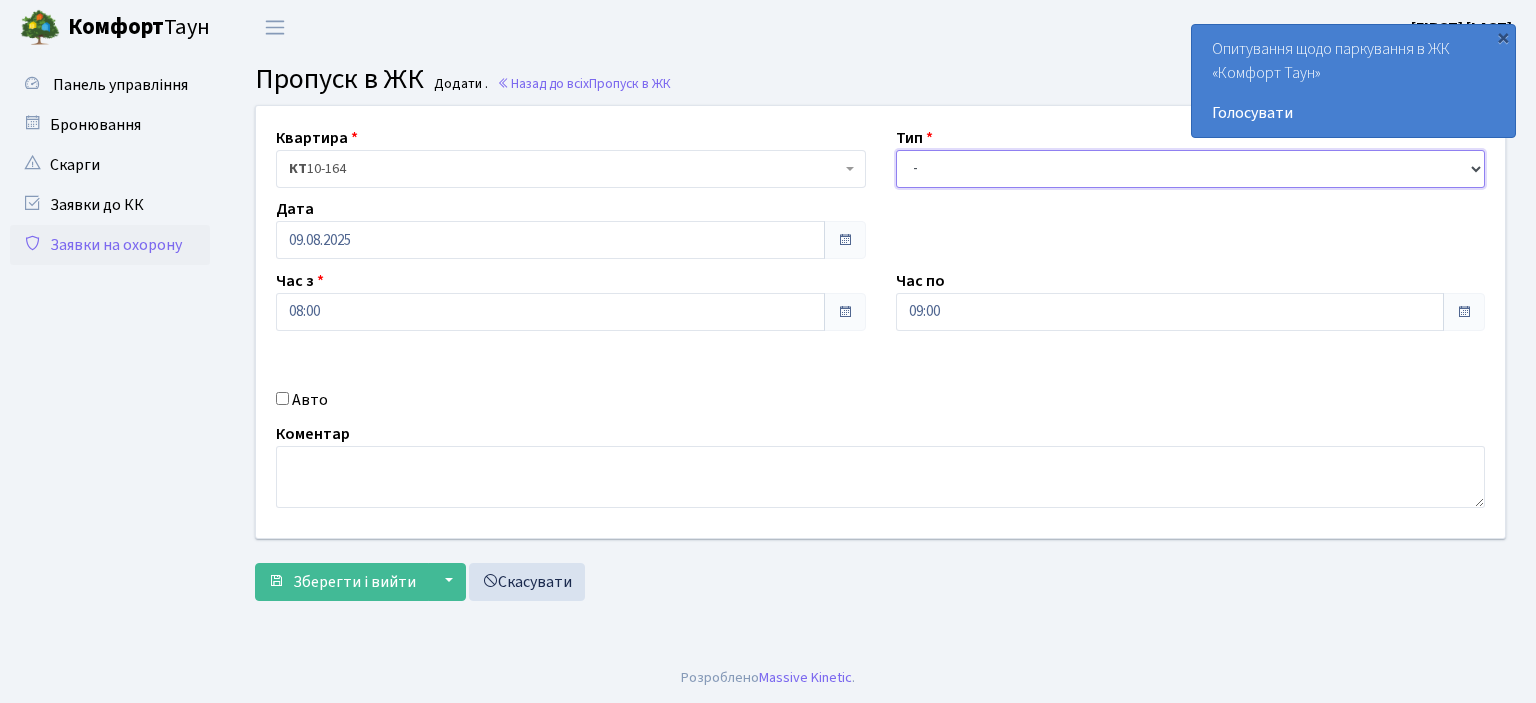 drag, startPoint x: 916, startPoint y: 171, endPoint x: 923, endPoint y: 184, distance: 14.764823 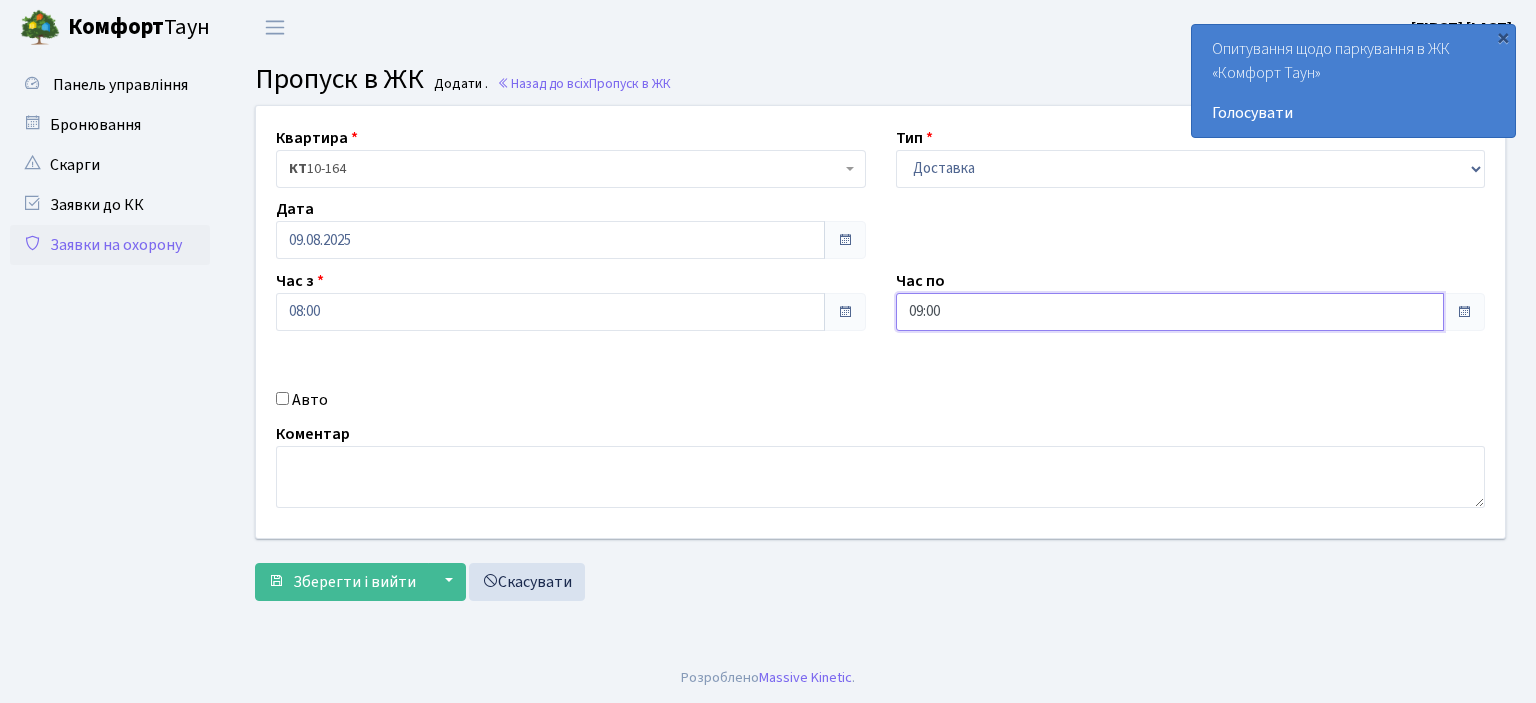 click on "09:00" at bounding box center (1170, 312) 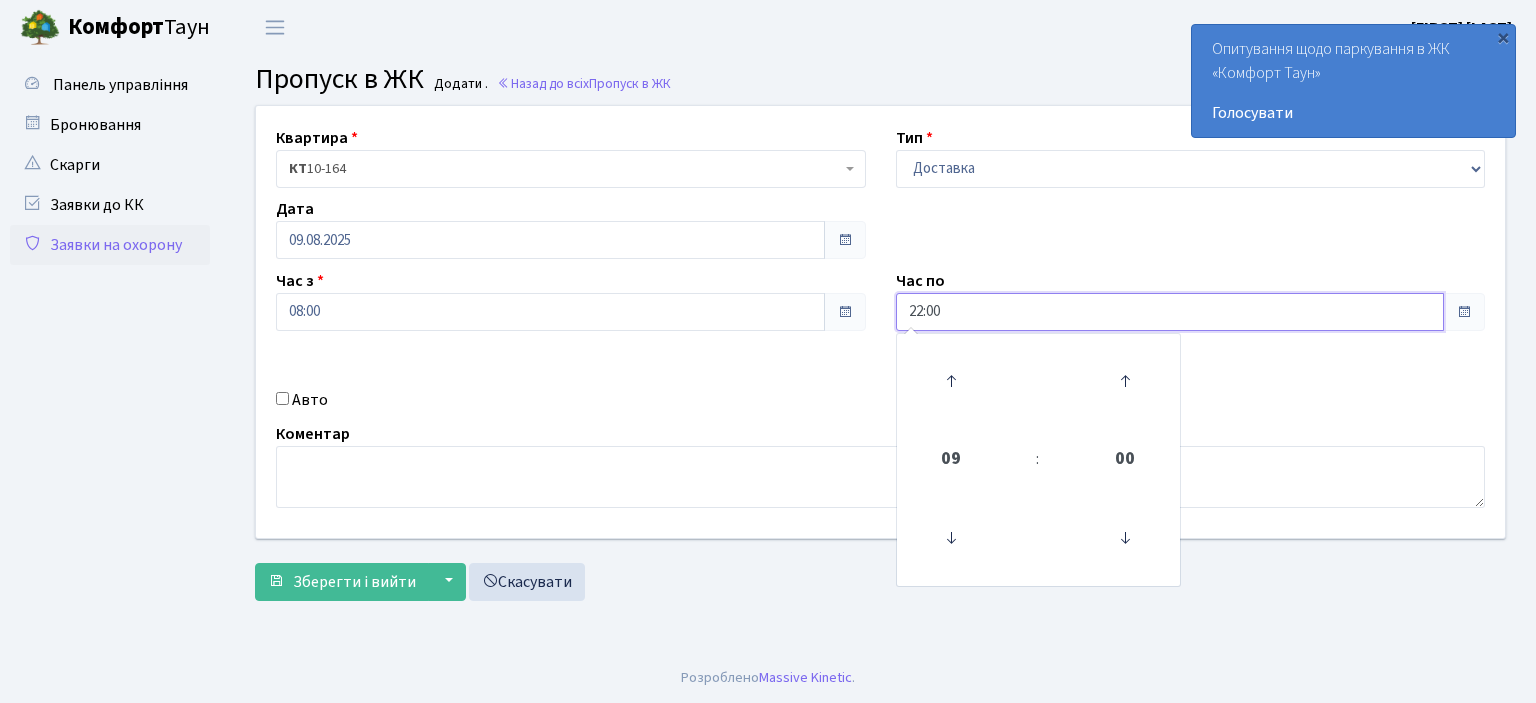 type on "22:00" 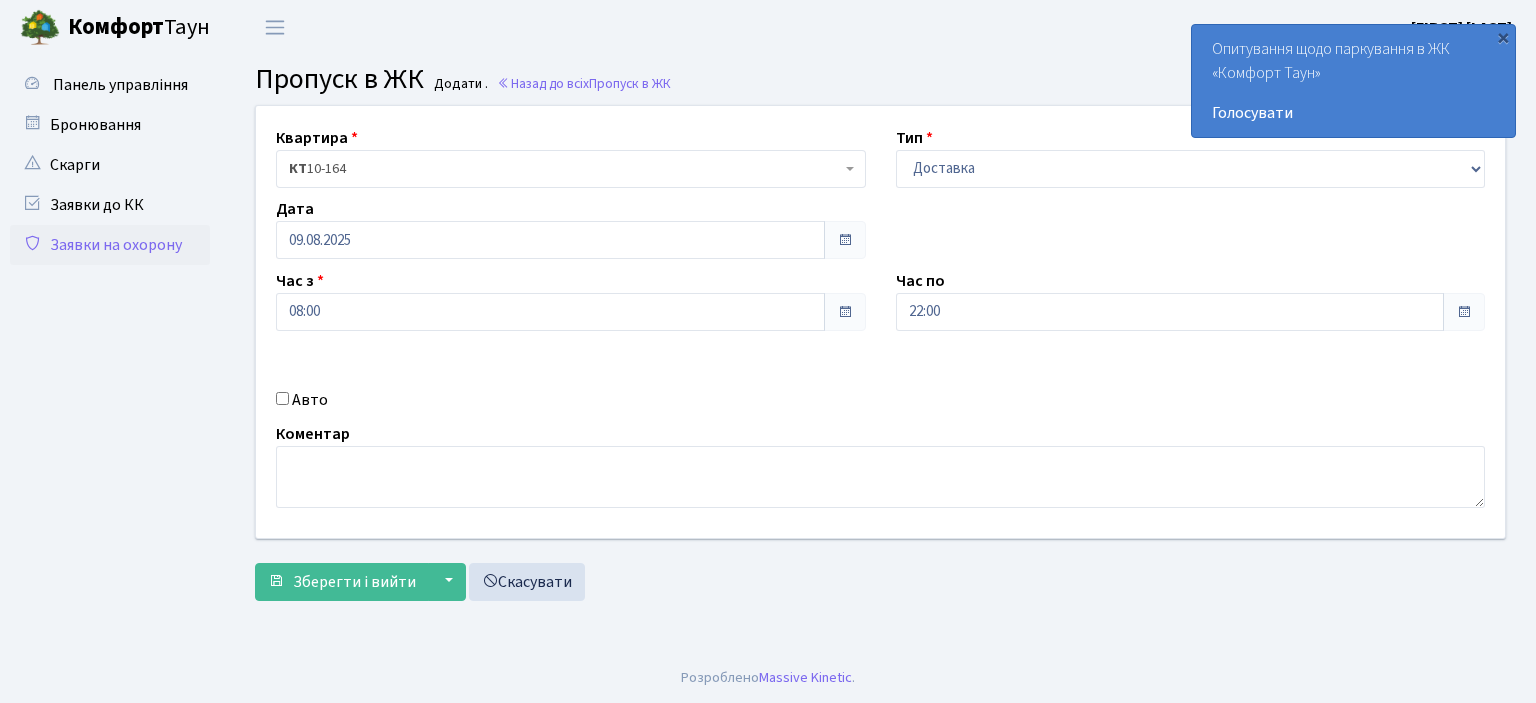 click on "Авто" at bounding box center (282, 398) 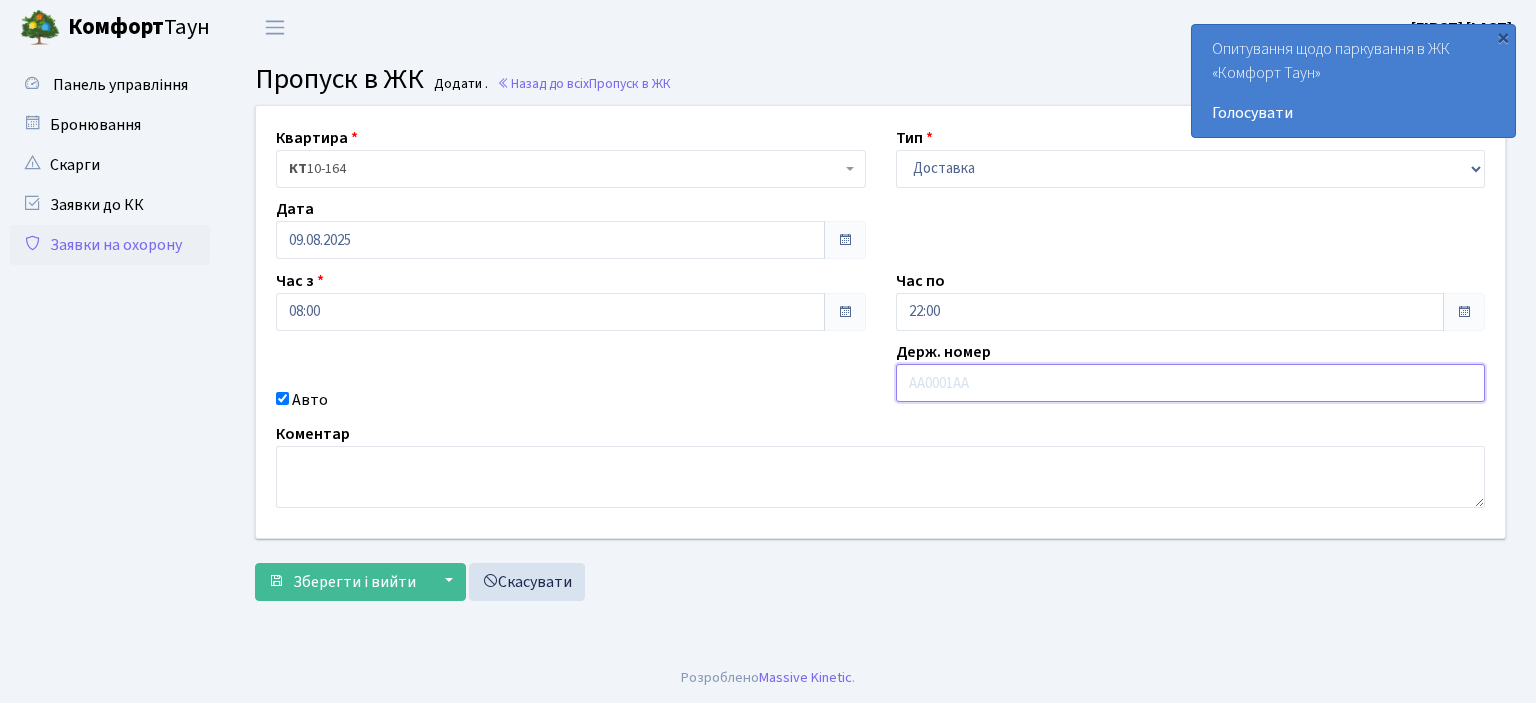 click at bounding box center (1191, 383) 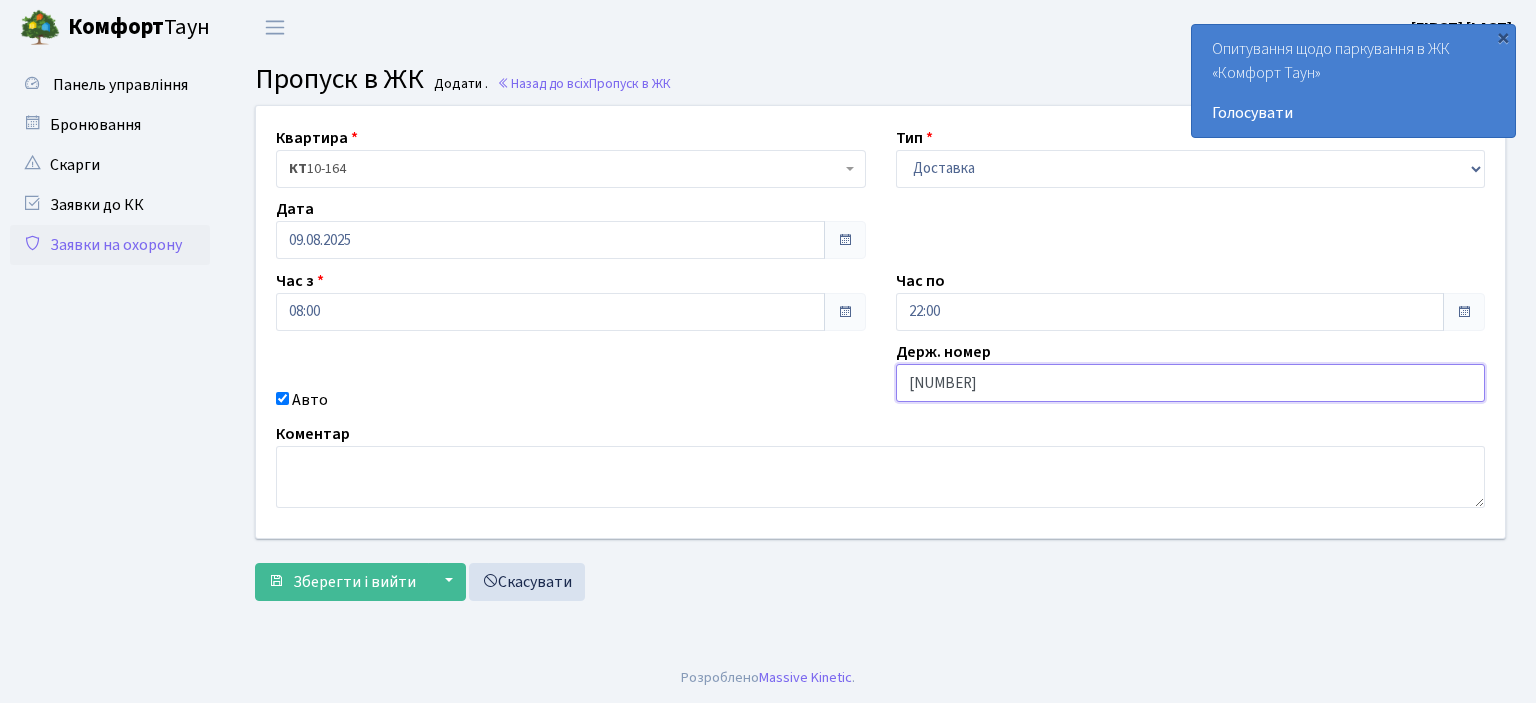 type on "[NUMBER]" 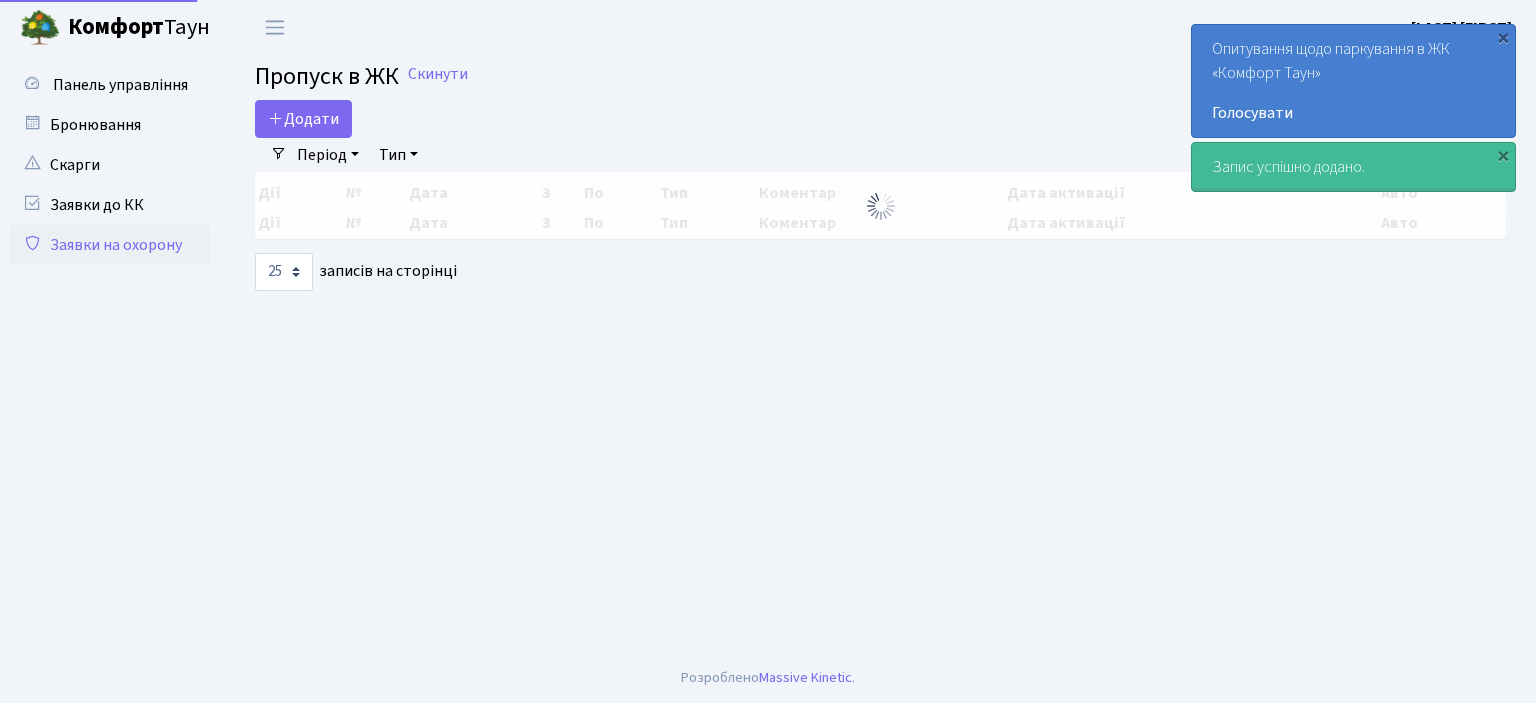 select on "25" 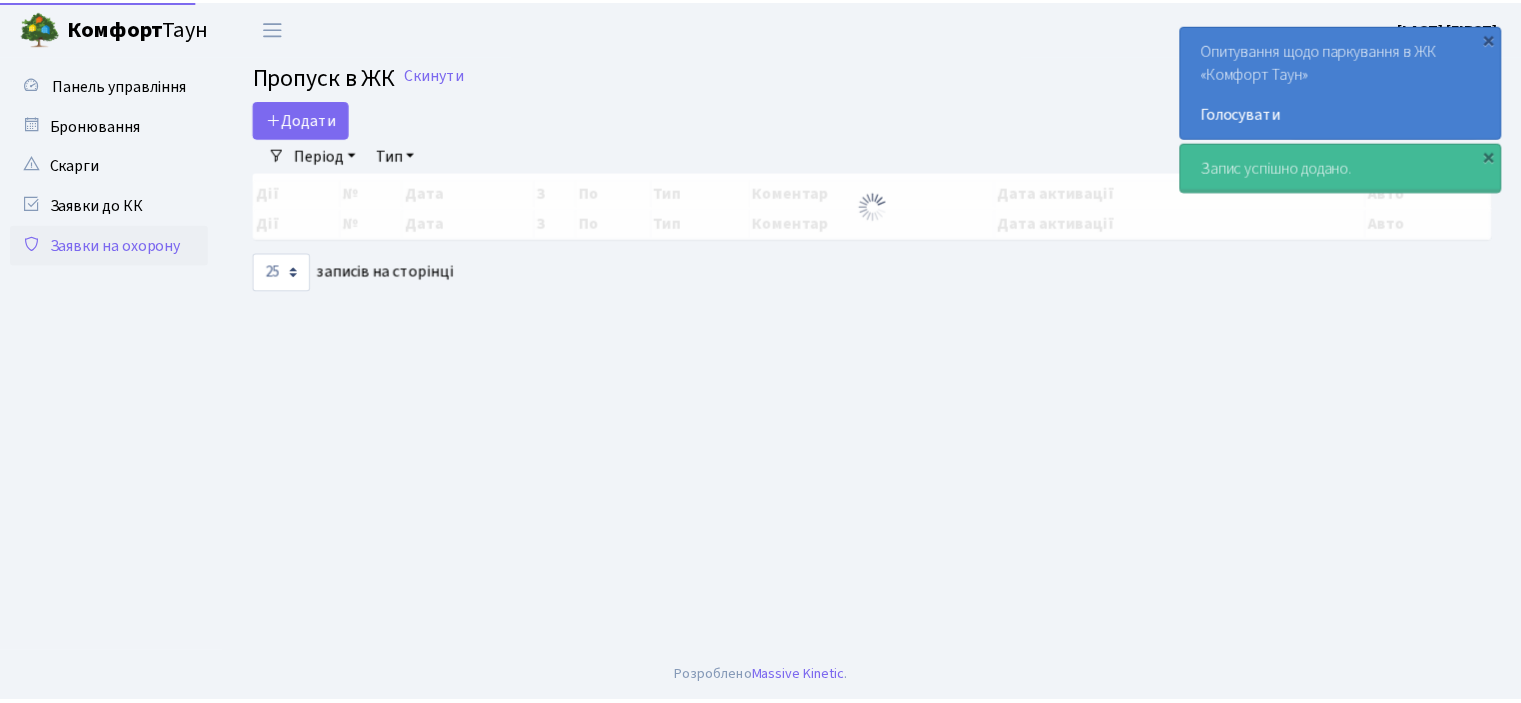 scroll, scrollTop: 0, scrollLeft: 0, axis: both 